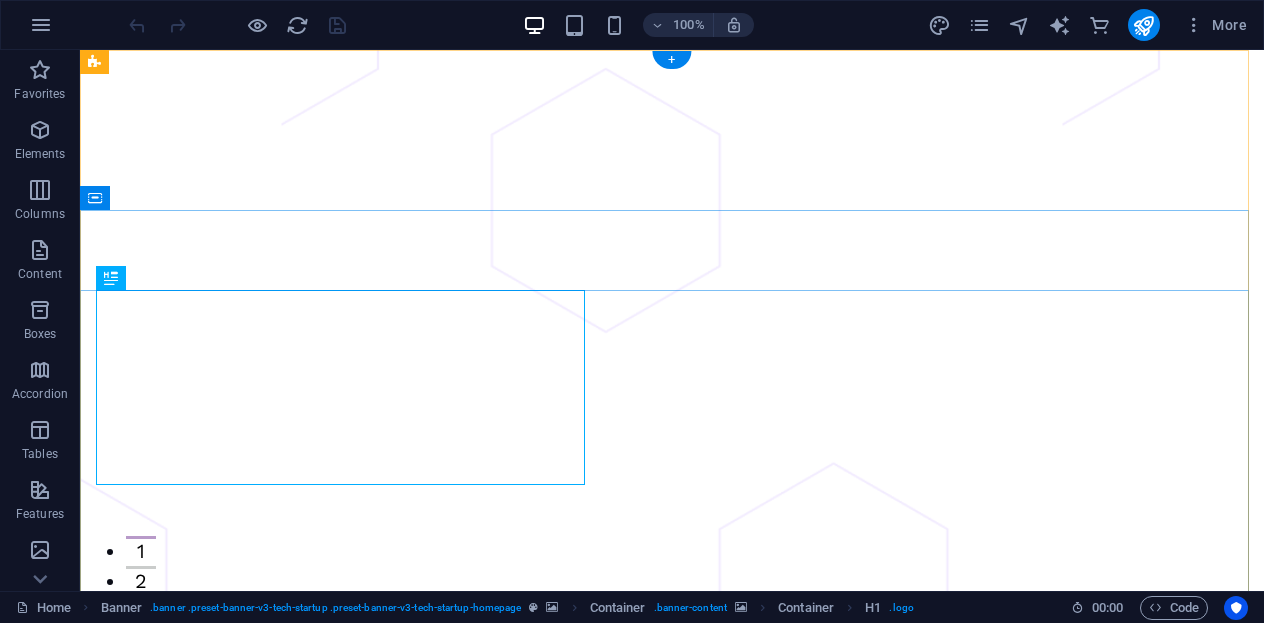 scroll, scrollTop: 0, scrollLeft: 0, axis: both 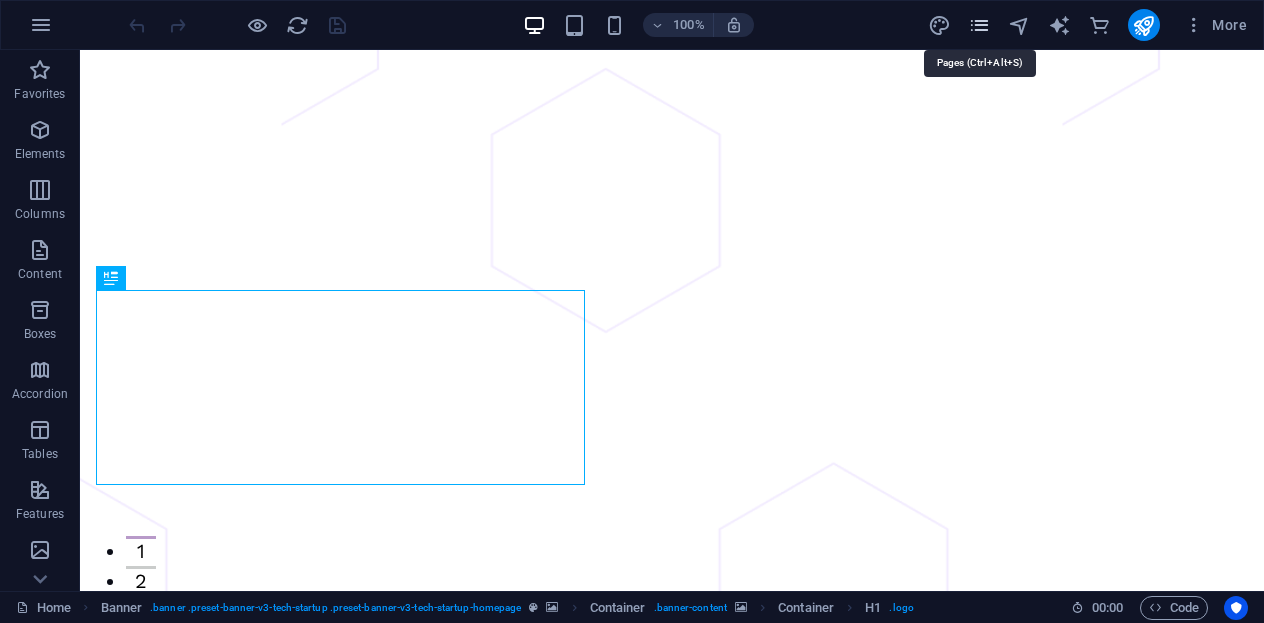 click at bounding box center [979, 25] 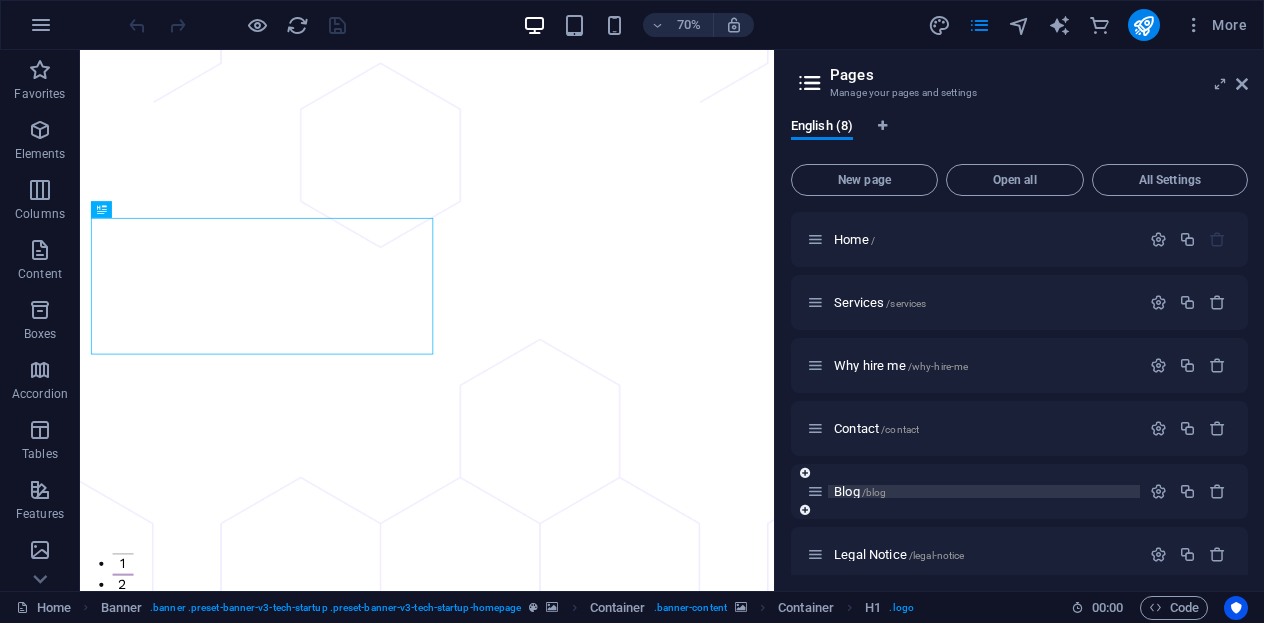 click on "Blog /blog" at bounding box center [860, 491] 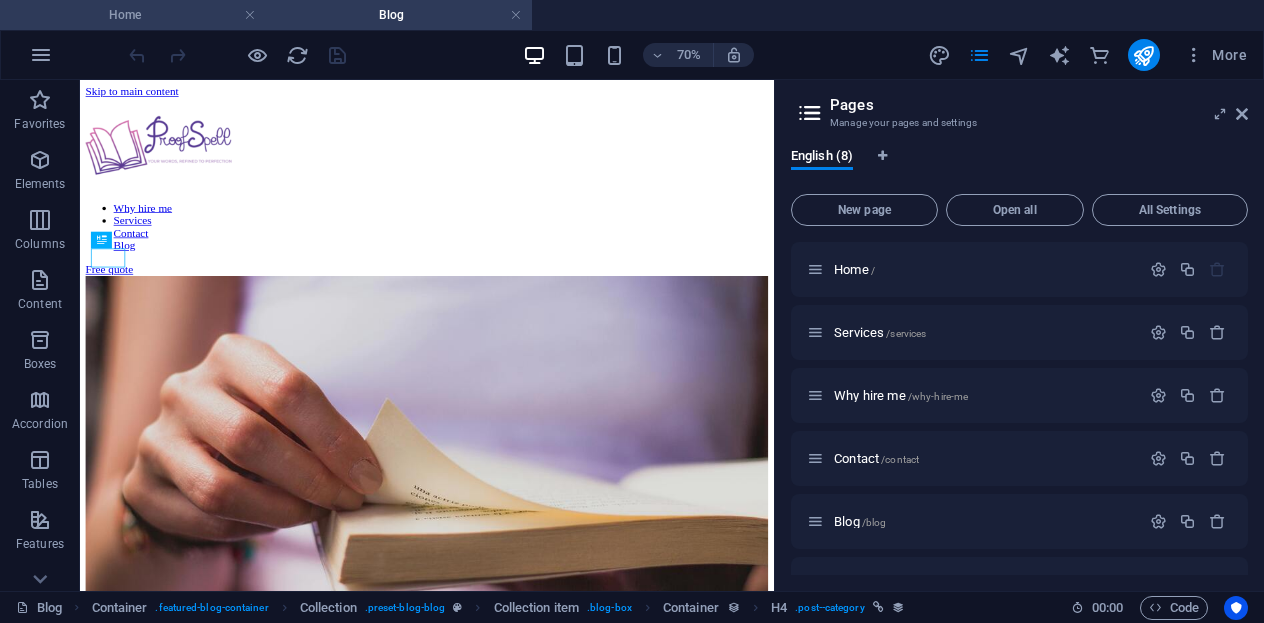 scroll, scrollTop: 0, scrollLeft: 0, axis: both 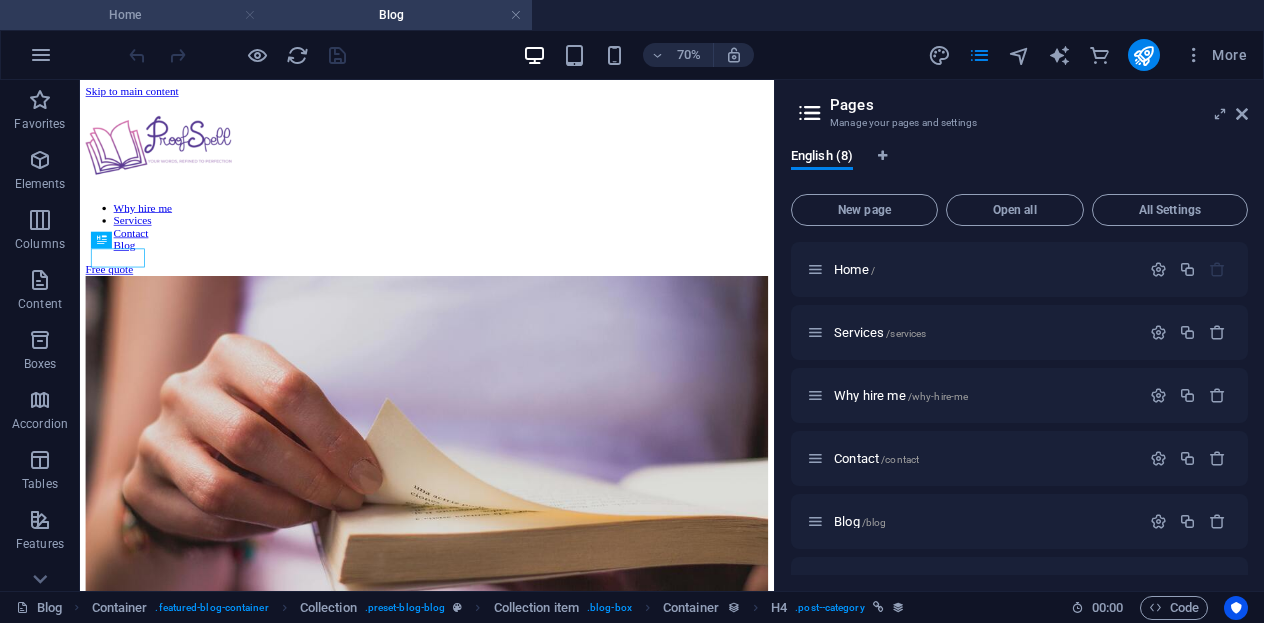 click at bounding box center [250, 15] 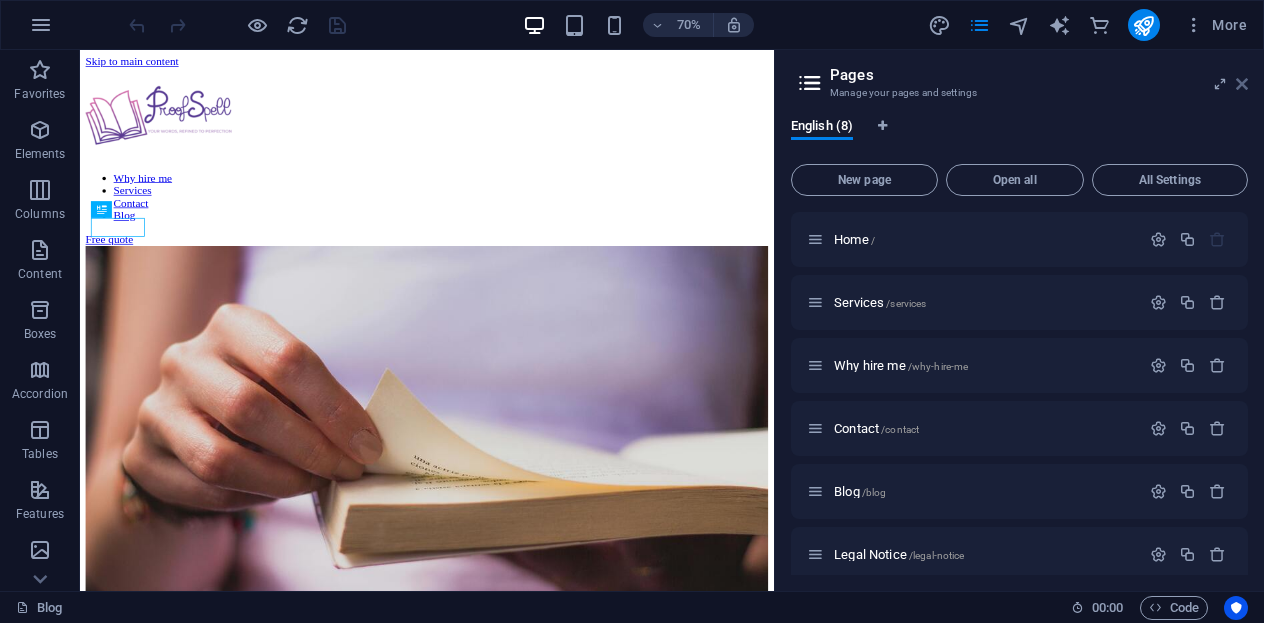 click at bounding box center [1242, 84] 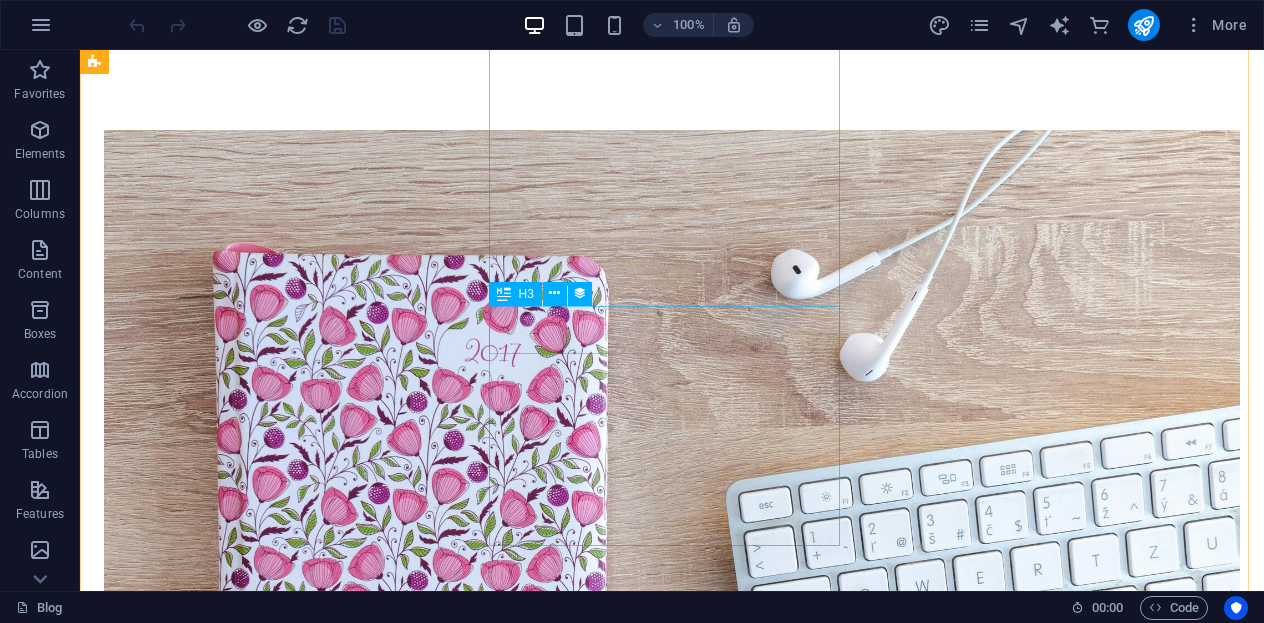 scroll, scrollTop: 1508, scrollLeft: 0, axis: vertical 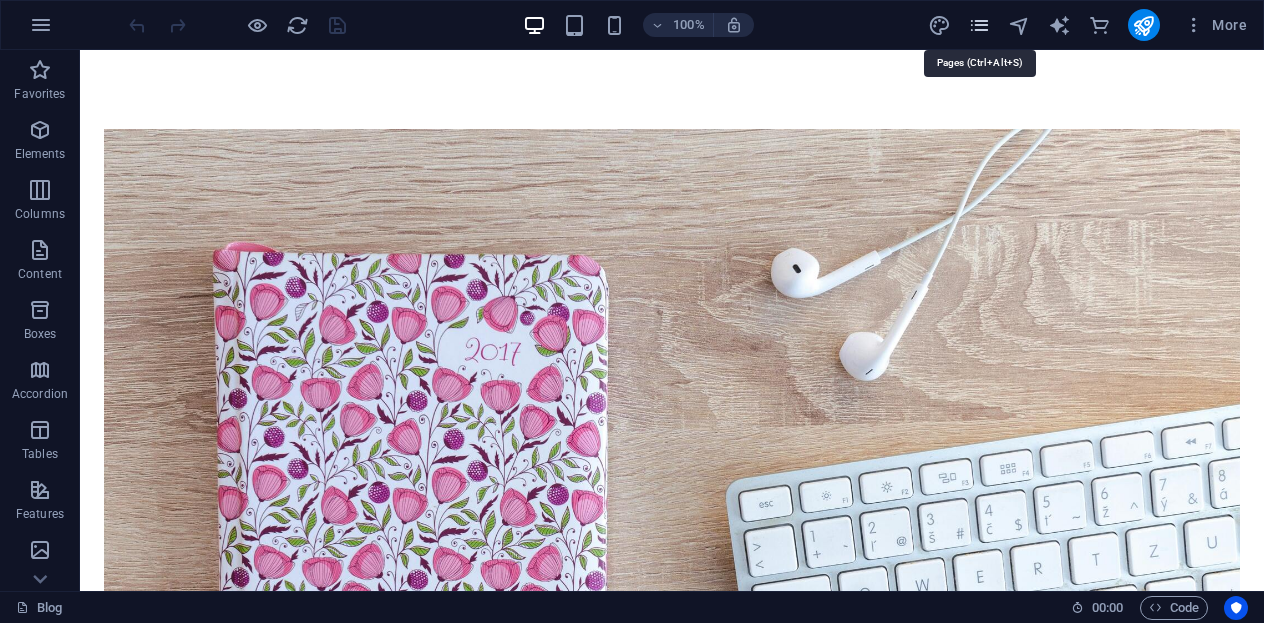 click at bounding box center [979, 25] 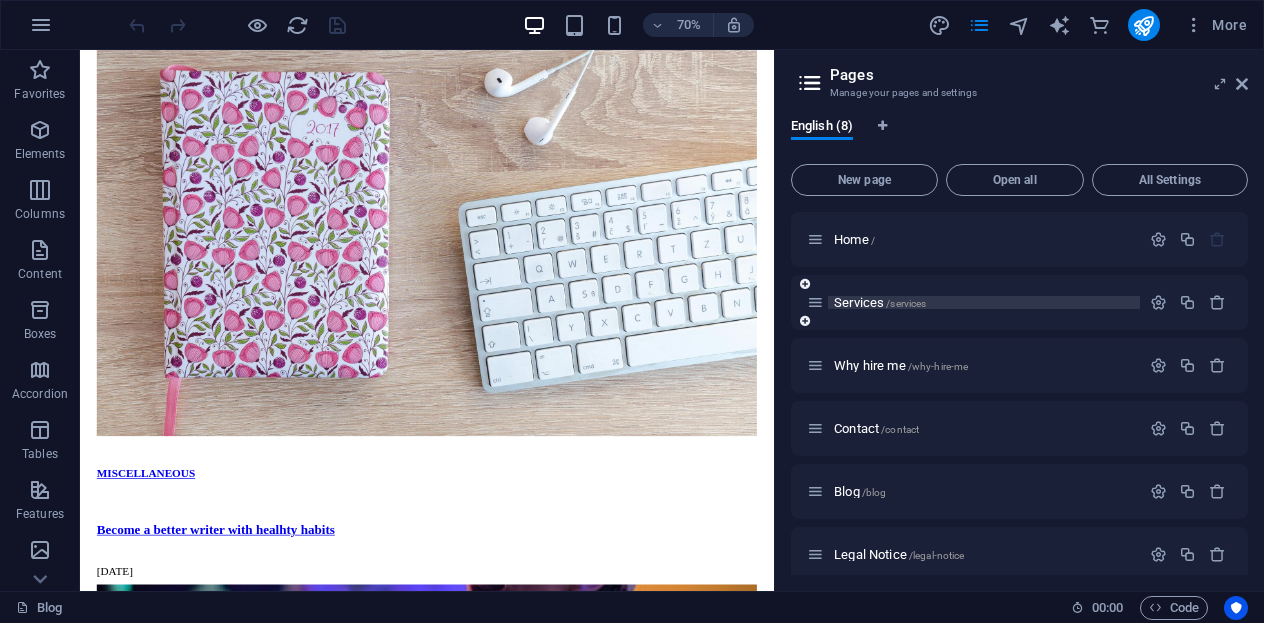 scroll, scrollTop: 140, scrollLeft: 0, axis: vertical 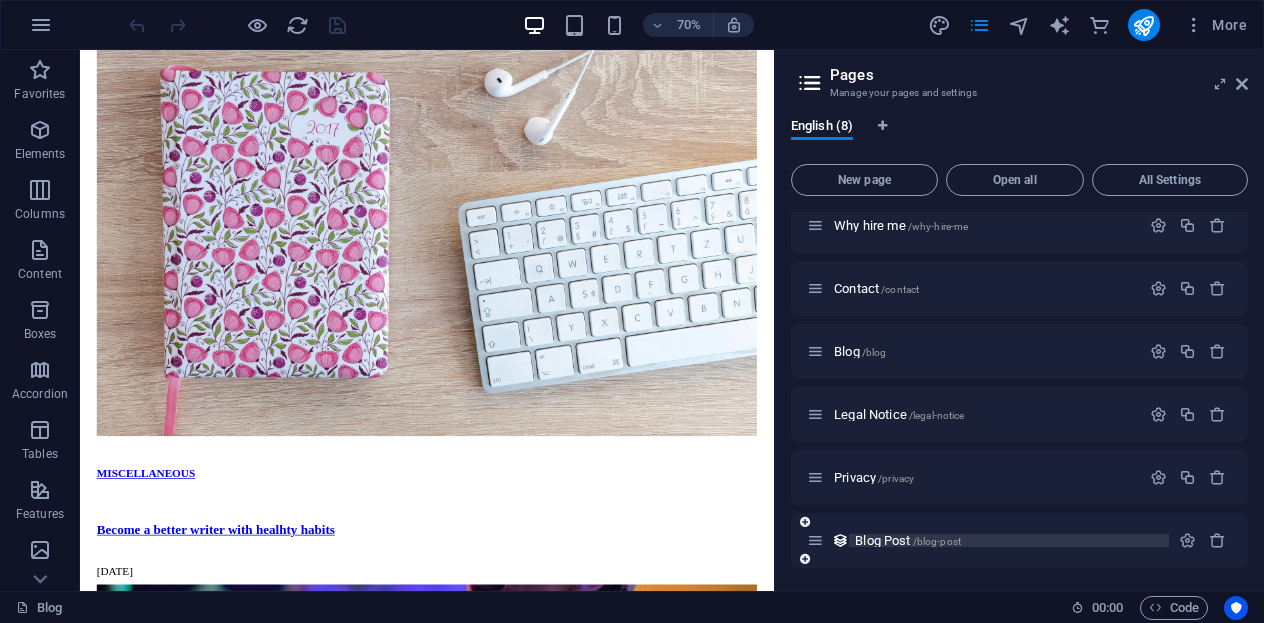 click on "Blog Post /blog-post" at bounding box center [908, 540] 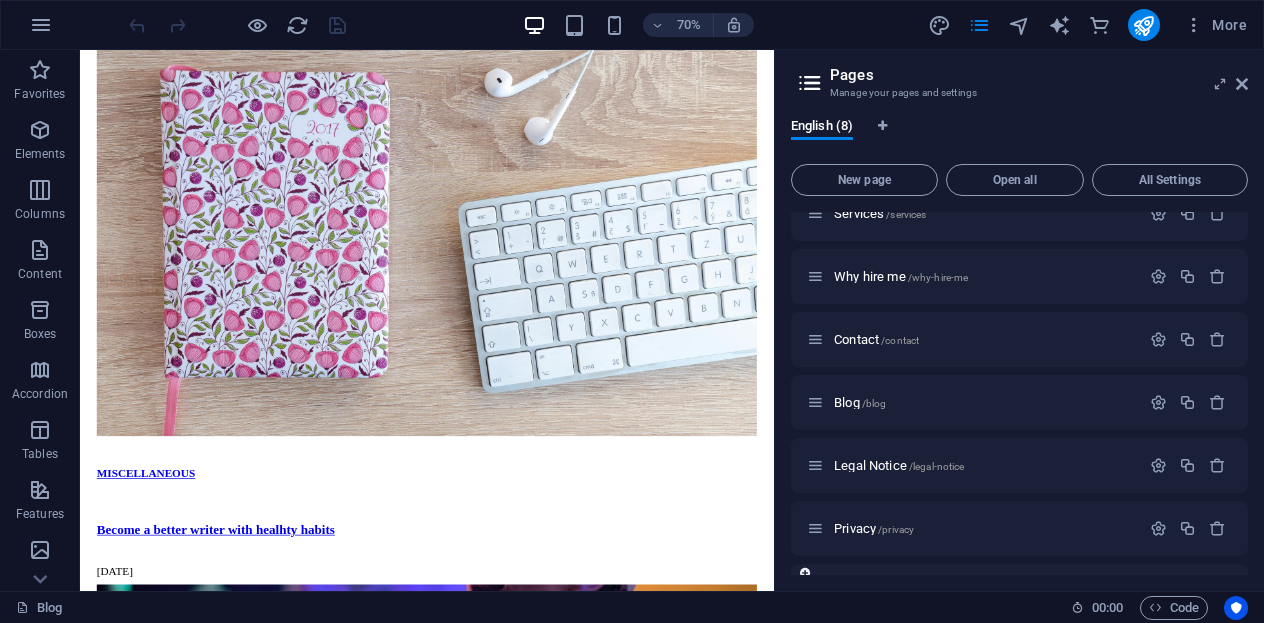 scroll, scrollTop: 0, scrollLeft: 0, axis: both 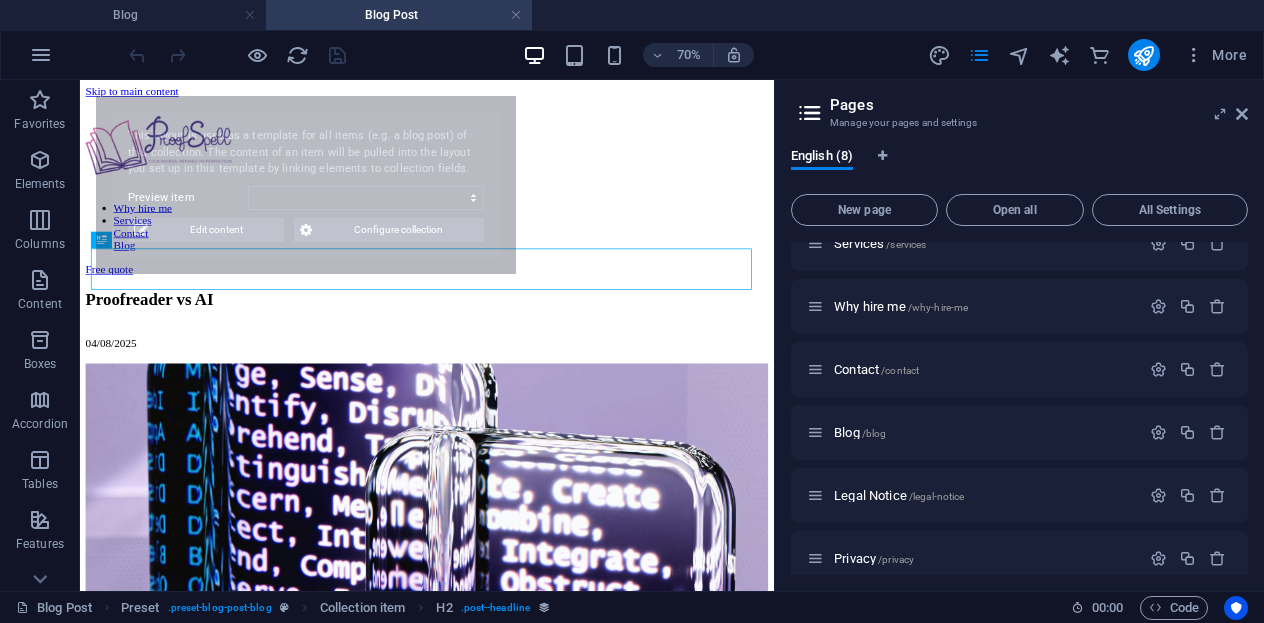 select on "680f82f7432c42945f073d68" 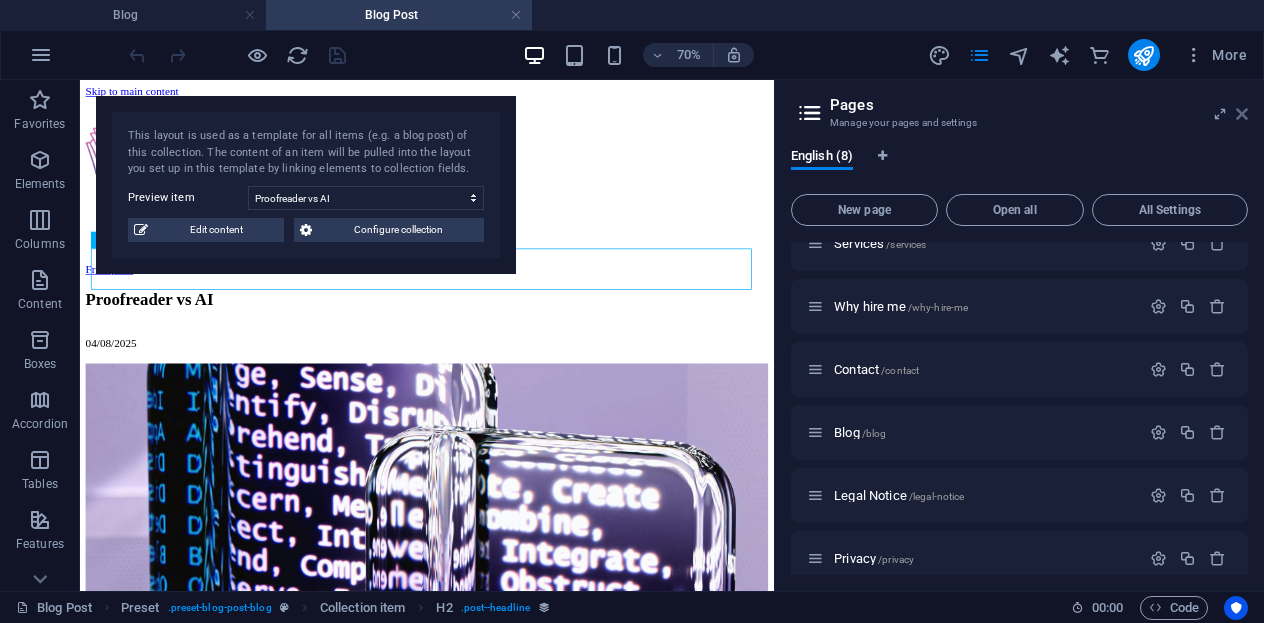 click at bounding box center (1242, 114) 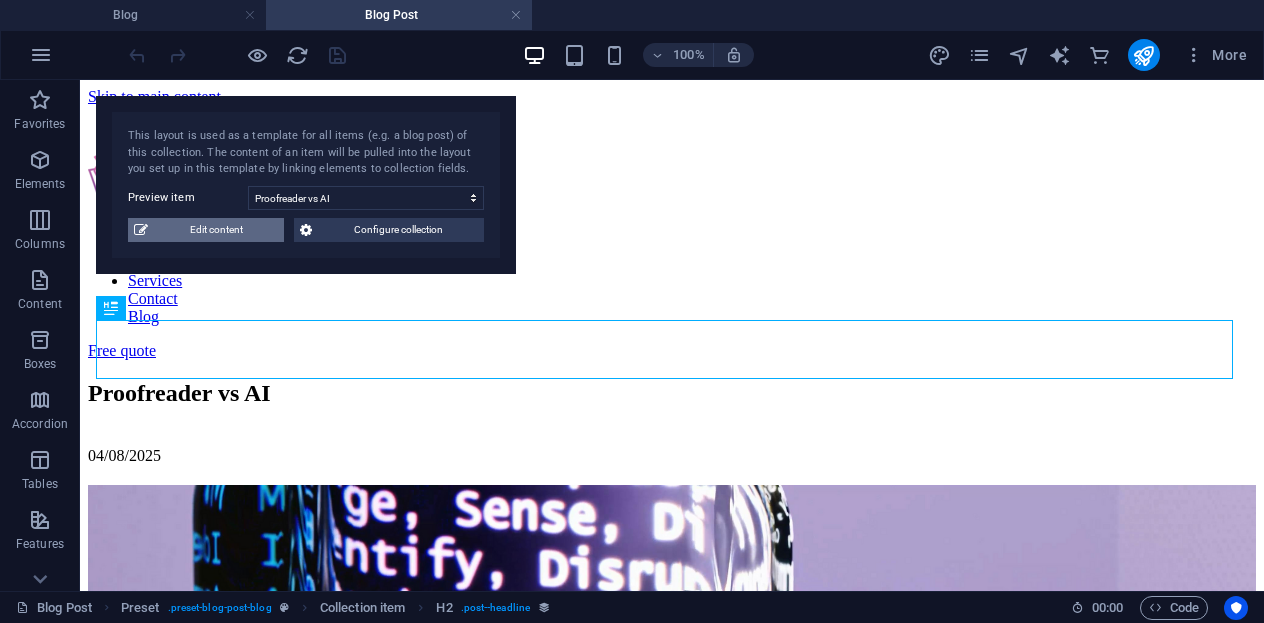 click on "Edit content" at bounding box center (216, 230) 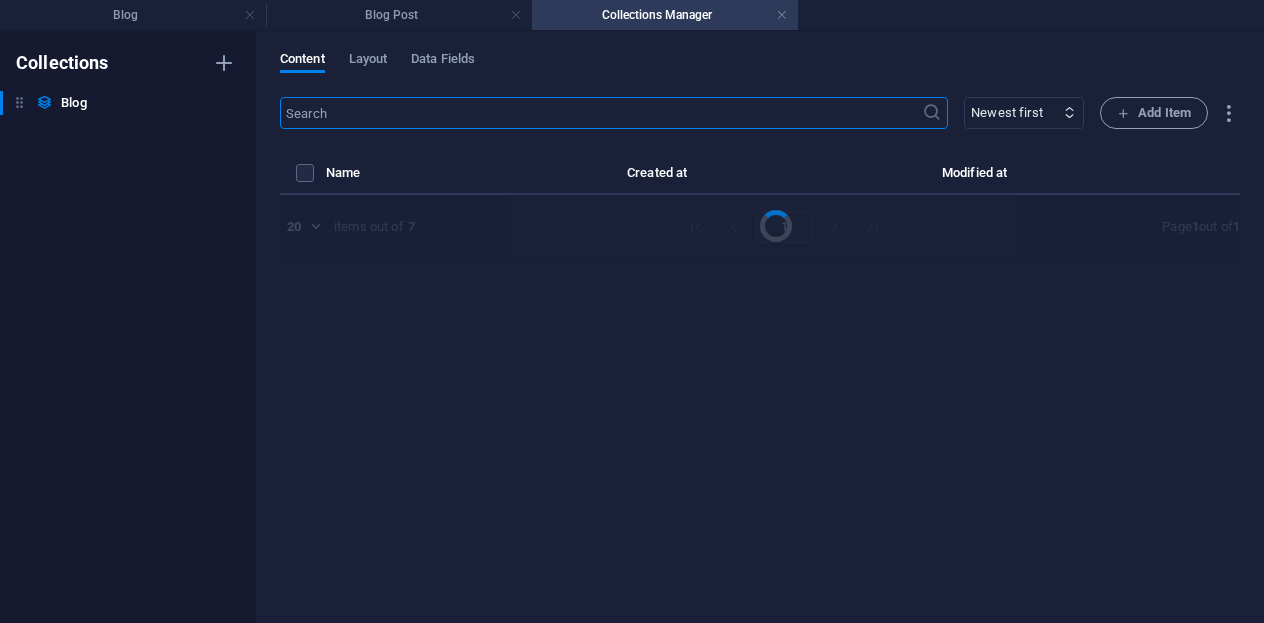 select on "MISCELLANEOUS" 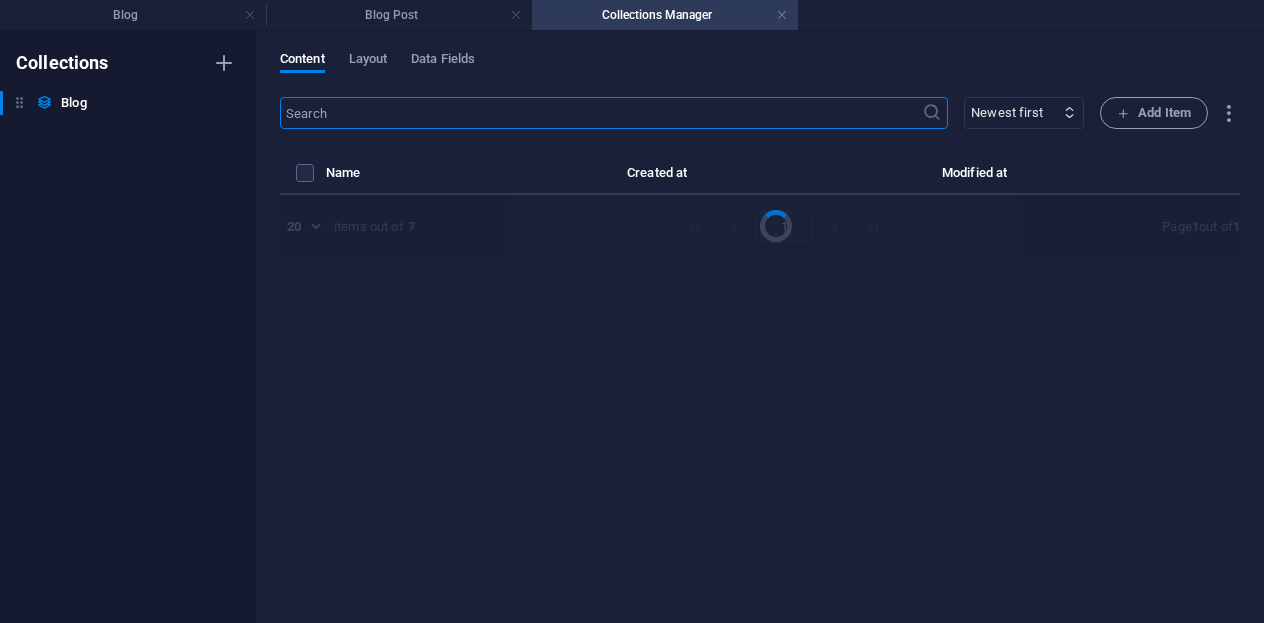 select on "NOT FEATURED" 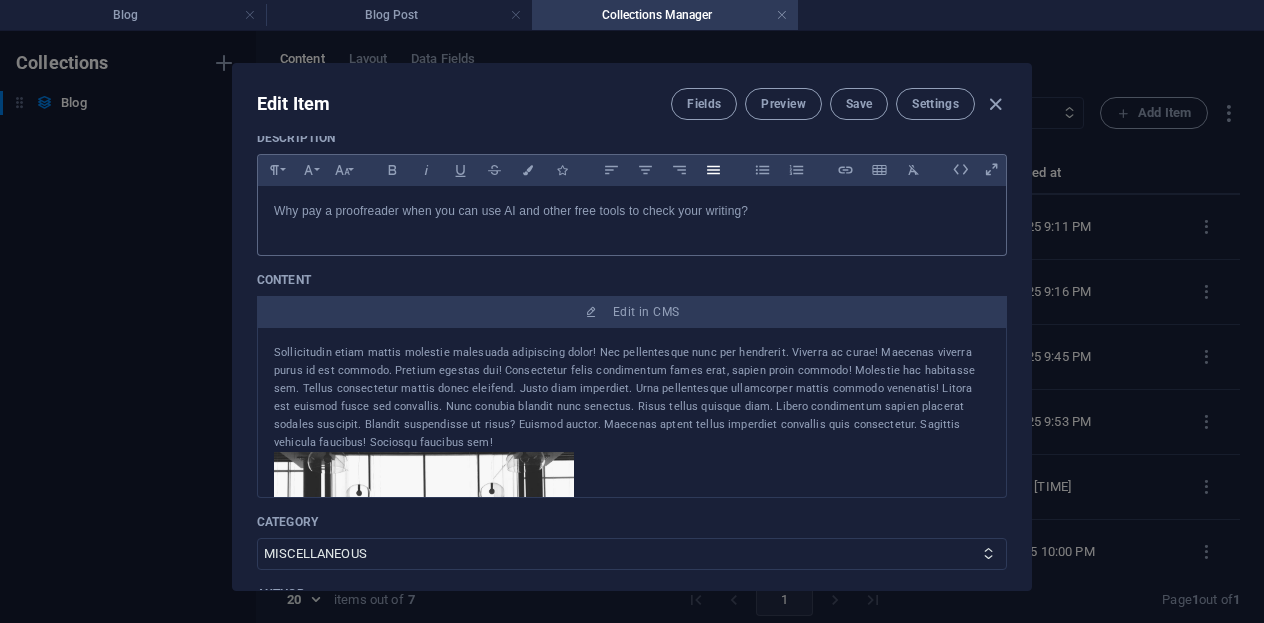 scroll, scrollTop: 176, scrollLeft: 0, axis: vertical 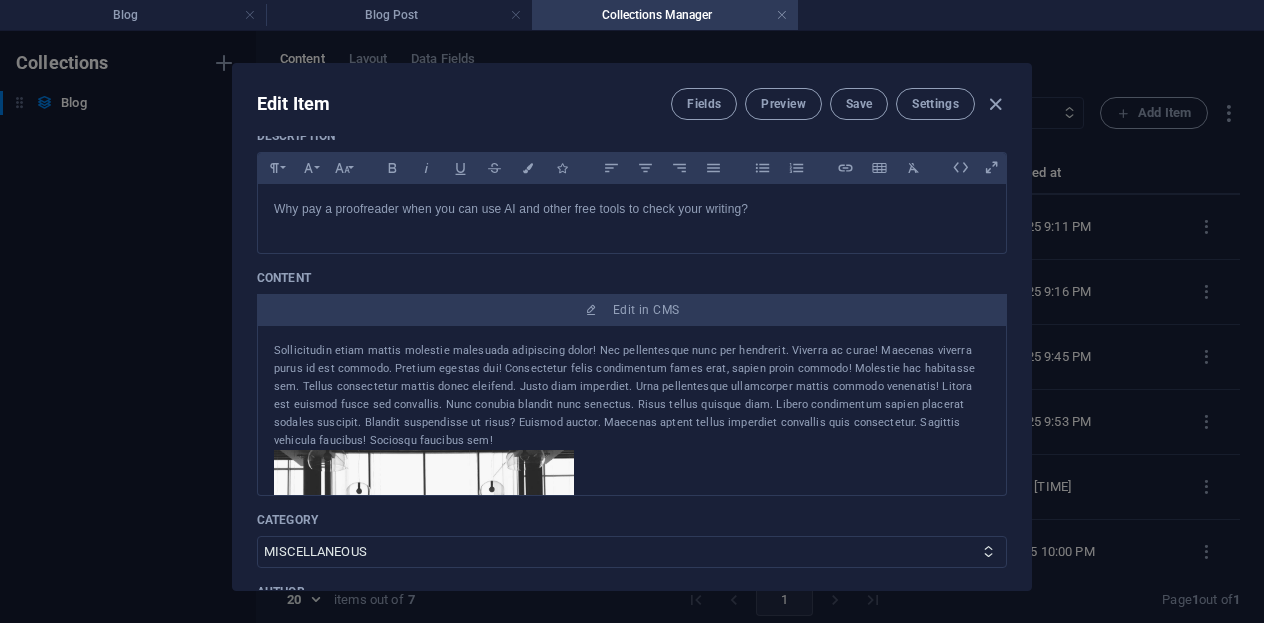 click on "Sollicitudin etiam mattis molestie malesuada adipiscing dolor! Nec pellentesque nunc per hendrerit. Viverra ac curae! Maecenas viverra purus id est commodo. Pretium egestas dui! Consectetur felis condimentum fames erat, sapien proin commodo! Molestie hac habitasse sem. Tellus consectetur mattis donec eleifend. Justo diam imperdiet. Urna pellentesque ullamcorper mattis commodo venenatis! Litora est euismod fusce sed convallis. Nunc conubia blandit nunc senectus. Risus tellus quisque diam. Libero condimentum sapien placerat sodales suscipit. Blandit suspendisse ut risus? Euismod auctor. Maecenas aptent tellus imperdiet convallis quis consectetur. Sagittis vehicula faucibus! Sociosqu faucibus sem!" at bounding box center (632, 396) 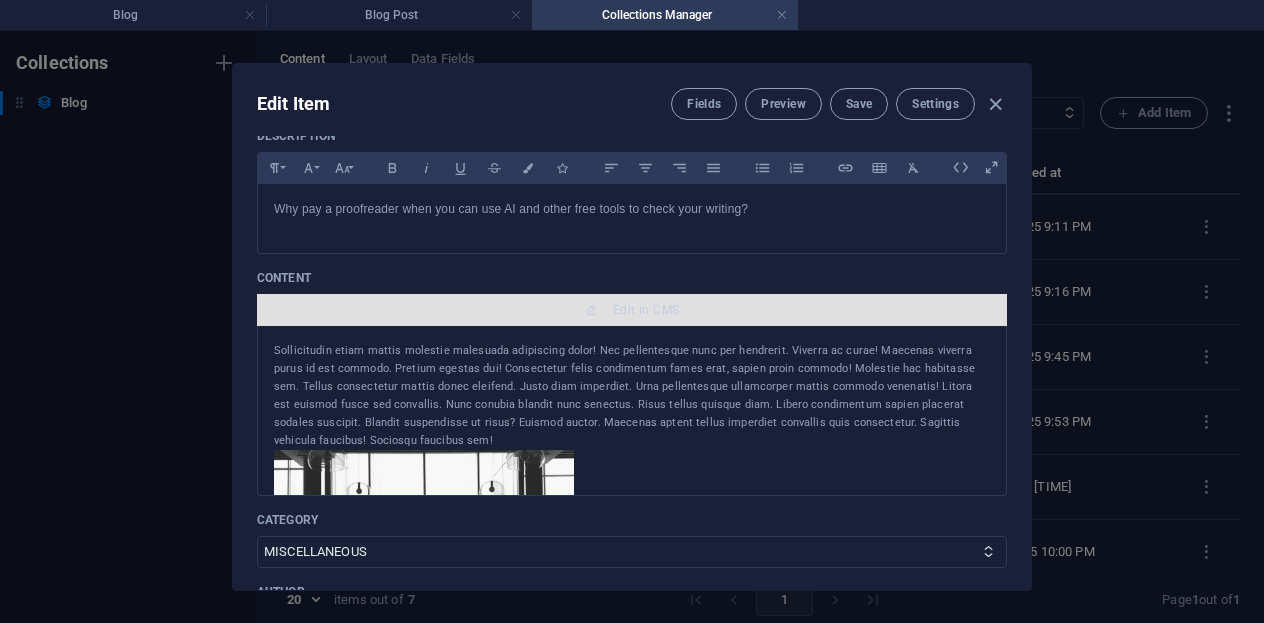 click on "Edit in CMS" at bounding box center [646, 310] 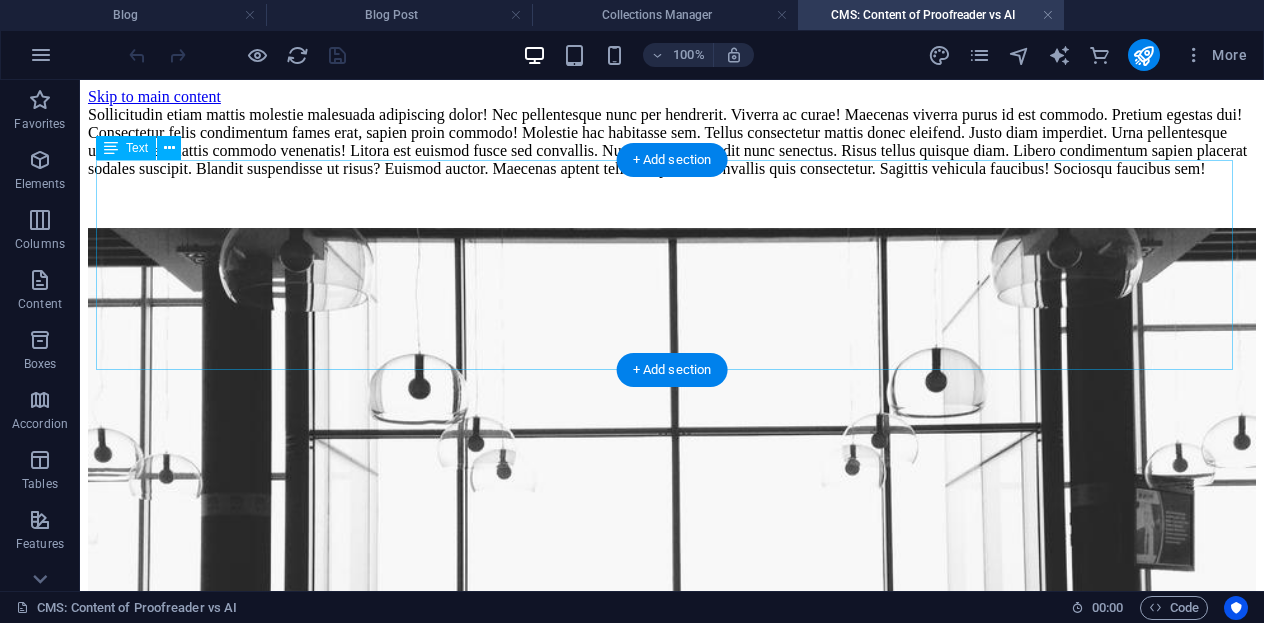 scroll, scrollTop: 0, scrollLeft: 0, axis: both 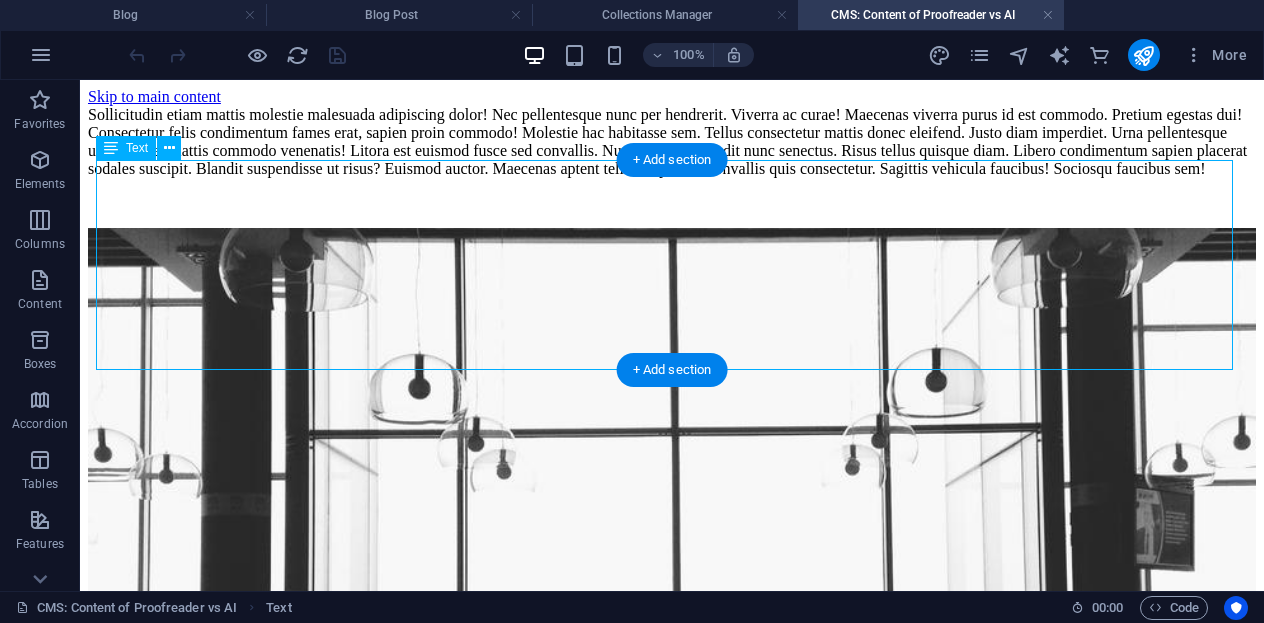 drag, startPoint x: 520, startPoint y: 355, endPoint x: 144, endPoint y: 221, distance: 399.16412 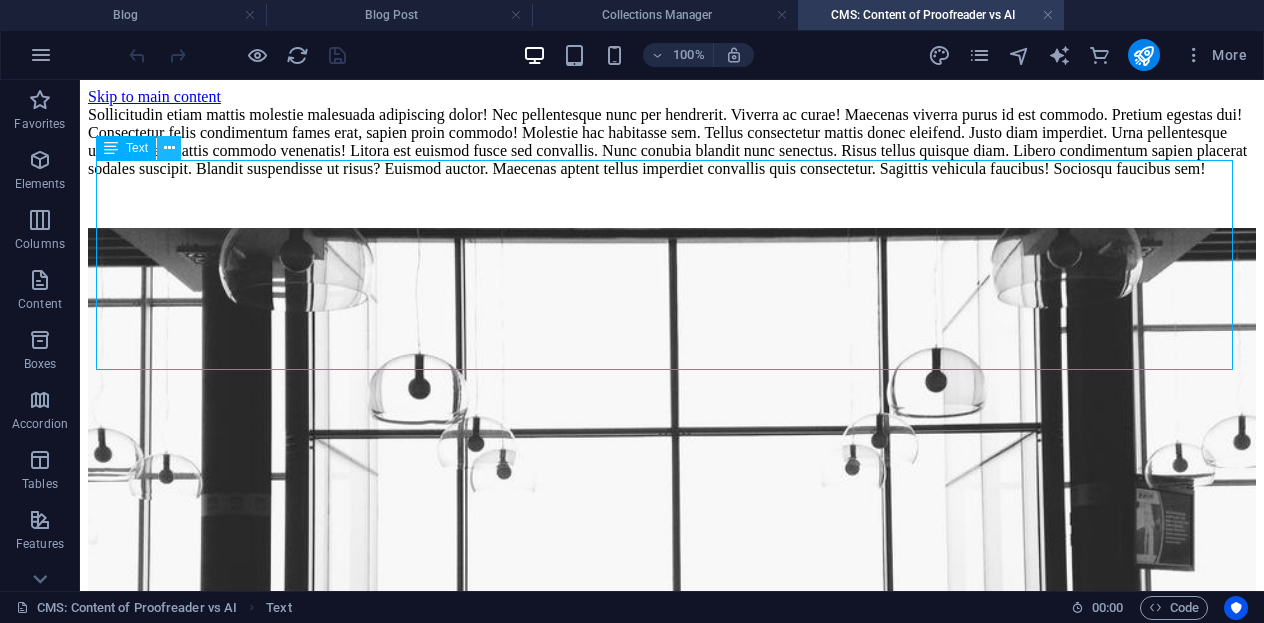 click at bounding box center [169, 148] 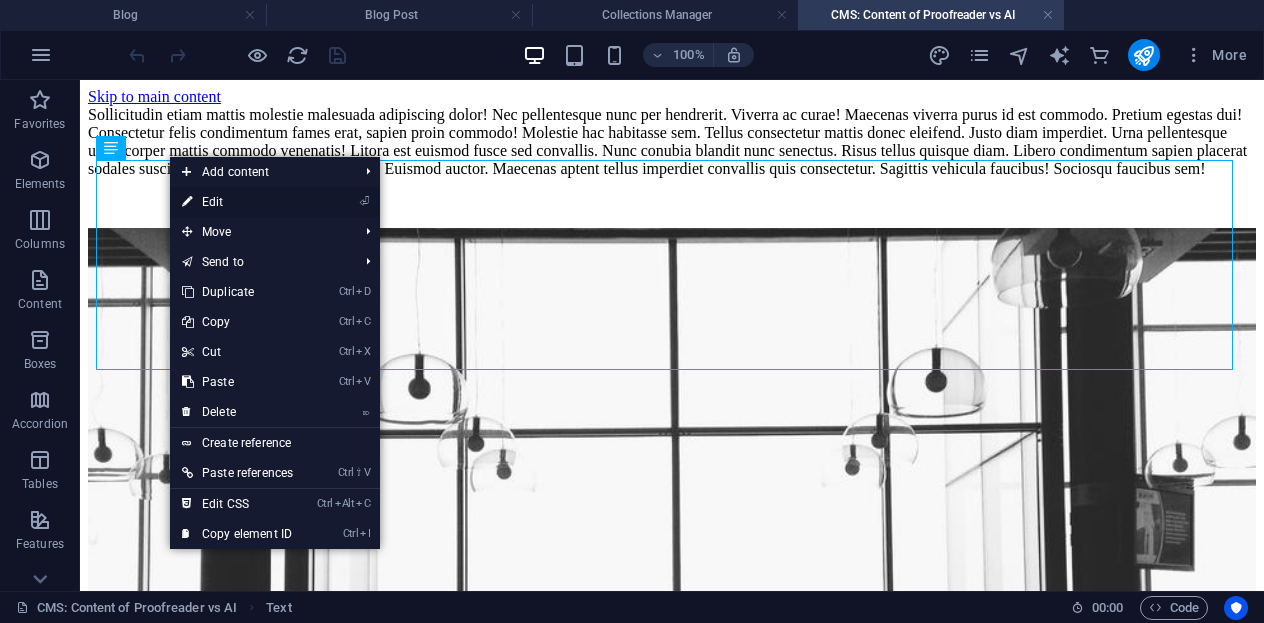 click on "⏎  Edit" at bounding box center (237, 202) 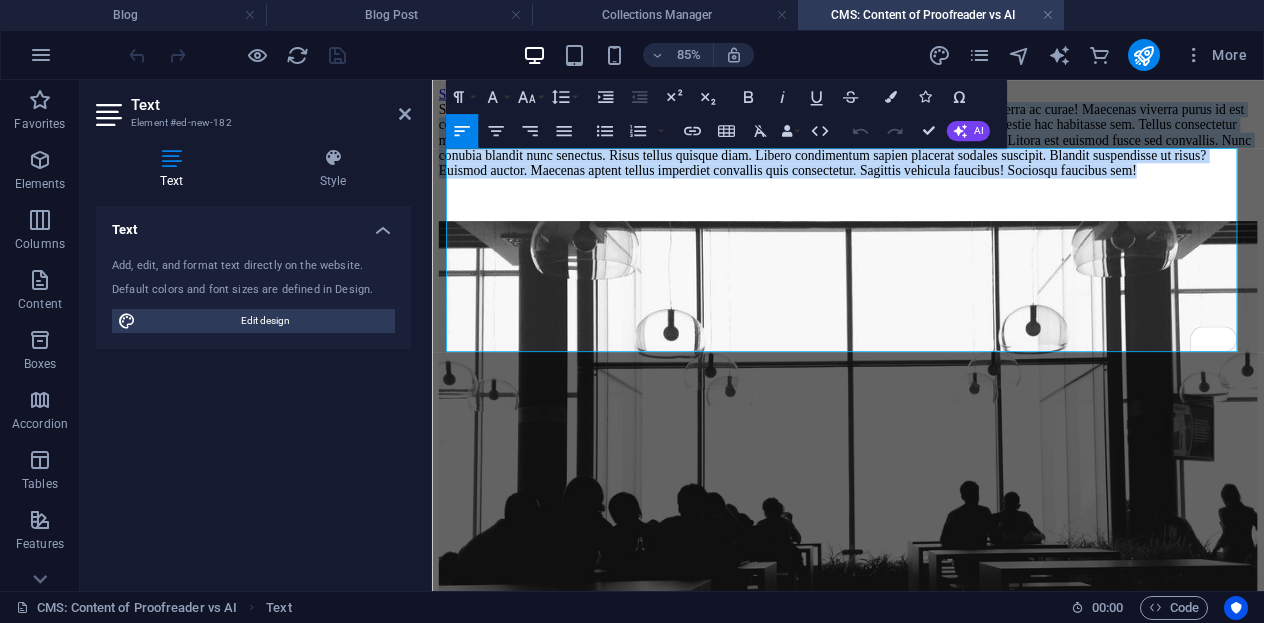 drag, startPoint x: 1319, startPoint y: 377, endPoint x: 472, endPoint y: 176, distance: 870.5228 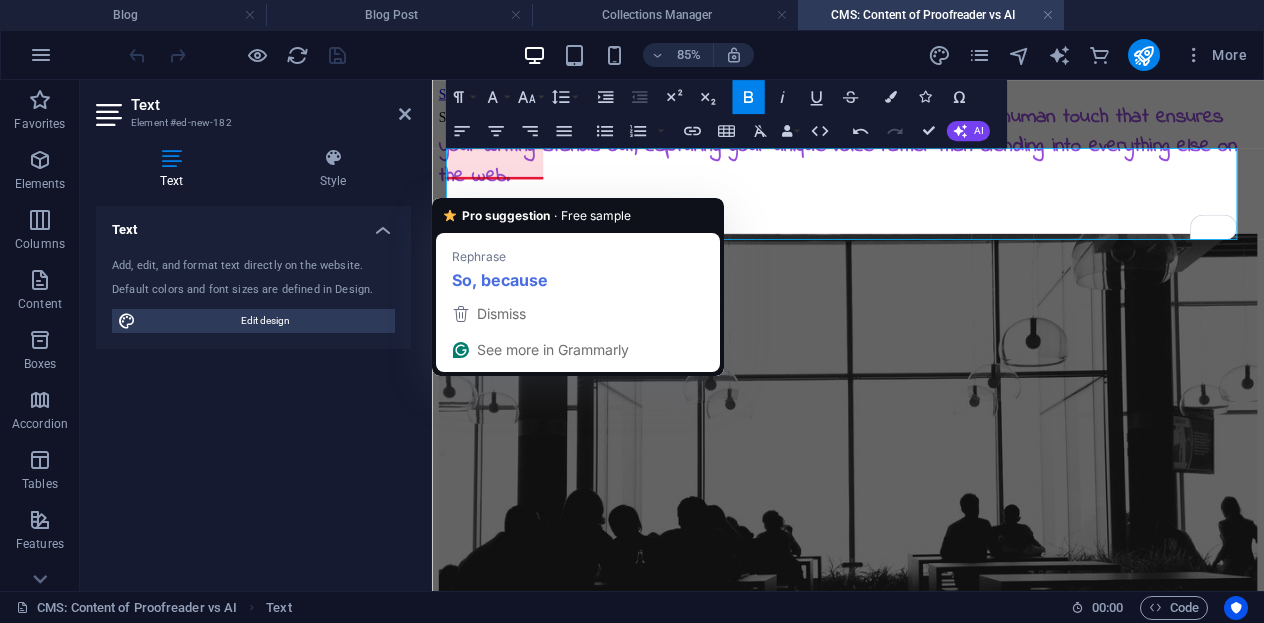 click on "So Because these programs are just that—programs. They lack the human touch that ensures your writing stands out, capturing your unique voice rather than blending into everything else on the web." at bounding box center (921, 158) 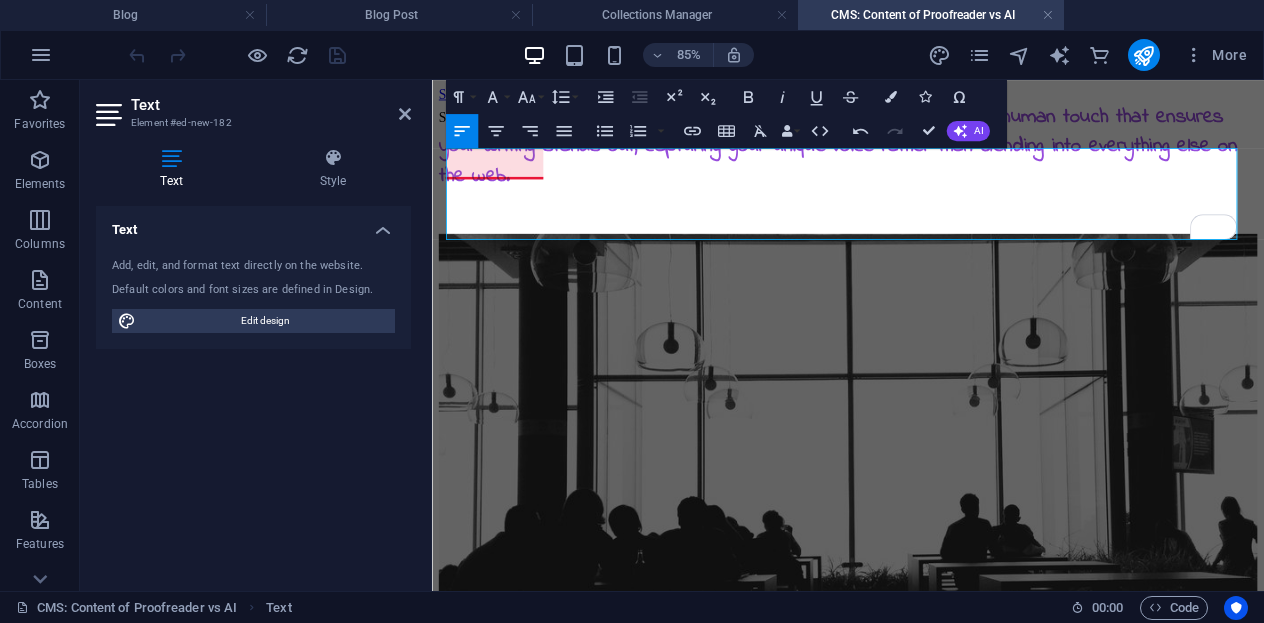 click on "So Because these programs are just that—programs. They lack the human touch that ensures your writing stands out, capturing your unique voice rather than blending into everything else on the web." at bounding box center [921, 158] 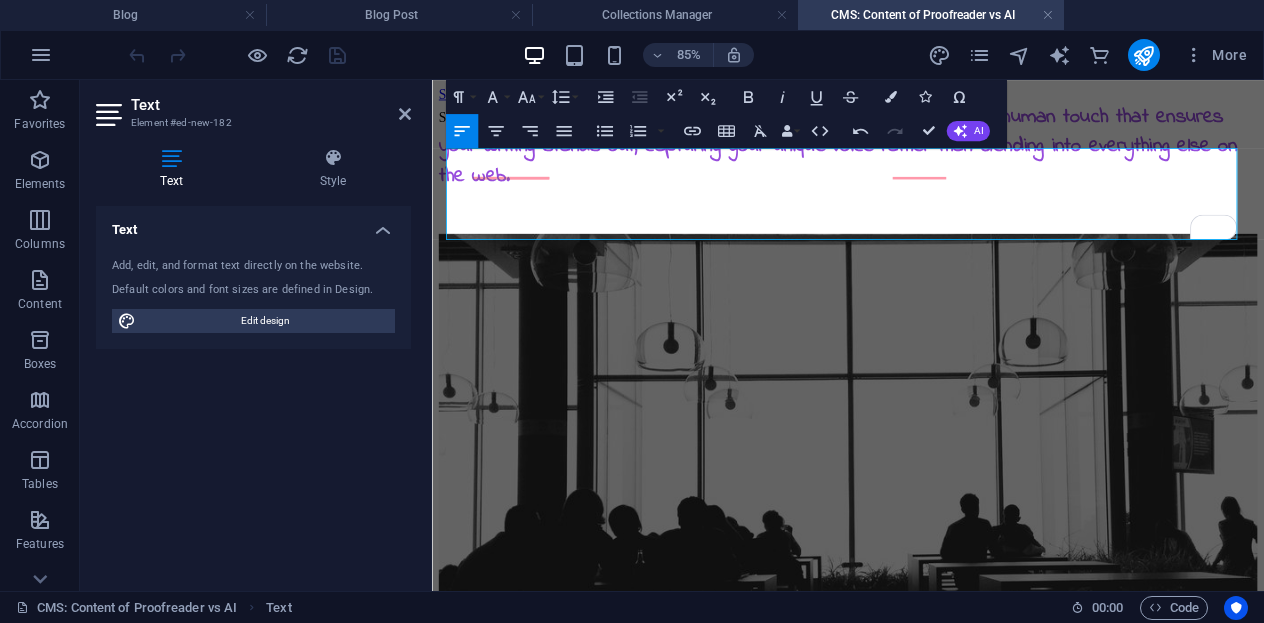 click on "So  Because these programs are just that—programs. They lack the human touch that ensures your writing stands out, capturing your unique voice rather than blending into everything else on the web." at bounding box center (921, 158) 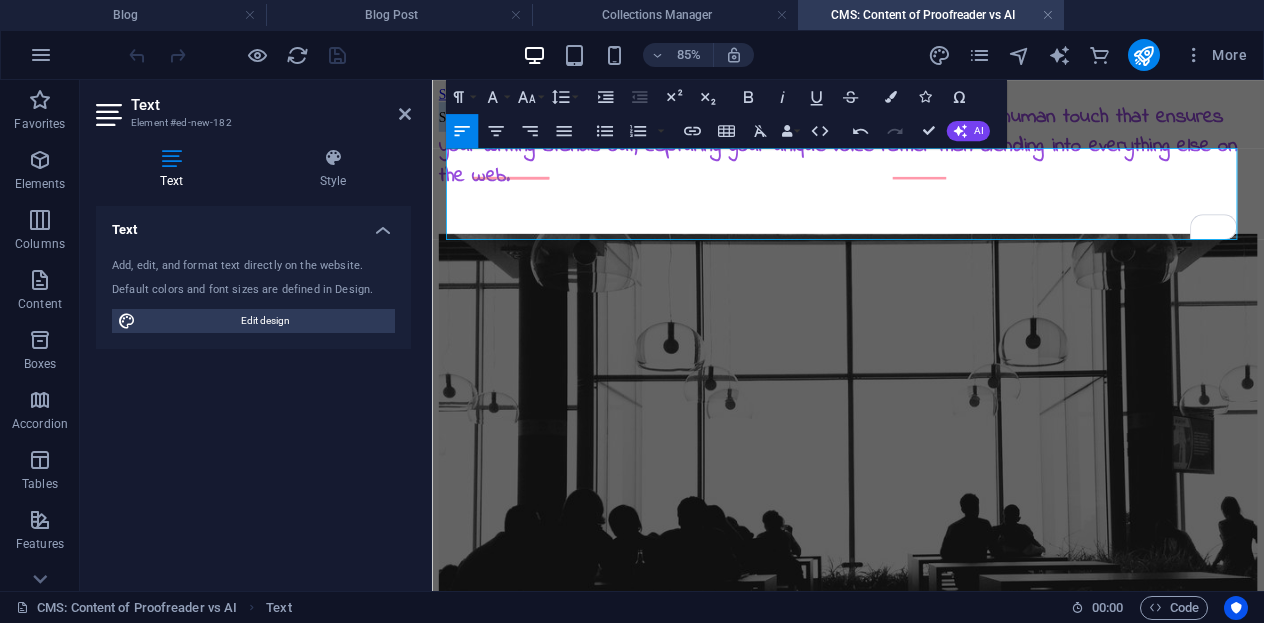 drag, startPoint x: 471, startPoint y: 178, endPoint x: 451, endPoint y: 176, distance: 20.09975 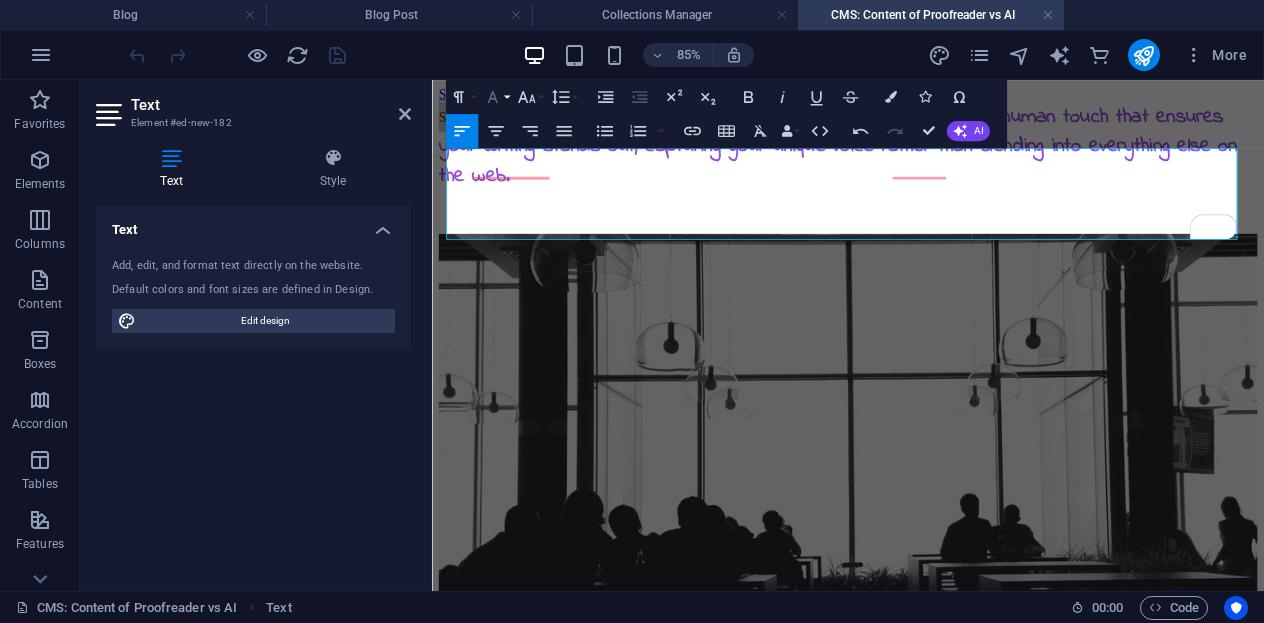 click on "Font Family" at bounding box center (496, 97) 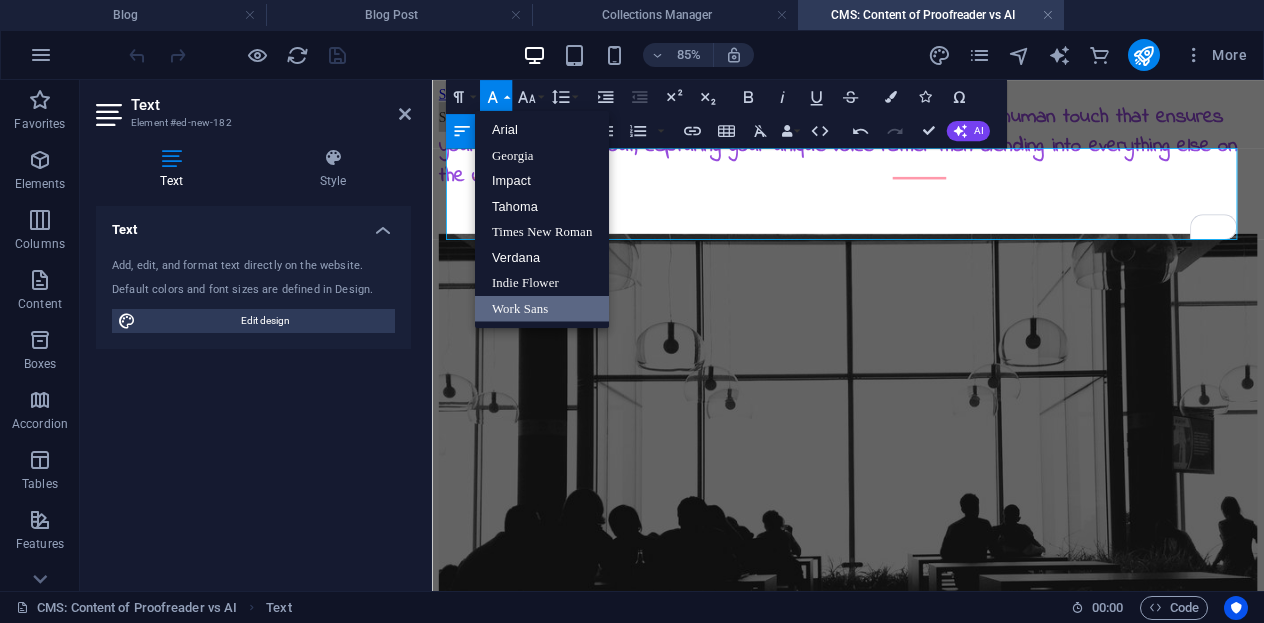 scroll, scrollTop: 0, scrollLeft: 0, axis: both 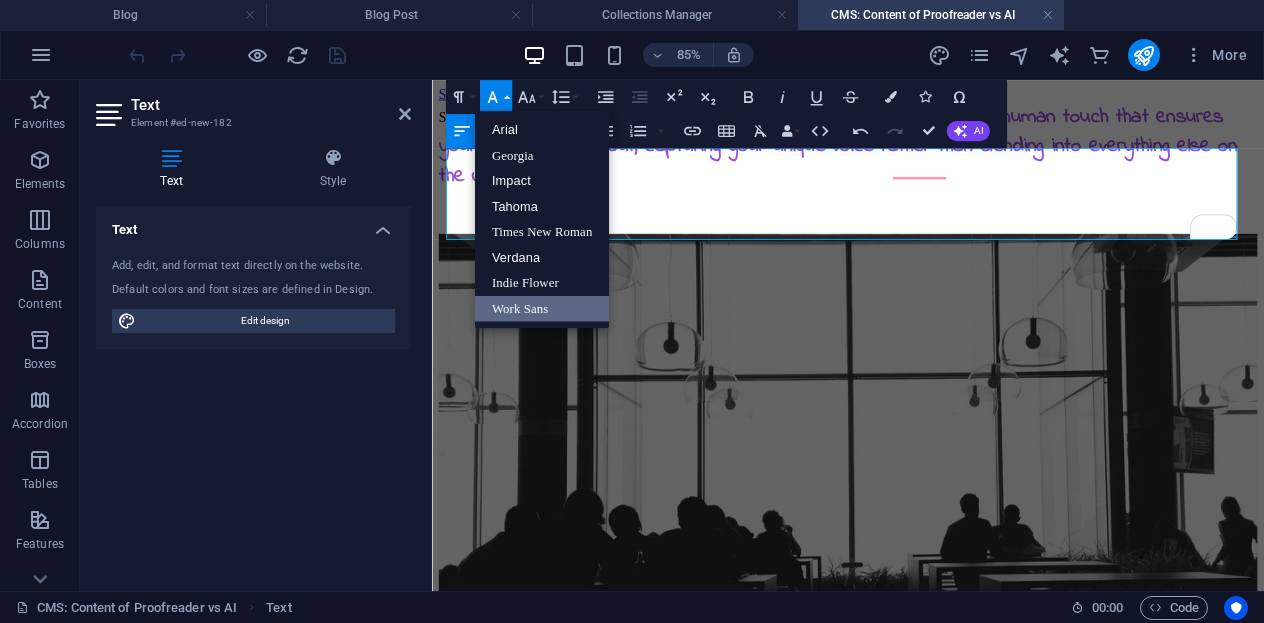 click on "So  Because these programs are just that—programs. They lack the human touch that ensures your writing stands out, capturing your unique voice rather than blending into everything else on the web." at bounding box center (921, 158) 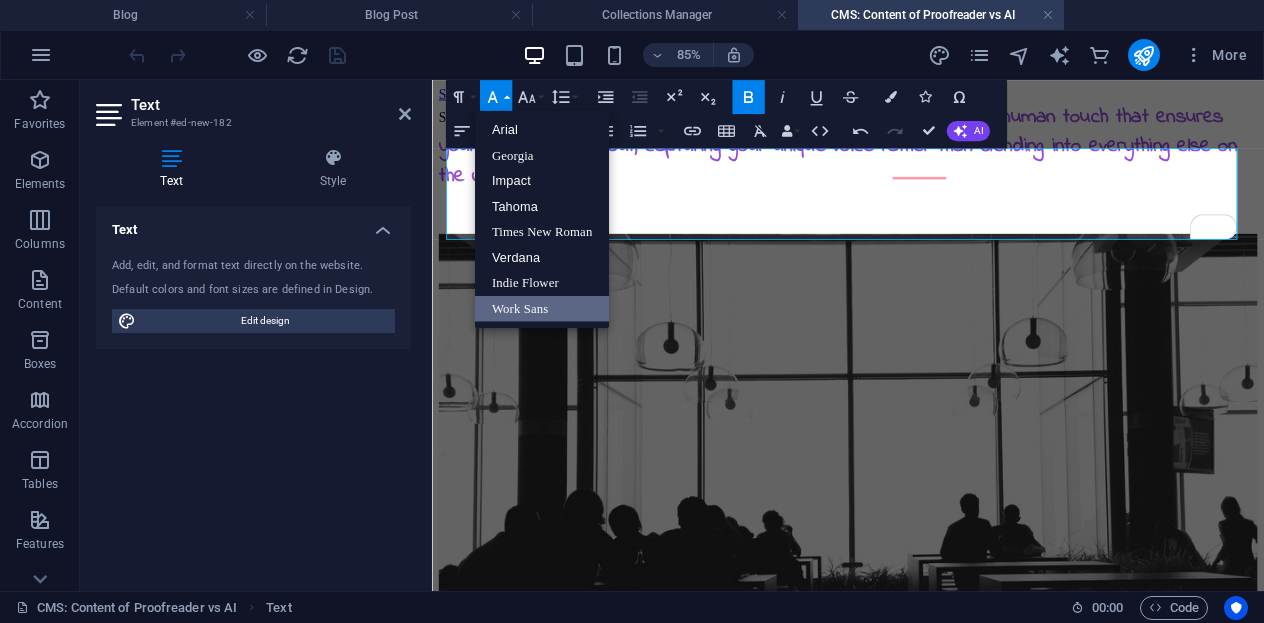 drag, startPoint x: 738, startPoint y: 247, endPoint x: 676, endPoint y: 218, distance: 68.44706 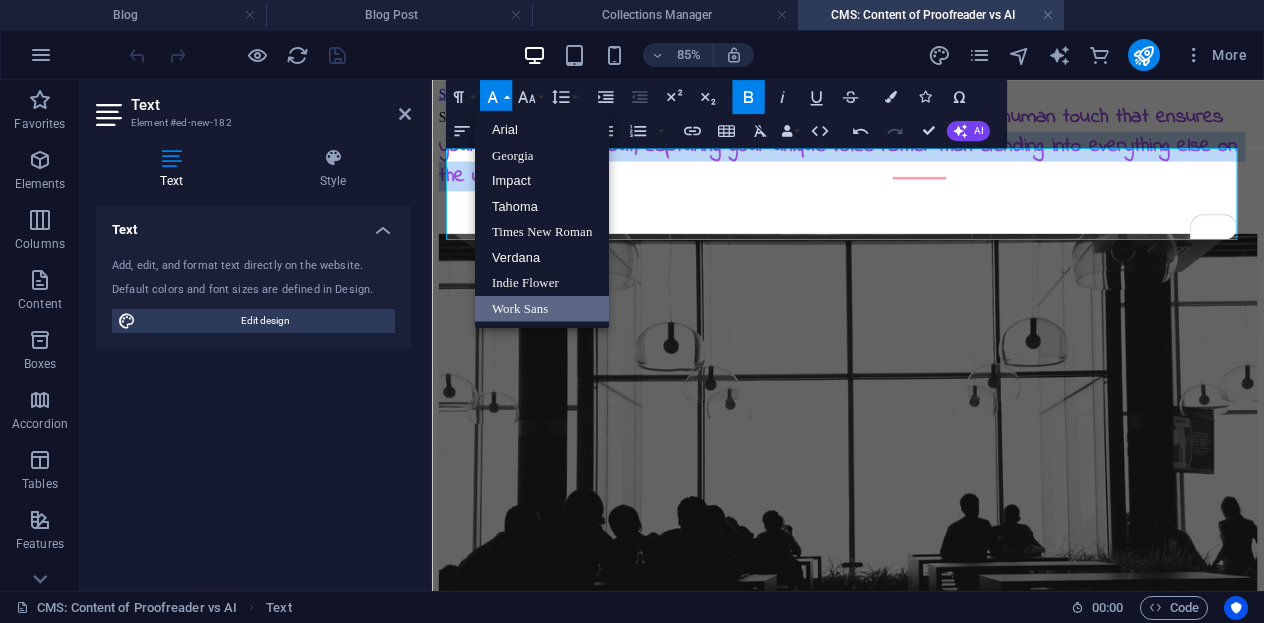click on "So  Because these programs are just that—programs. They lack the human touch that ensures your writing stands out, capturing your unique voice rather than blending into everything else on the web." at bounding box center [921, 158] 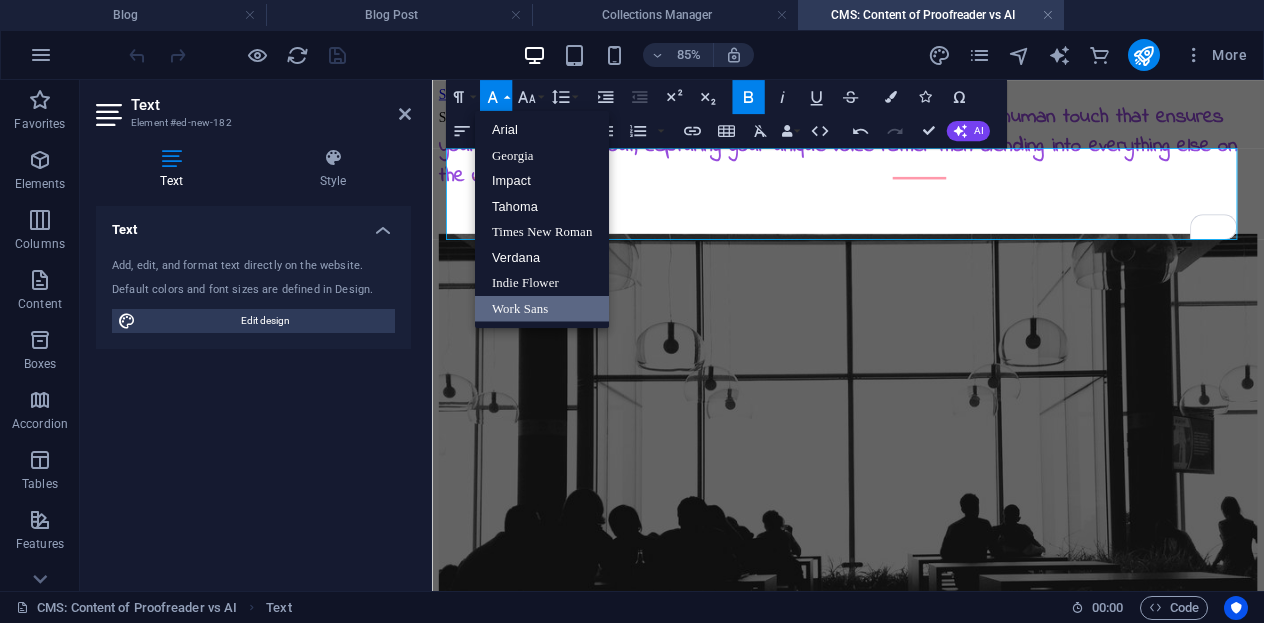 click on "So  Because these programs are just that—programs. They lack the human touch that ensures your writing stands out, capturing your unique voice rather than blending into everything else on the web." at bounding box center [921, 158] 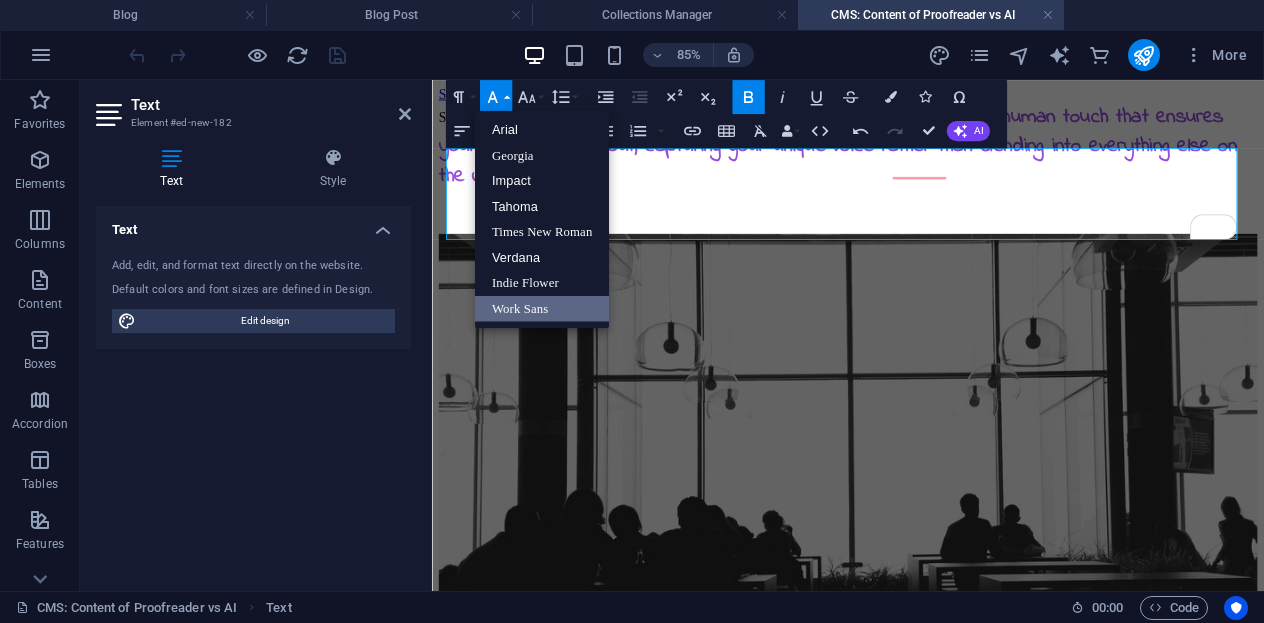 click 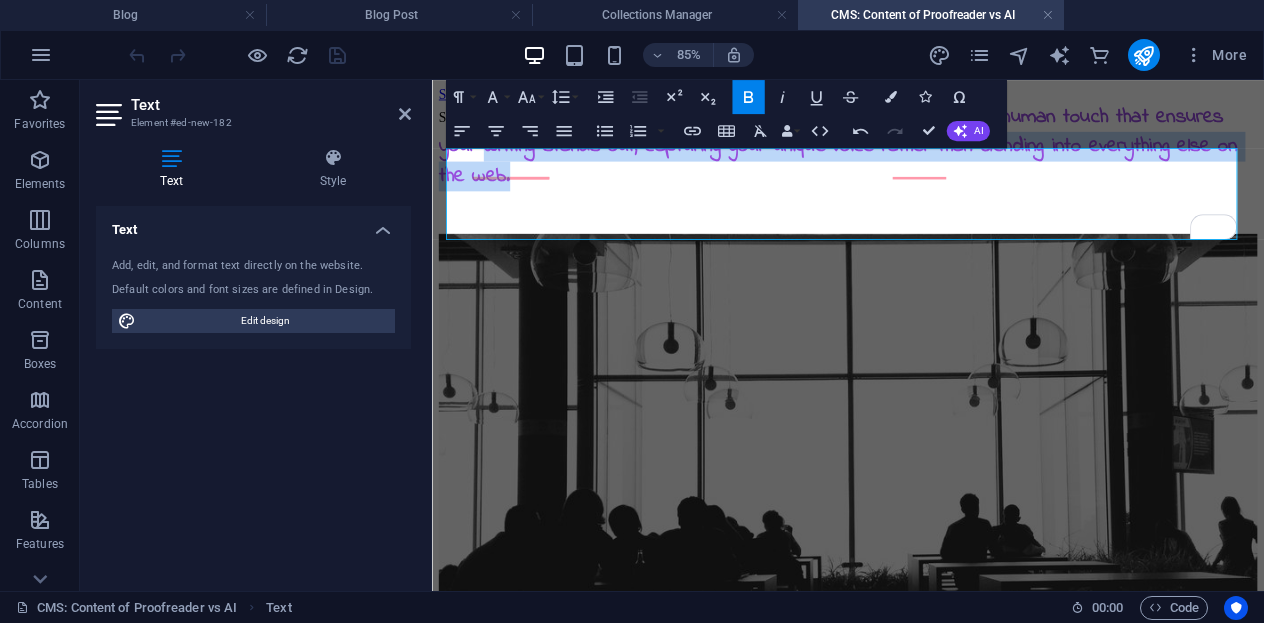 drag, startPoint x: 736, startPoint y: 248, endPoint x: 539, endPoint y: 194, distance: 204.26698 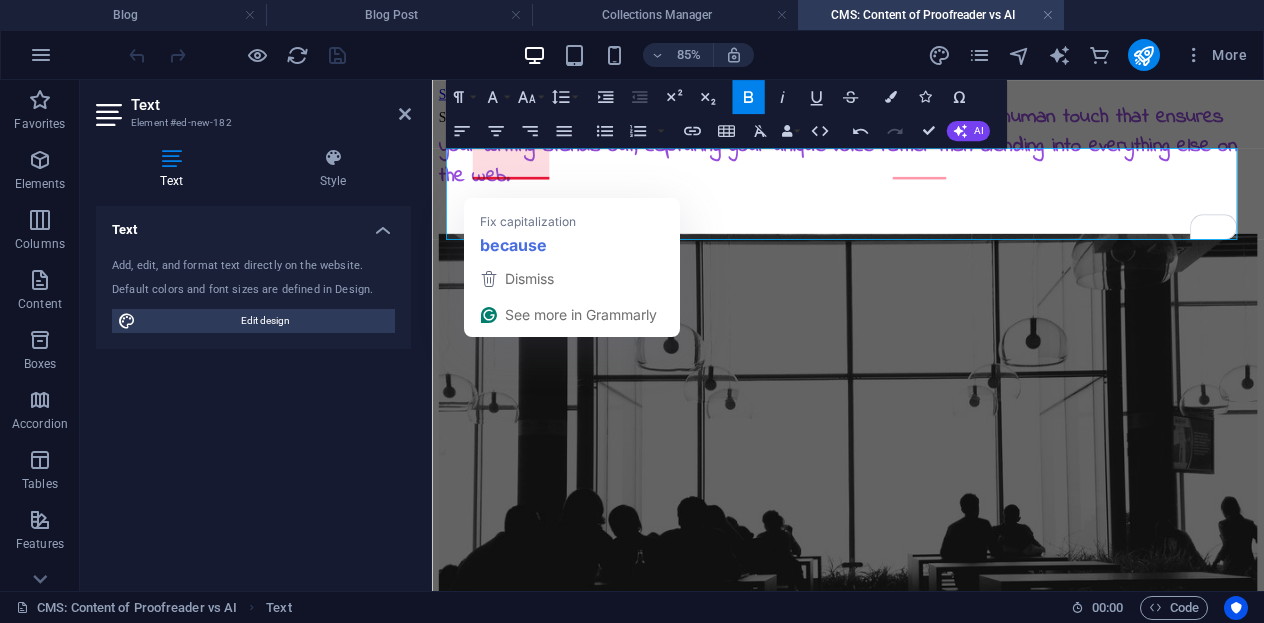drag, startPoint x: 526, startPoint y: 189, endPoint x: 508, endPoint y: 187, distance: 18.110771 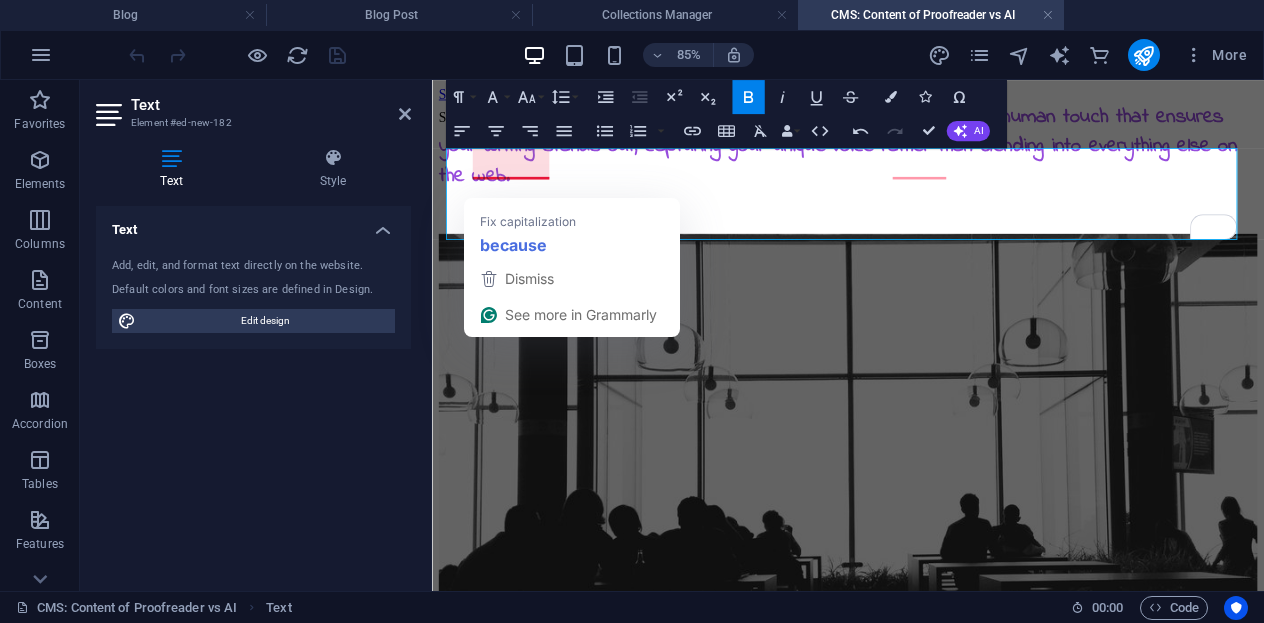 click on "Because these programs are just that—programs. They lack the human touch that ensures your writing stands out, capturing your unique voice rather than blending into everything else on the web." at bounding box center [910, 158] 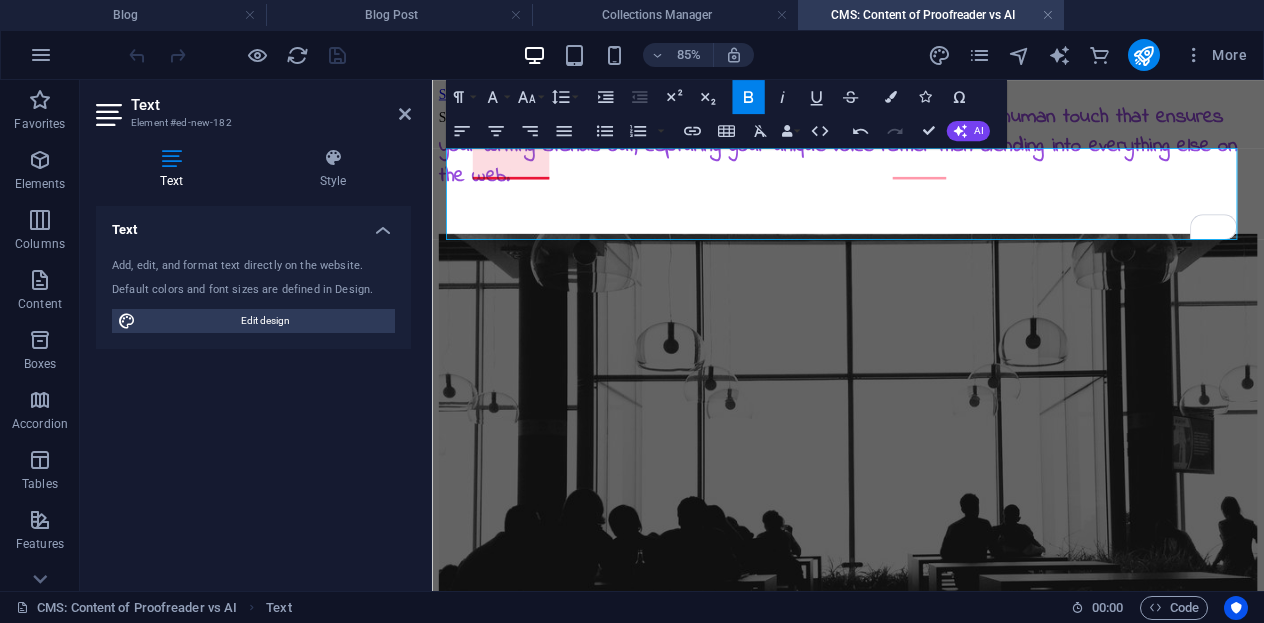click on "So  Because these programs are just that—programs. They lack the human touch that ensures your writing stands out, capturing your unique voice rather than blending into everything else on the web." at bounding box center (921, 158) 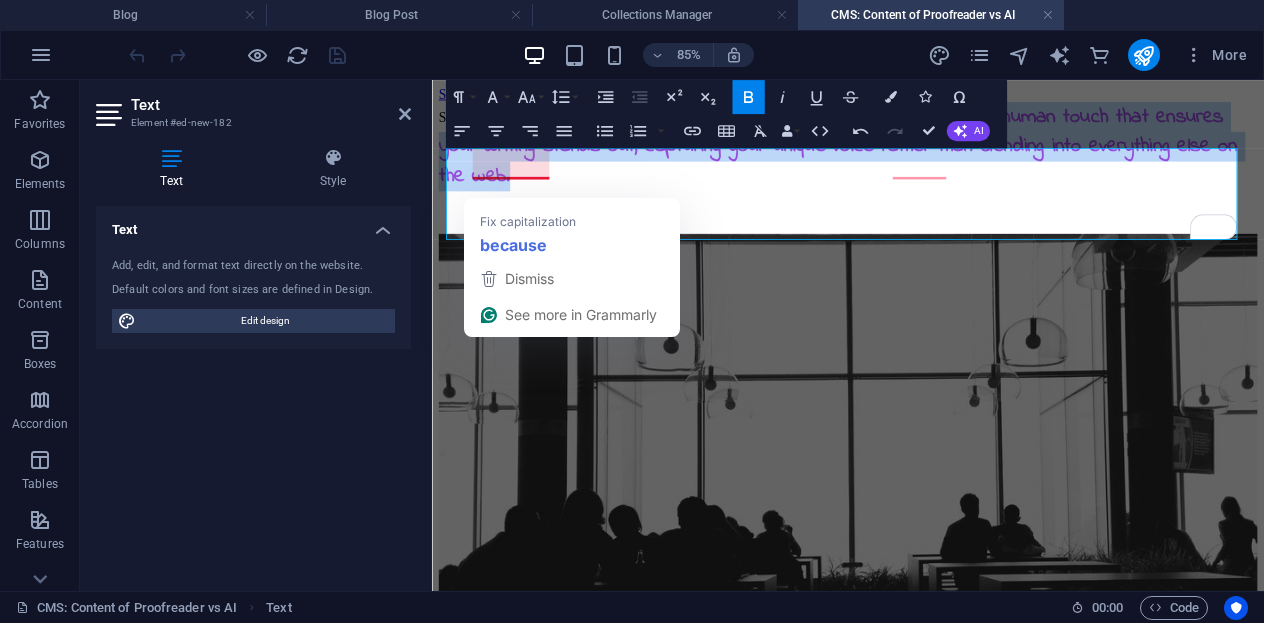 drag, startPoint x: 777, startPoint y: 251, endPoint x: 487, endPoint y: 177, distance: 299.2925 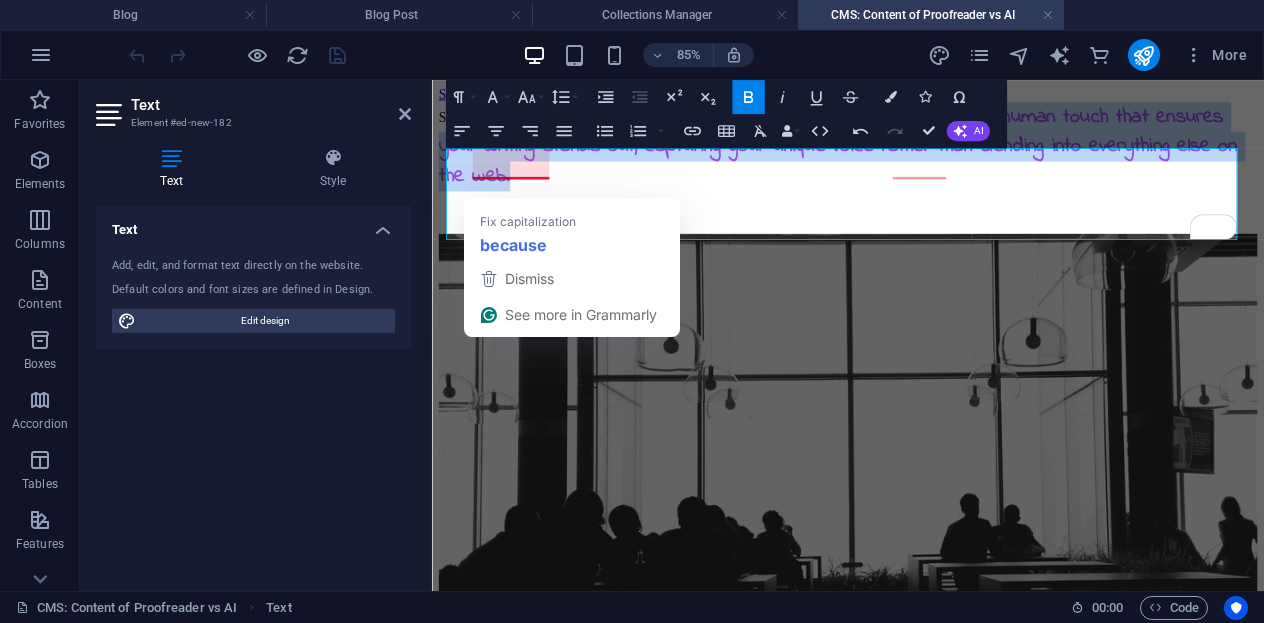 click on "So  Because these programs are just that—programs. They lack the human touch that ensures your writing stands out, capturing your unique voice rather than blending into everything else on the web." at bounding box center [921, 158] 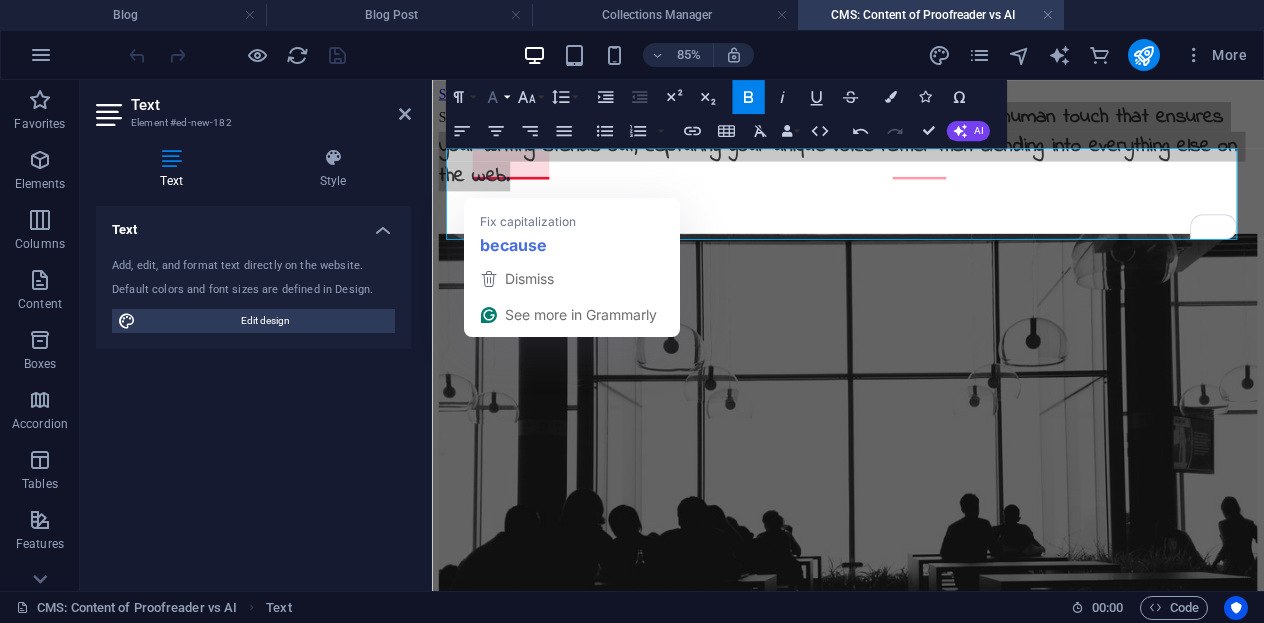 click on "Font Family" at bounding box center (496, 97) 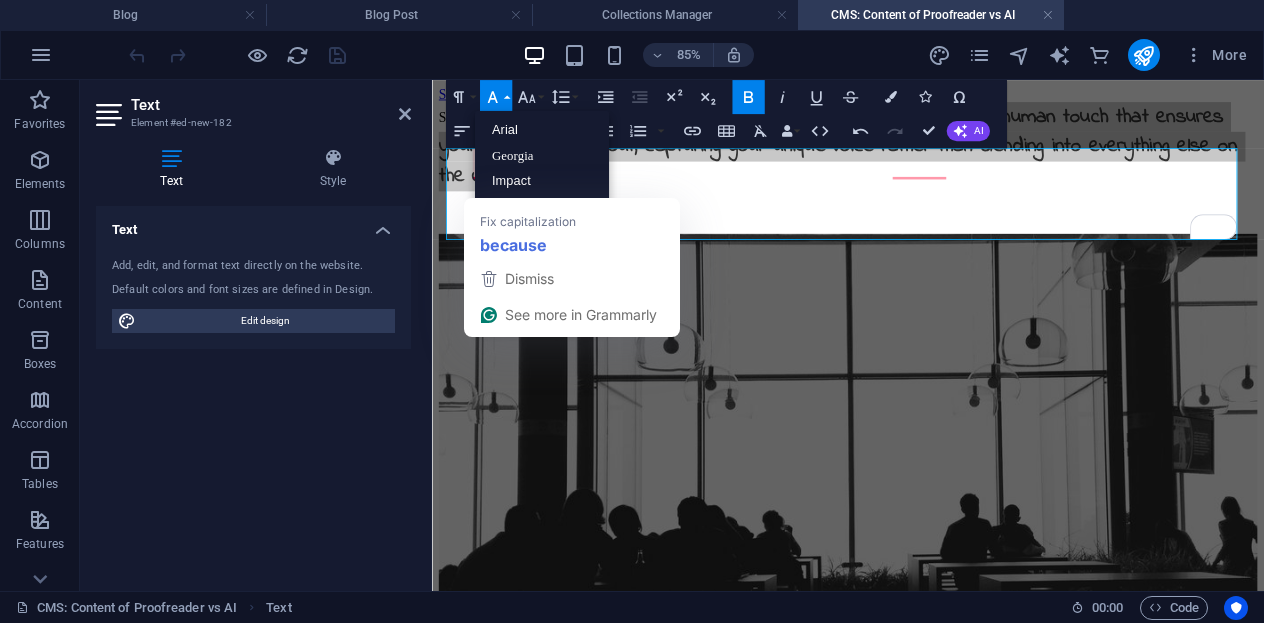 scroll, scrollTop: 0, scrollLeft: 0, axis: both 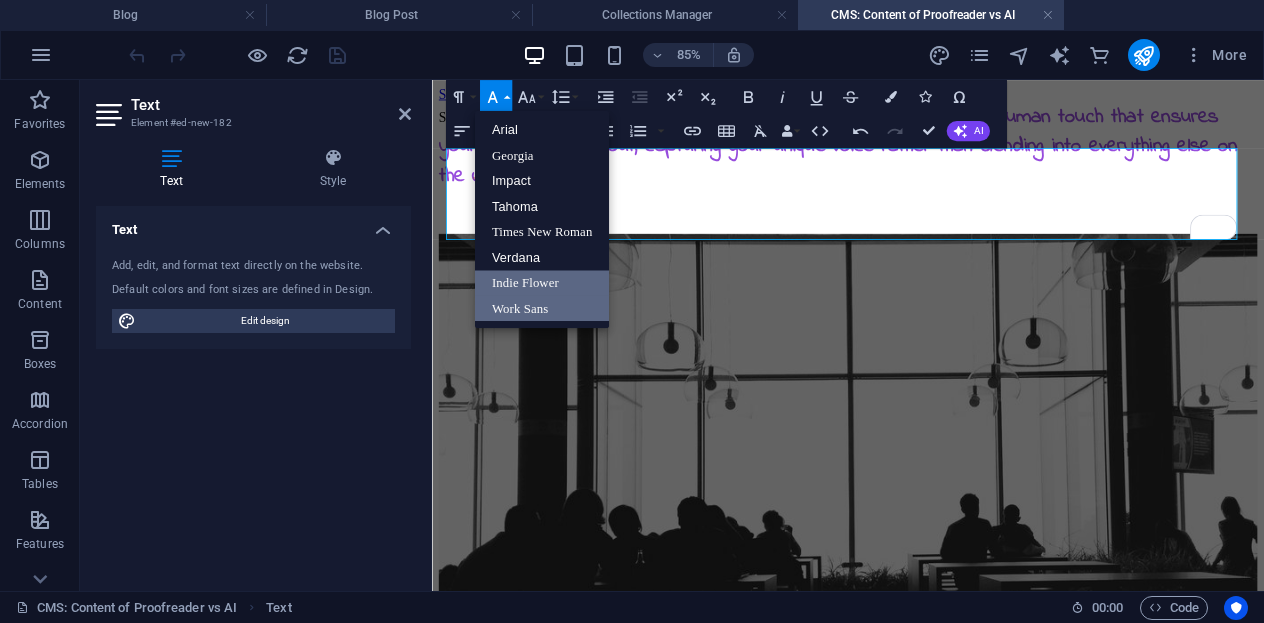 click on "Work Sans" at bounding box center [542, 309] 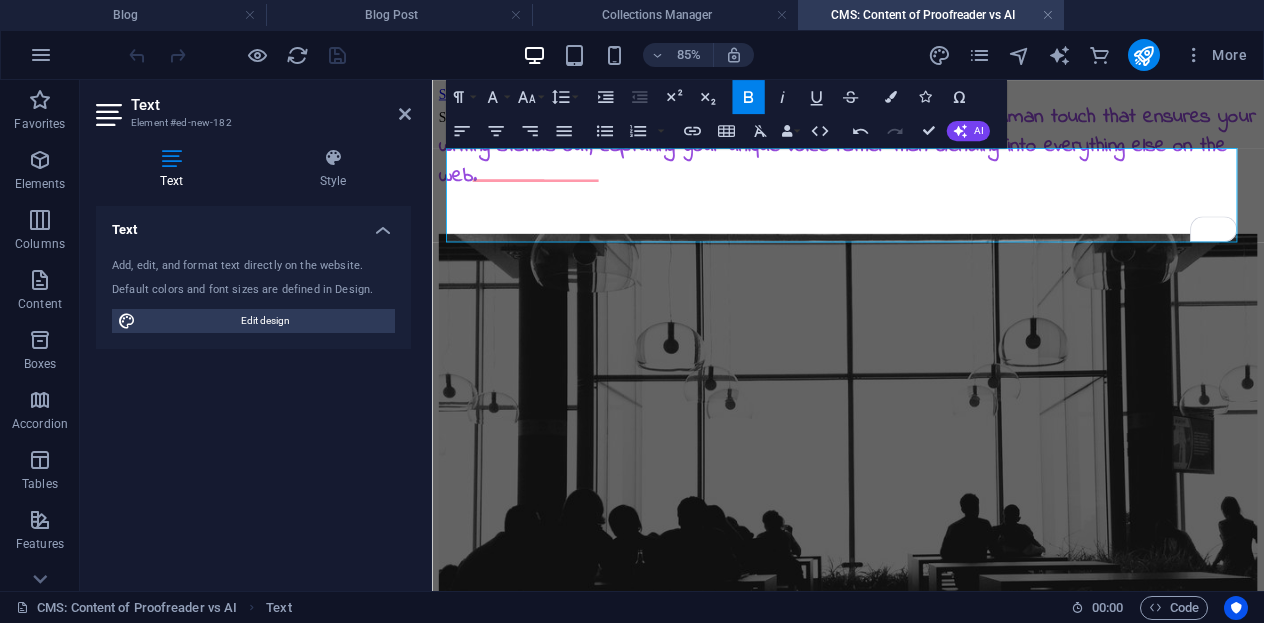 drag, startPoint x: 732, startPoint y: 258, endPoint x: 471, endPoint y: 183, distance: 271.56213 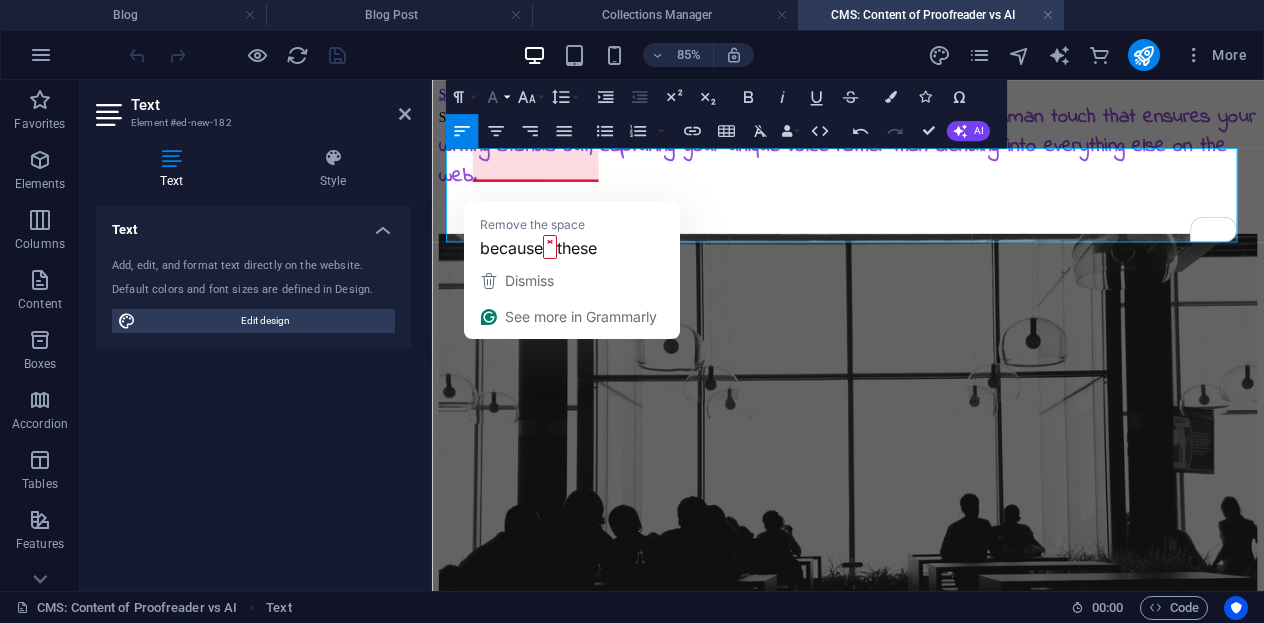 click on "Font Family" at bounding box center (496, 97) 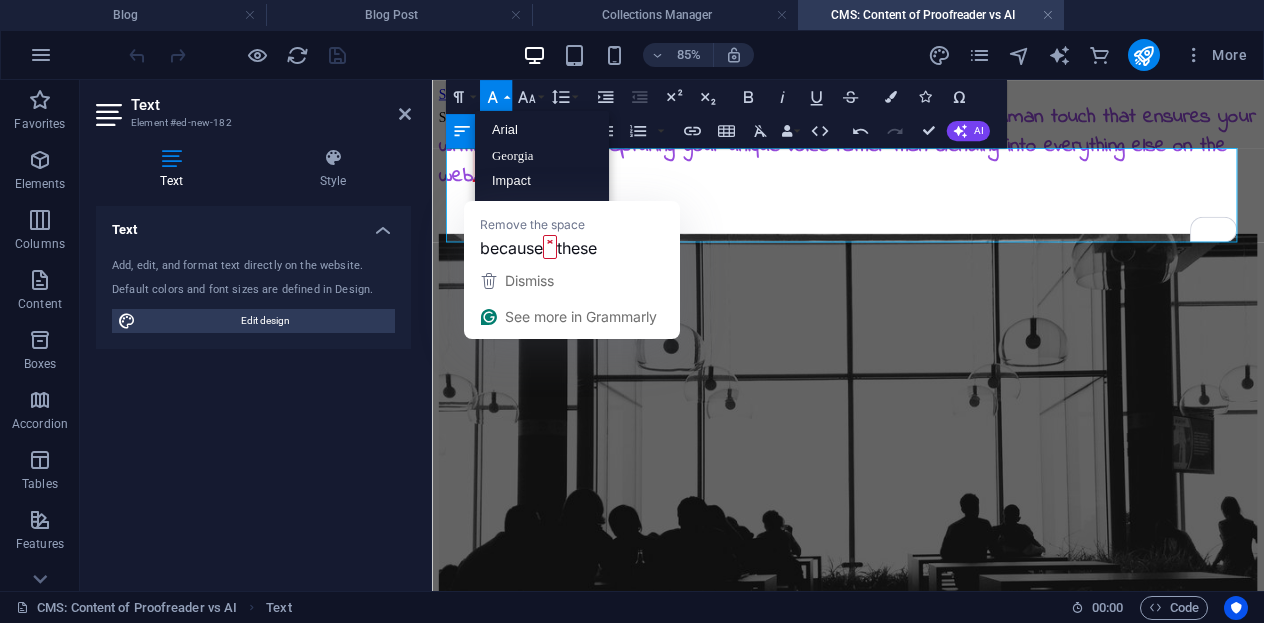 scroll, scrollTop: 0, scrollLeft: 0, axis: both 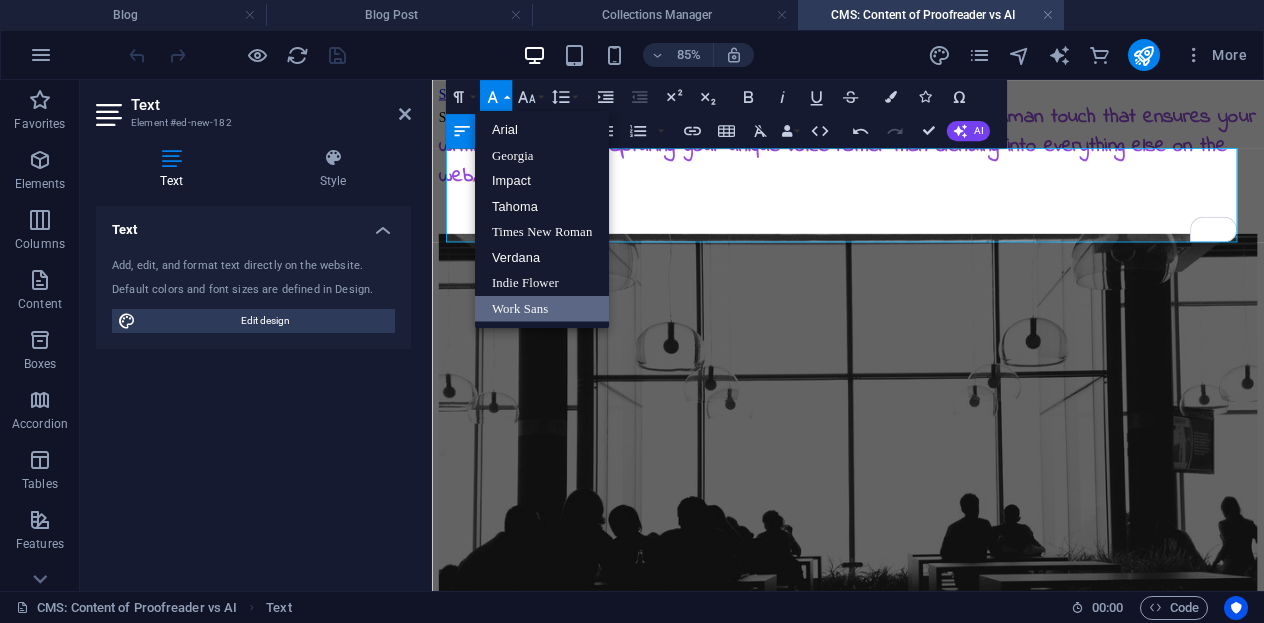 click on "Work Sans" at bounding box center (542, 309) 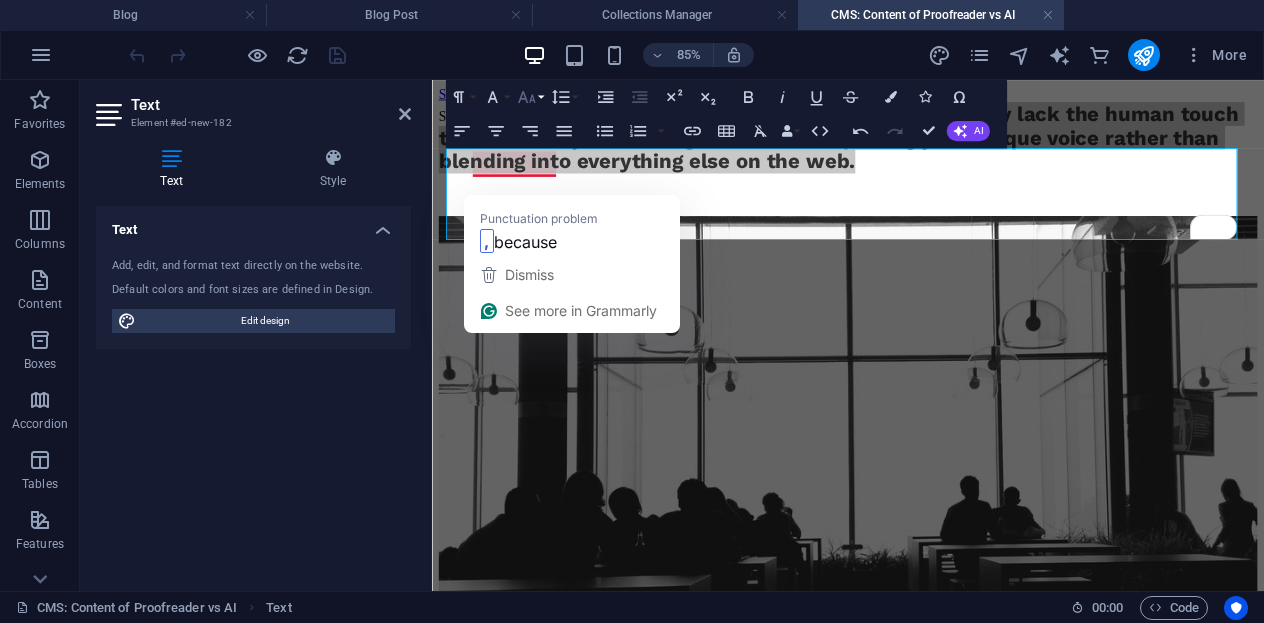 click on "Font Size" at bounding box center [530, 97] 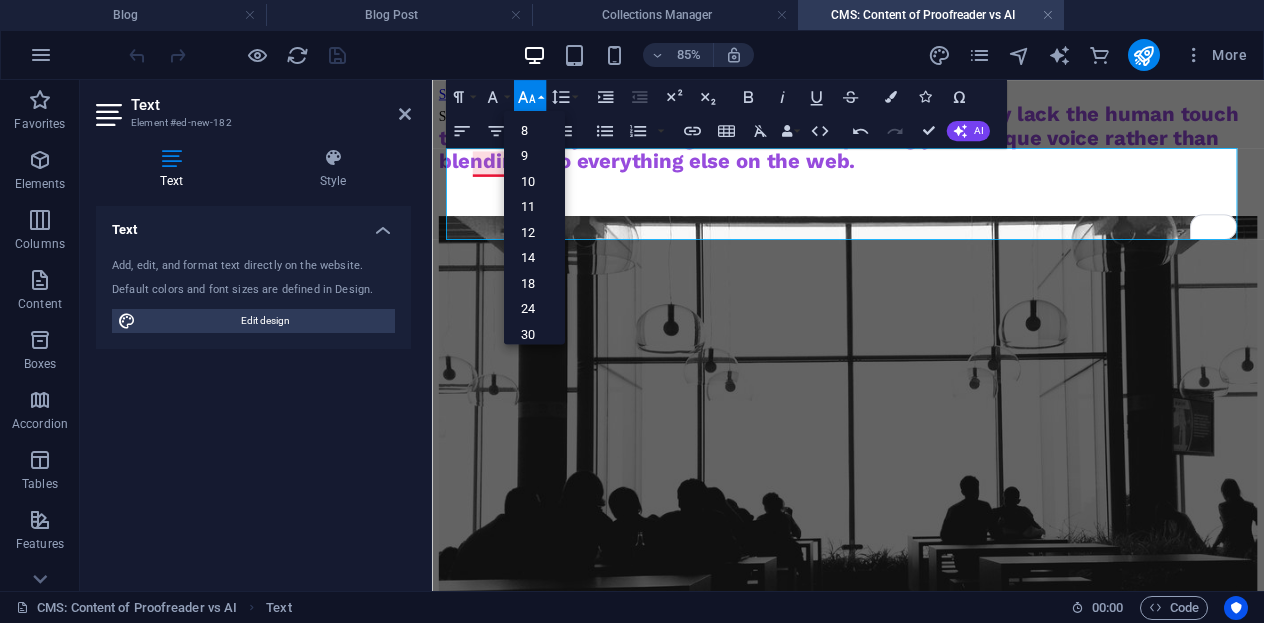 click on "So   because​ these programs are just that—programs. They lack the human touch that ensures your writing stands out, capturing your unique voice rather than blending into everything else on the web." at bounding box center (921, 148) 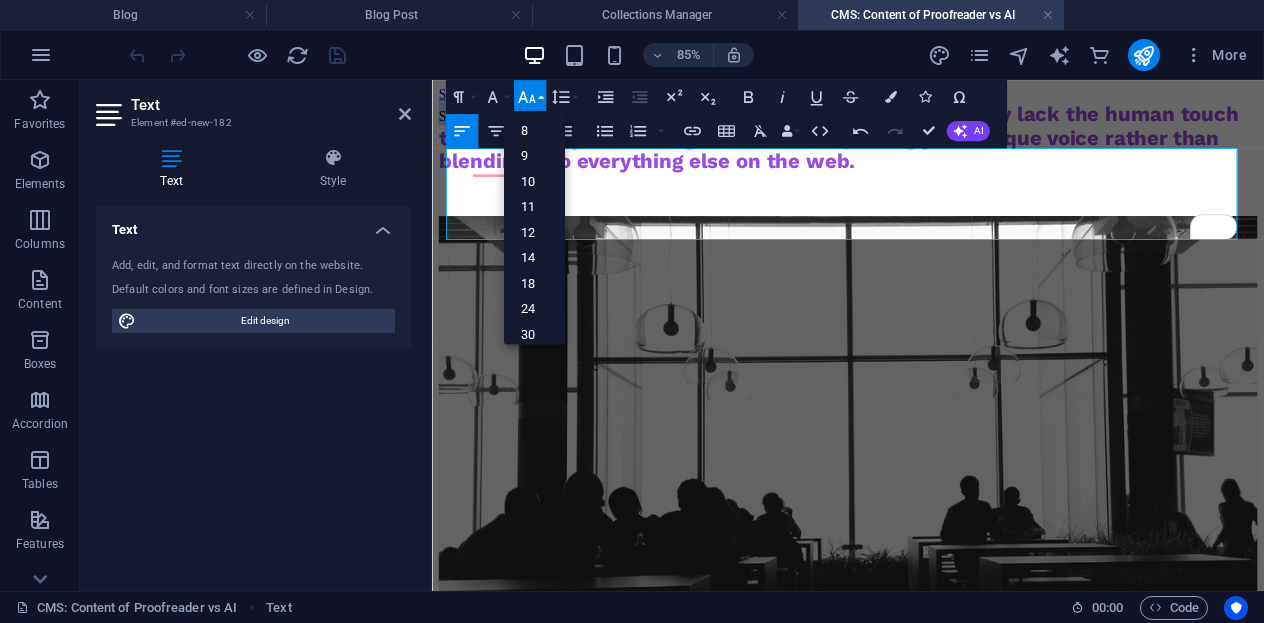 drag, startPoint x: 471, startPoint y: 179, endPoint x: 441, endPoint y: 179, distance: 30 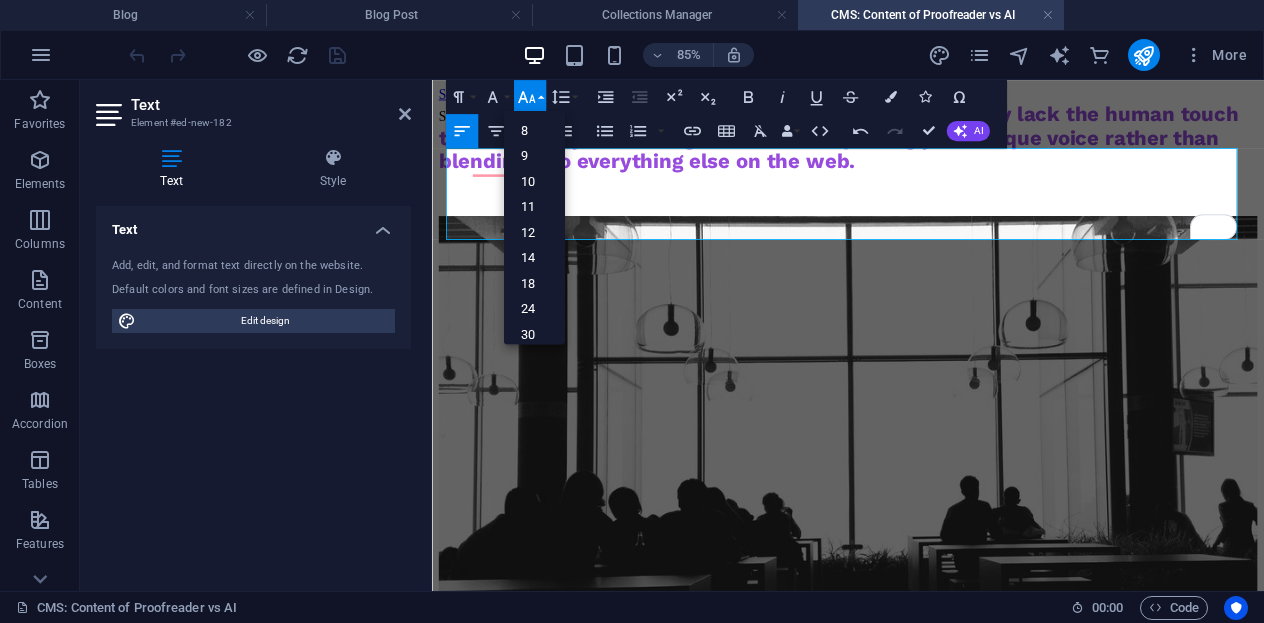 click on "So   because​ these programs are just that—programs. They lack the human touch that ensures your writing stands out, capturing your unique voice rather than blending into everything else on the web." at bounding box center (921, 148) 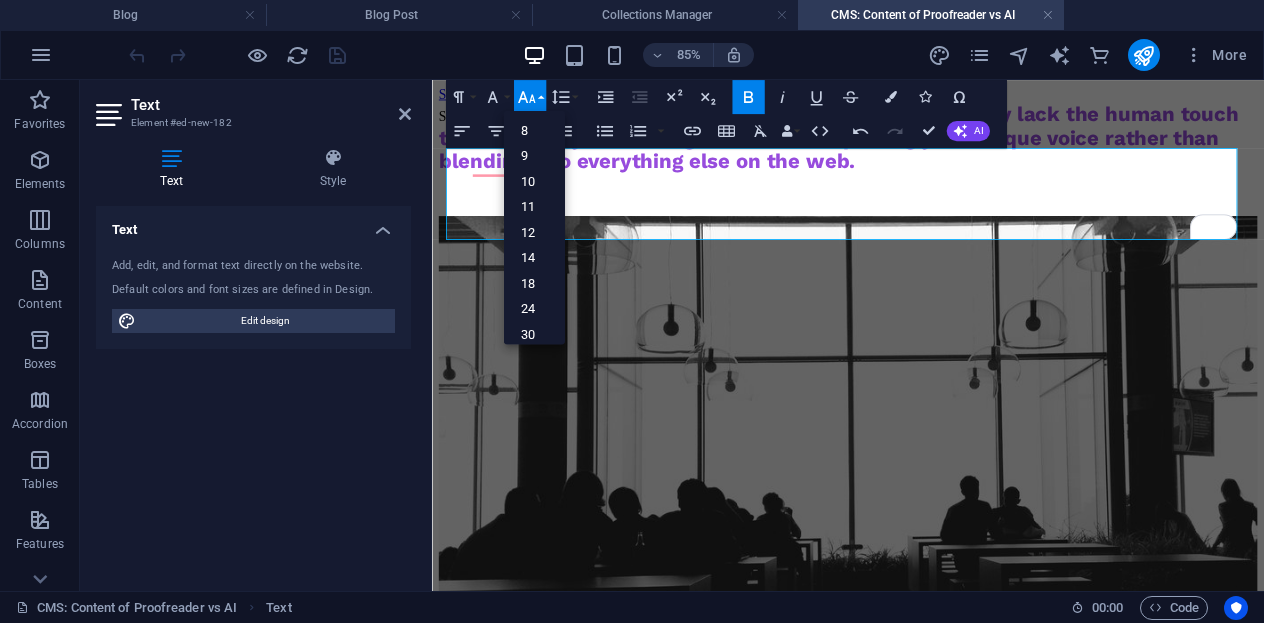 click on "So   because​ these programs are just that—programs. They lack the human touch that ensures your writing stands out, capturing your unique voice rather than blending into everything else on the web." at bounding box center (921, 148) 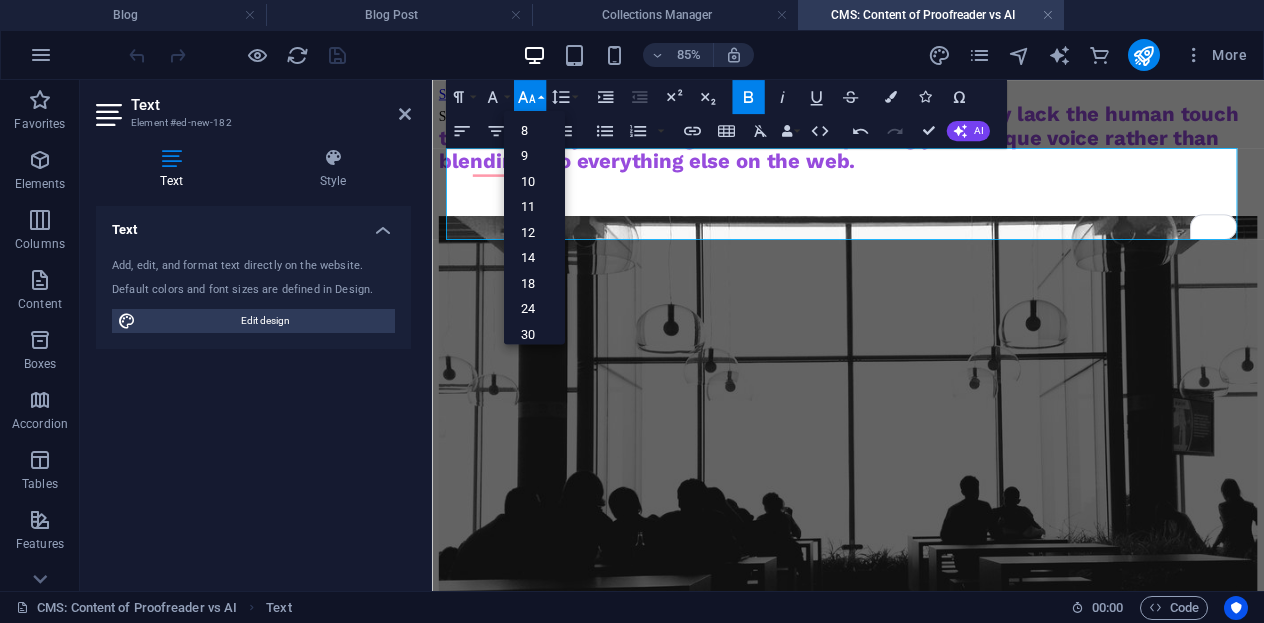 click 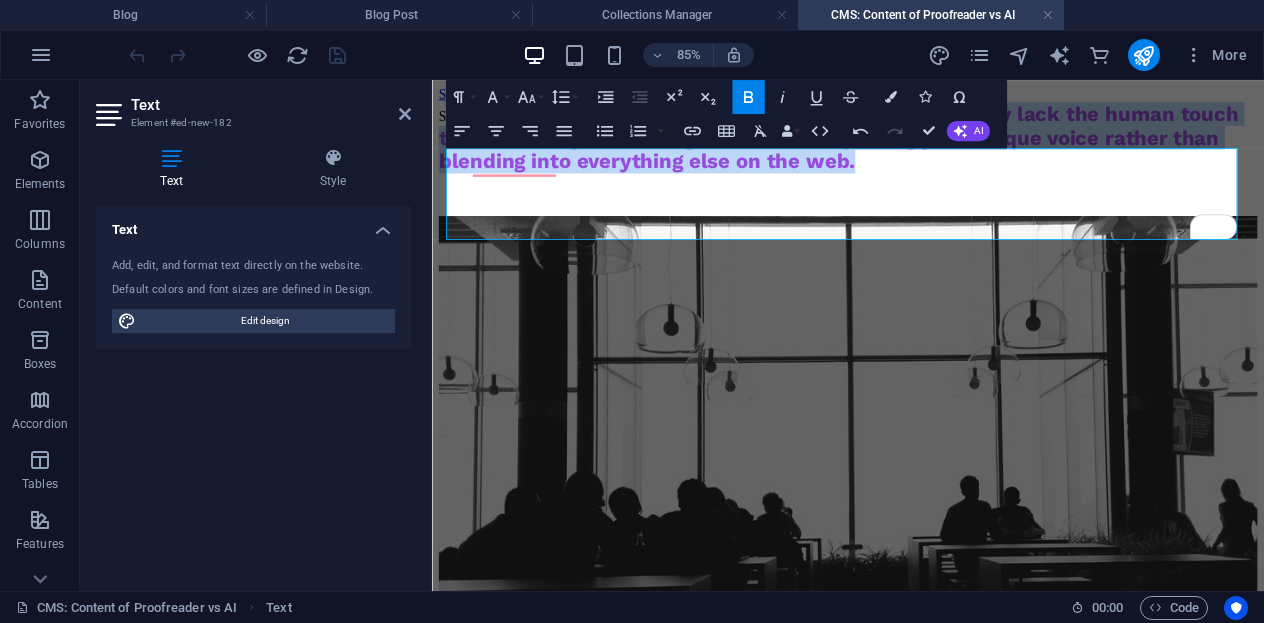 drag, startPoint x: 1010, startPoint y: 255, endPoint x: 478, endPoint y: 186, distance: 536.45593 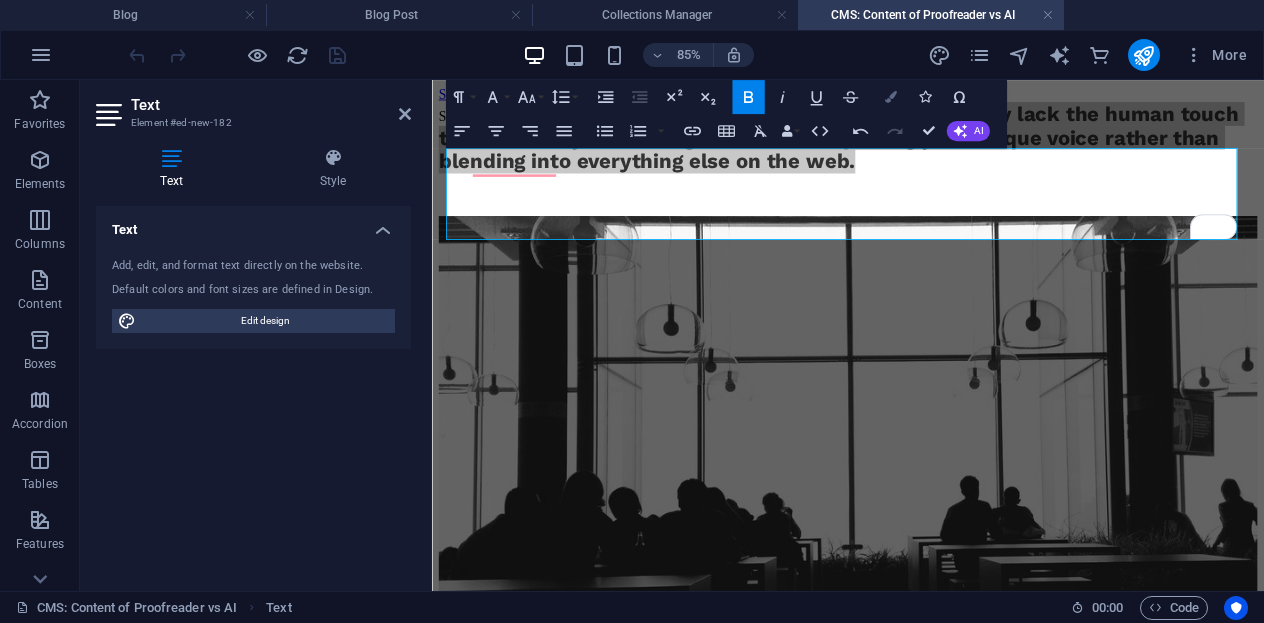 click at bounding box center [891, 97] 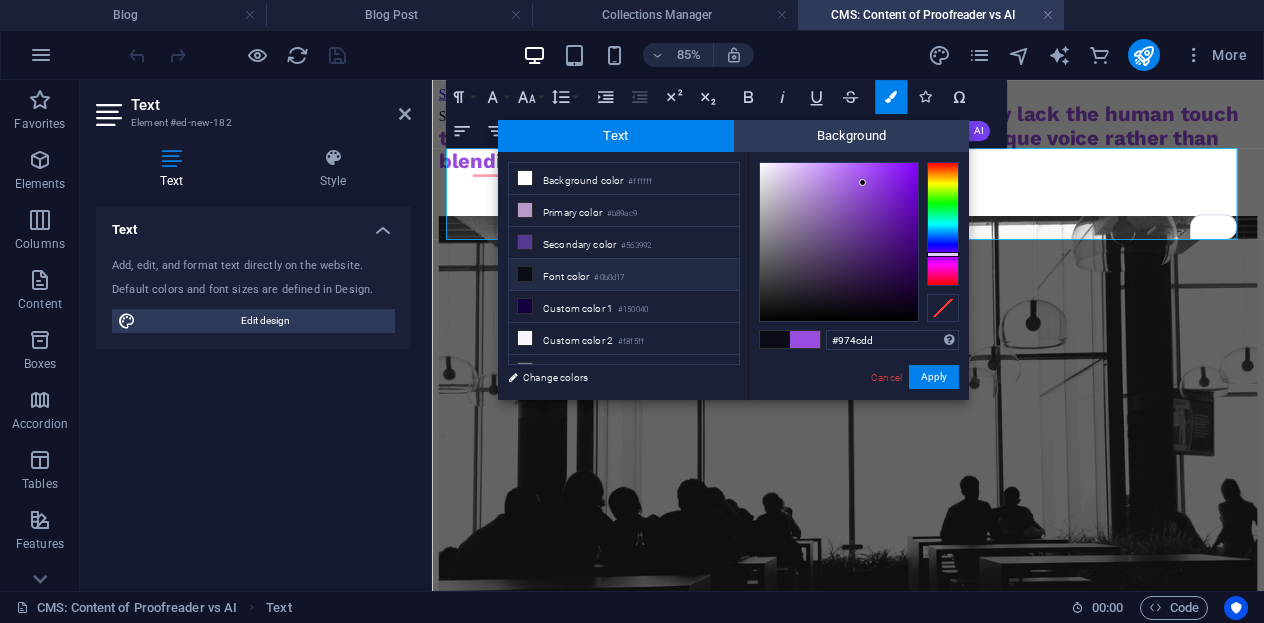 click on "Font color
#0b0d17" at bounding box center (624, 275) 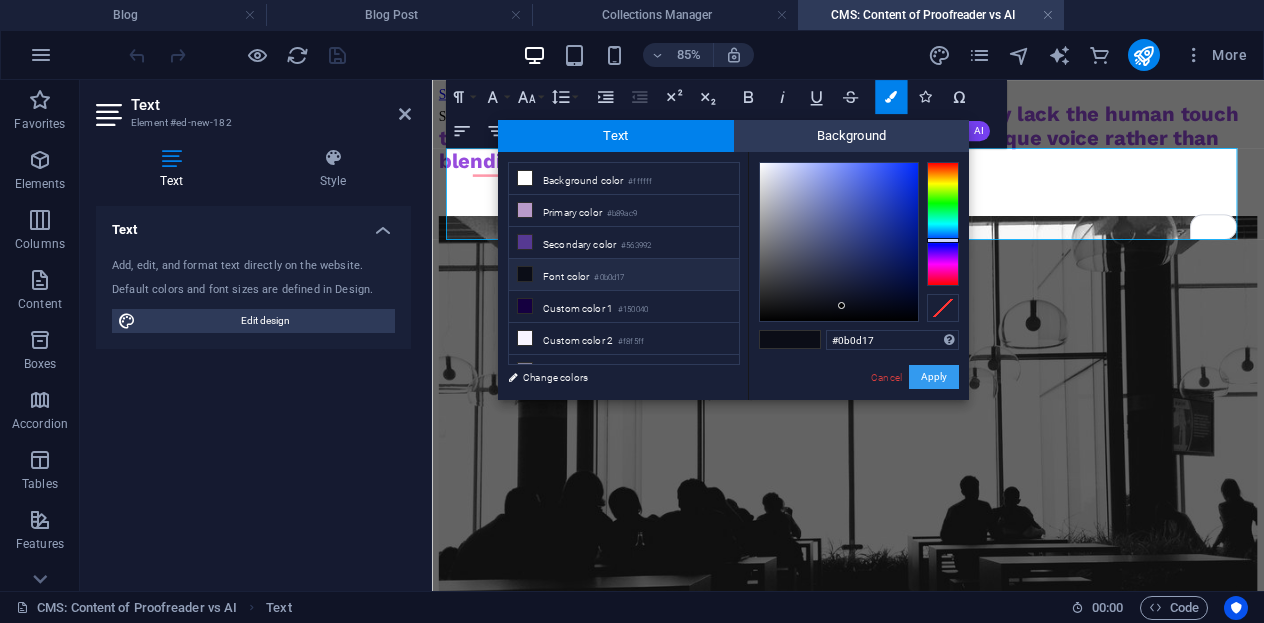 click on "Apply" at bounding box center [934, 377] 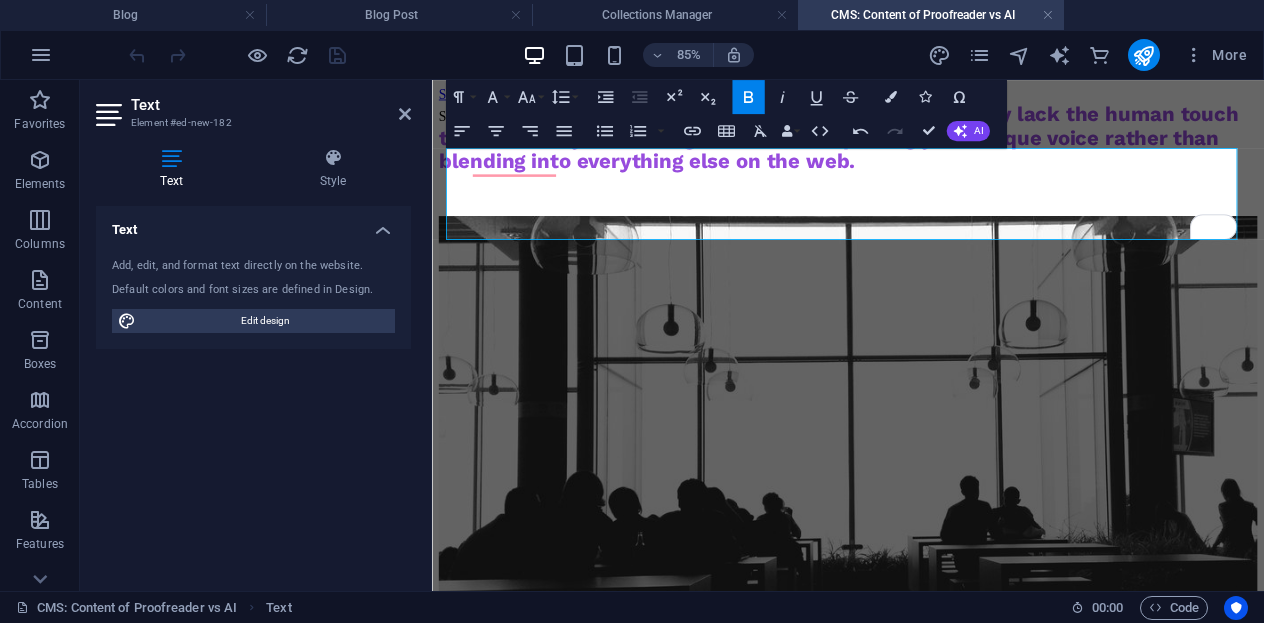 click 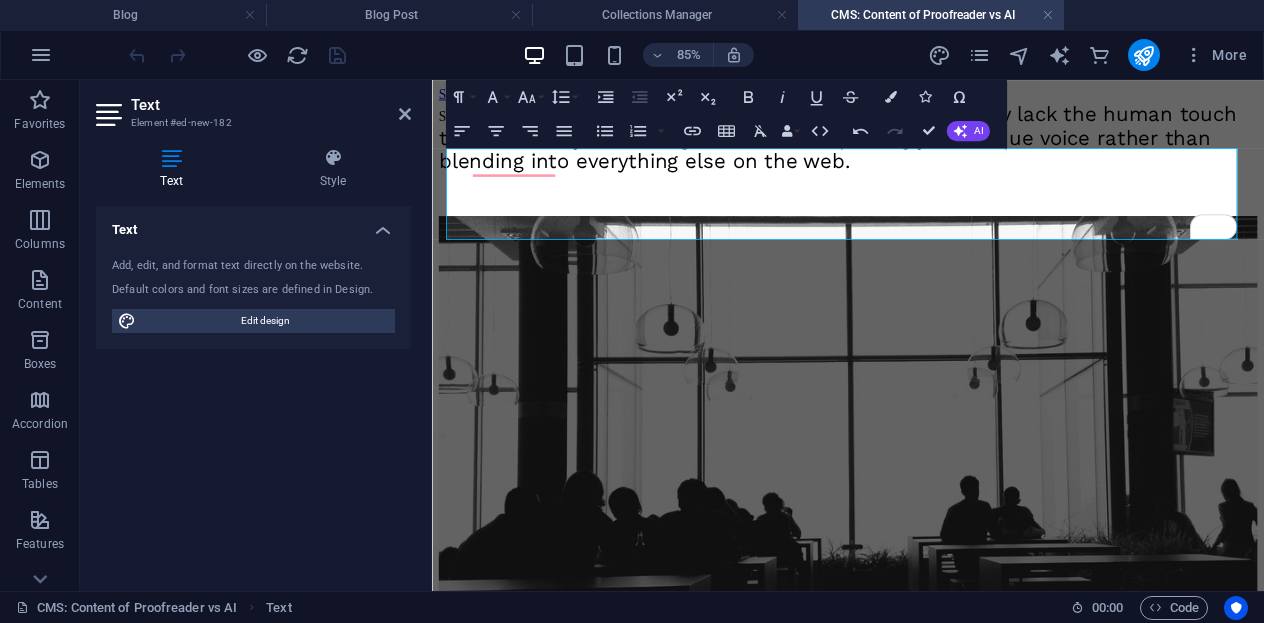 click on "So   because​ these programs are just that—programs. They lack the human touch that ensures your writing stands out, capturing your unique voice rather than blending into everything else on the web." at bounding box center (921, 148) 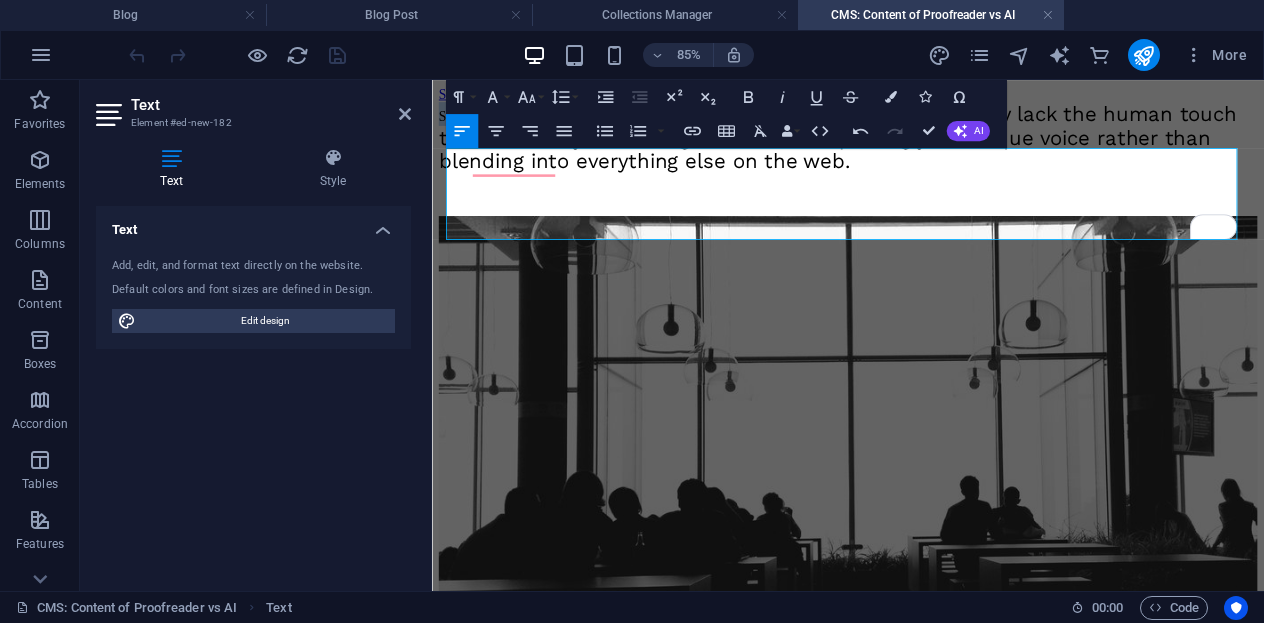 drag, startPoint x: 471, startPoint y: 183, endPoint x: 447, endPoint y: 183, distance: 24 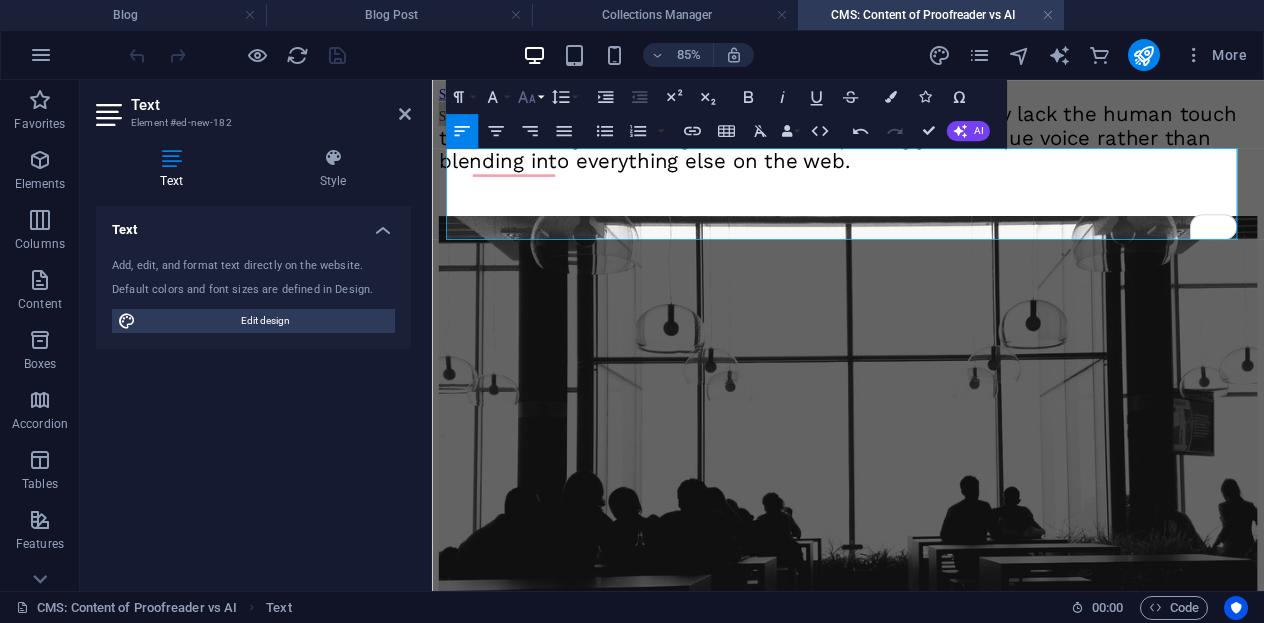 click on "Font Size" at bounding box center [530, 97] 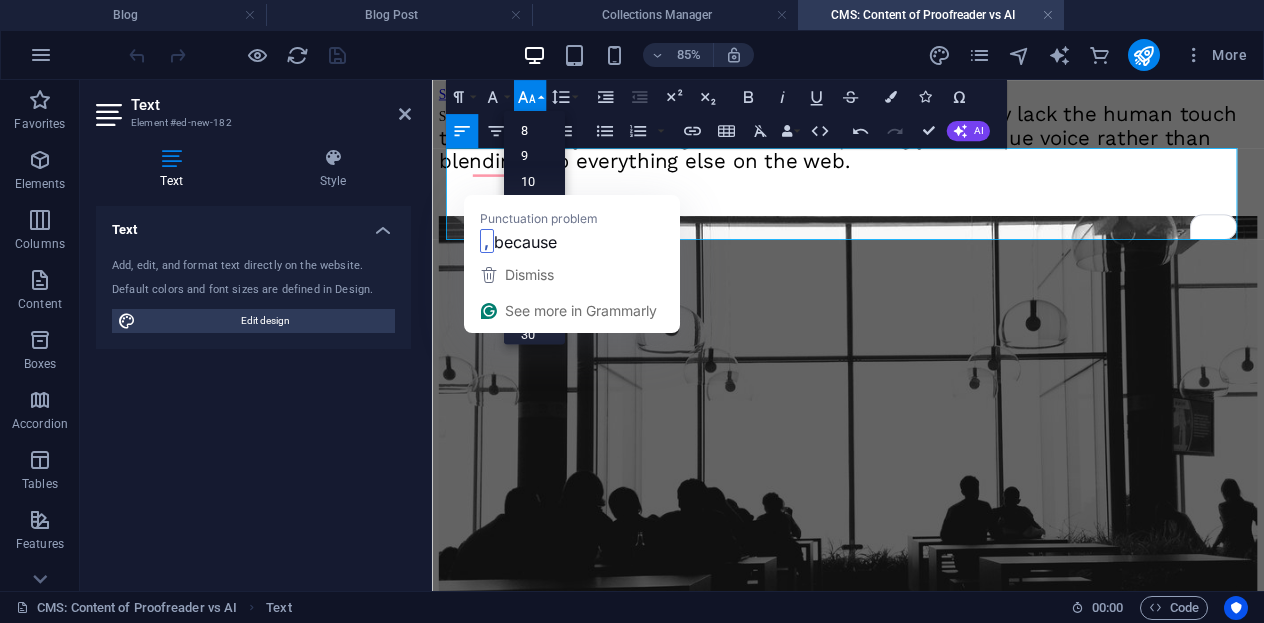 click at bounding box center (459, 122) 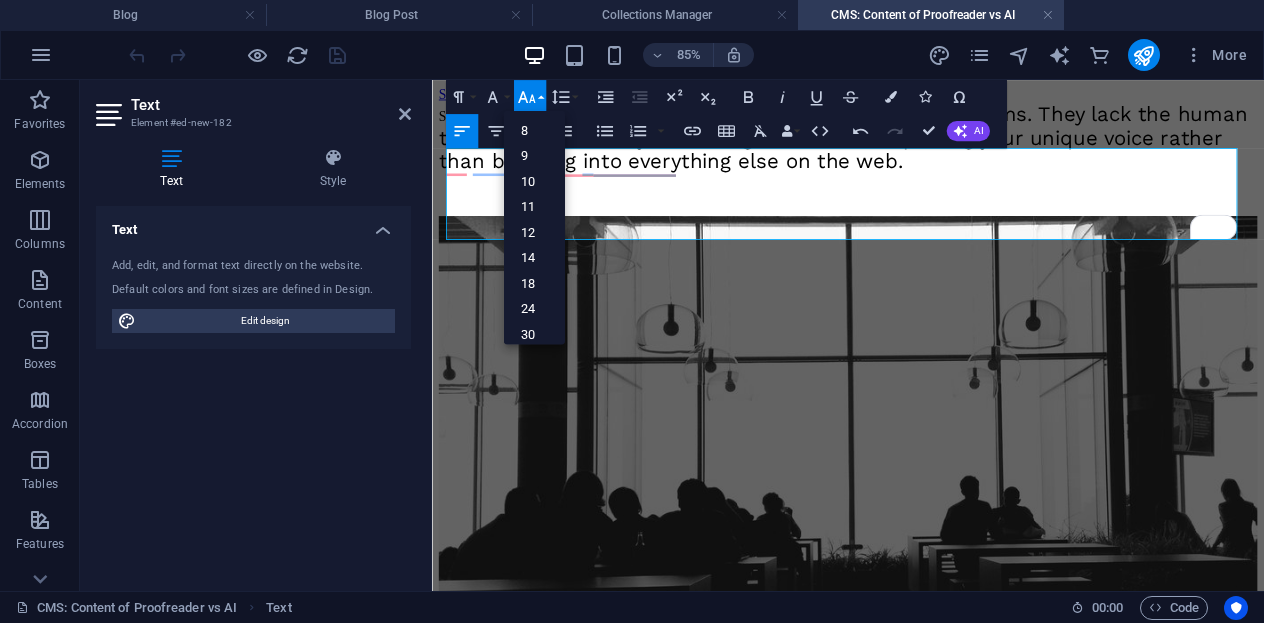 click 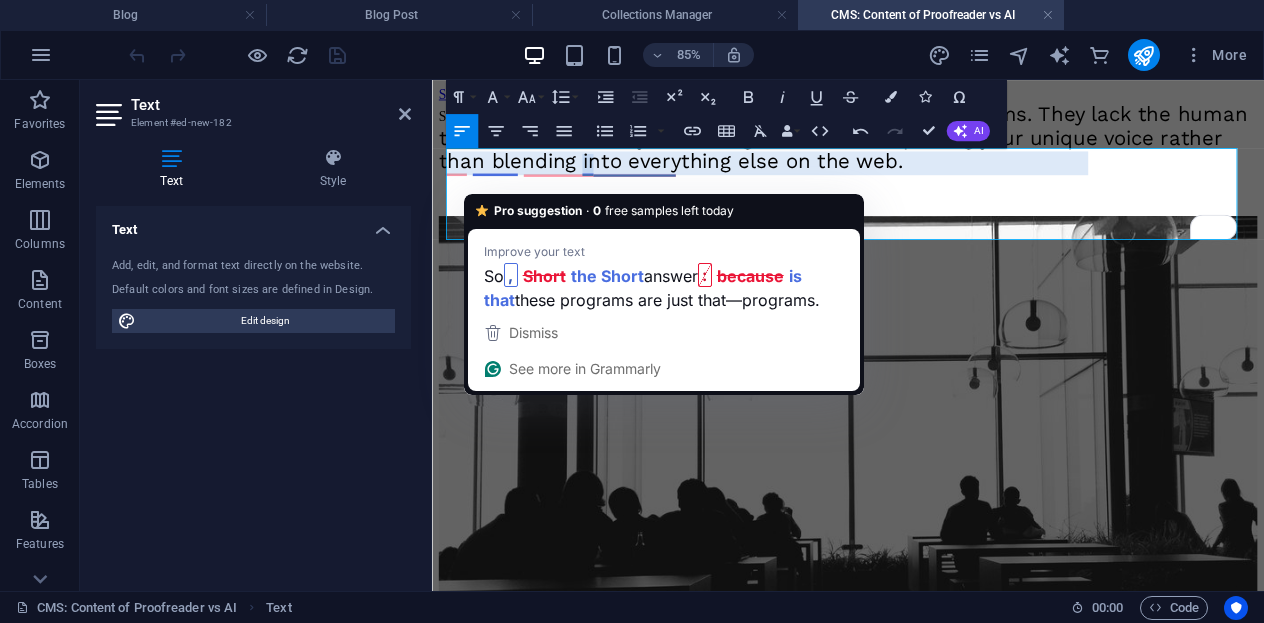 click on "So Short answer:  because​ these programs are just that—programs. They lack the human touch that ensures your writing stands out, capturing your unique voice rather than blending into everything else on the web." at bounding box center (921, 148) 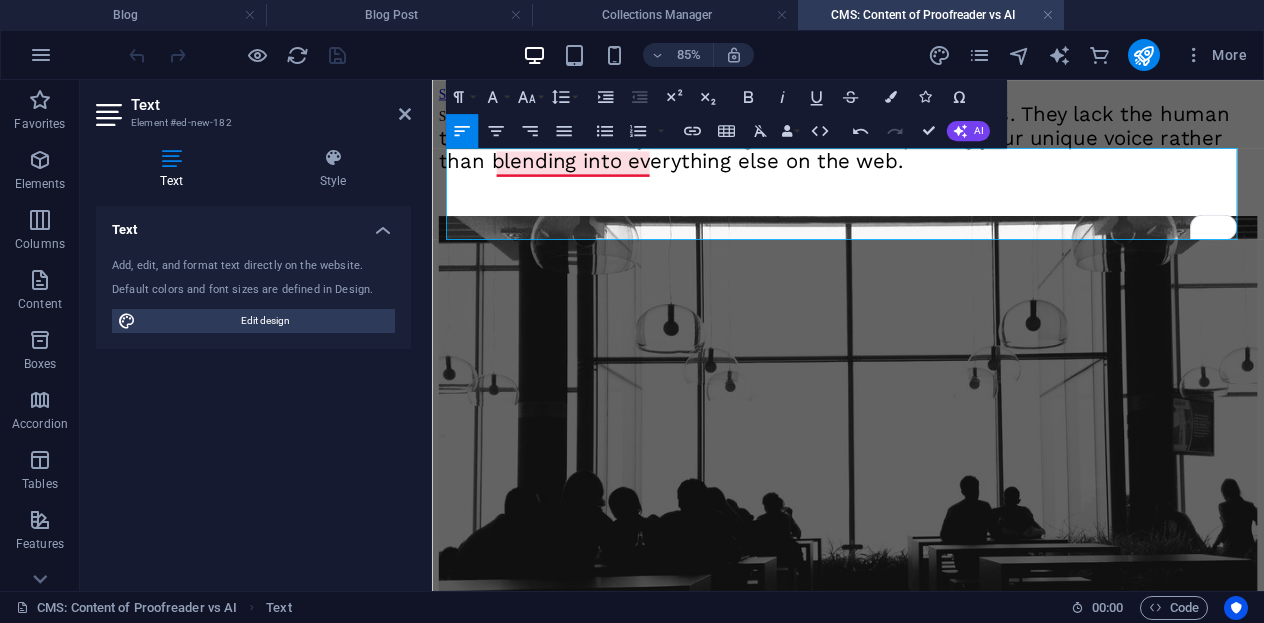 click on "because these programs are just that—programs. They lack the human touch that ensures your writing stands out, capturing your unique voice rather than blending into everything else on the web." at bounding box center (905, 148) 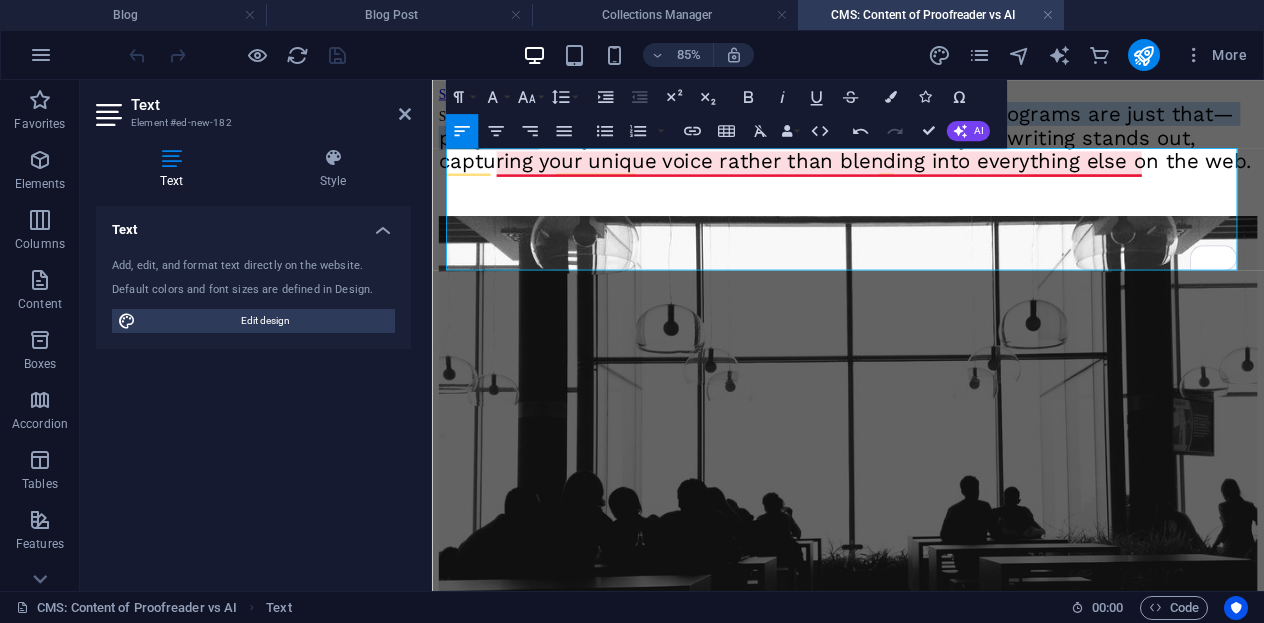drag, startPoint x: 851, startPoint y: 212, endPoint x: 1080, endPoint y: 170, distance: 232.81967 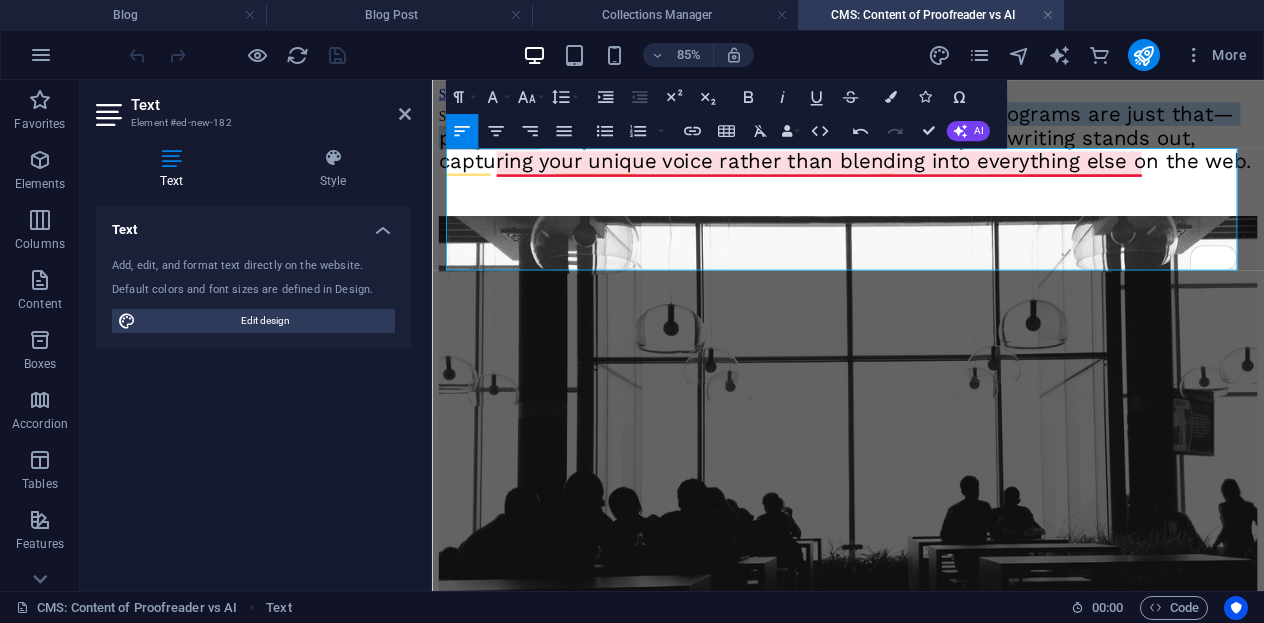 click on "Short answer: because these programs are just that- programs. They lack because these programs are just that—programs. They lack the human touch that ensures your writing stands out, capturing your unique voice rather than blending into everything else on the web." at bounding box center [921, 148] 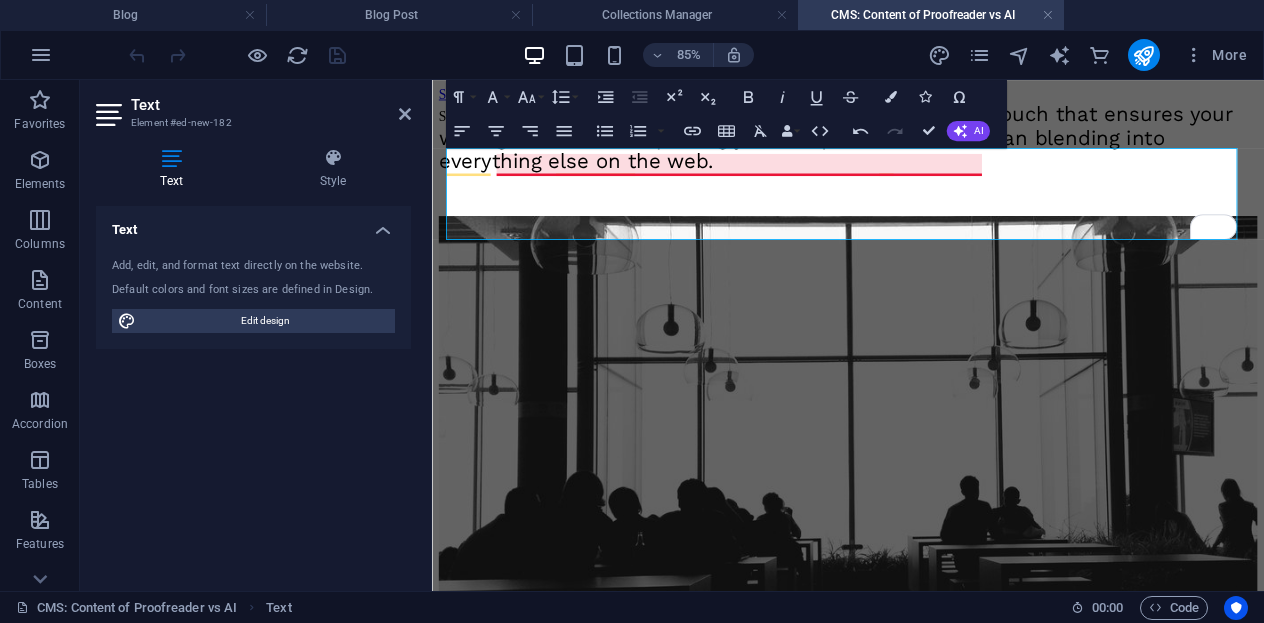 click on "Short answer: because these programs are just that- programs.   They lack the human touch that ensures your writing stands out, capturing your unique voice rather than blending into everything else on the web." at bounding box center (921, 148) 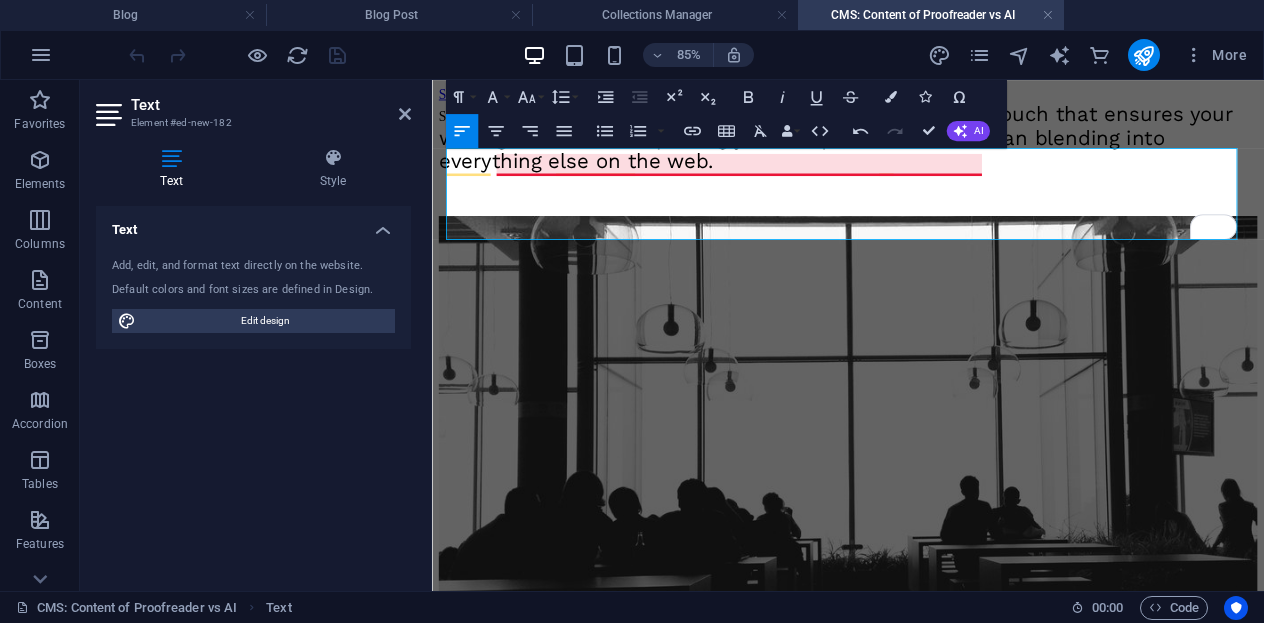 click on "They lack the human touch that ensures your writing stands out, capturing your unique voice rather than blending into everything else on the web." at bounding box center [907, 148] 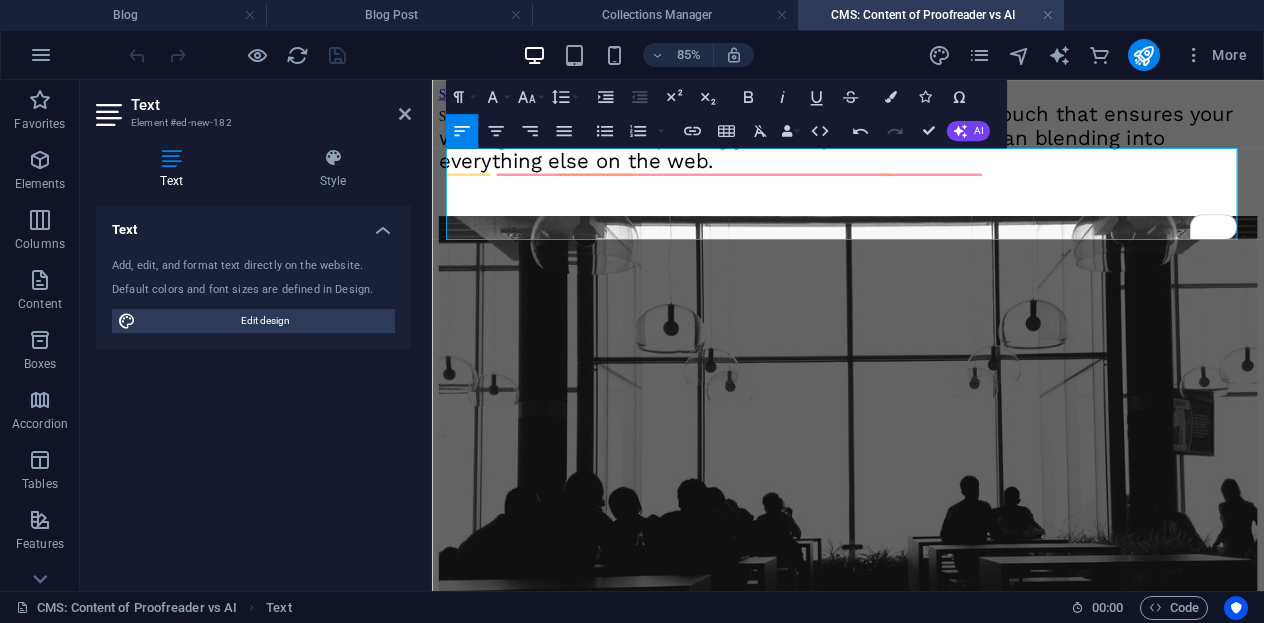 click on "They lack the human touch that ensures your writing stands out, capturing your unique voice rather than blending into everything else on the web." at bounding box center (907, 148) 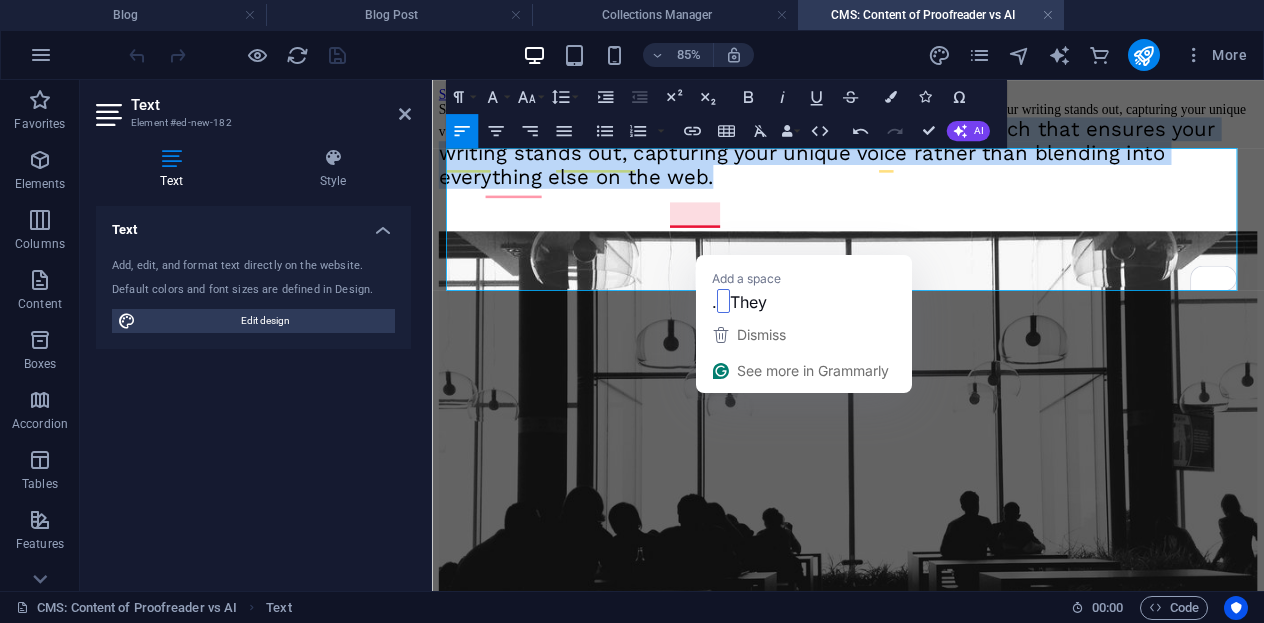 drag, startPoint x: 642, startPoint y: 310, endPoint x: 723, endPoint y: 238, distance: 108.37435 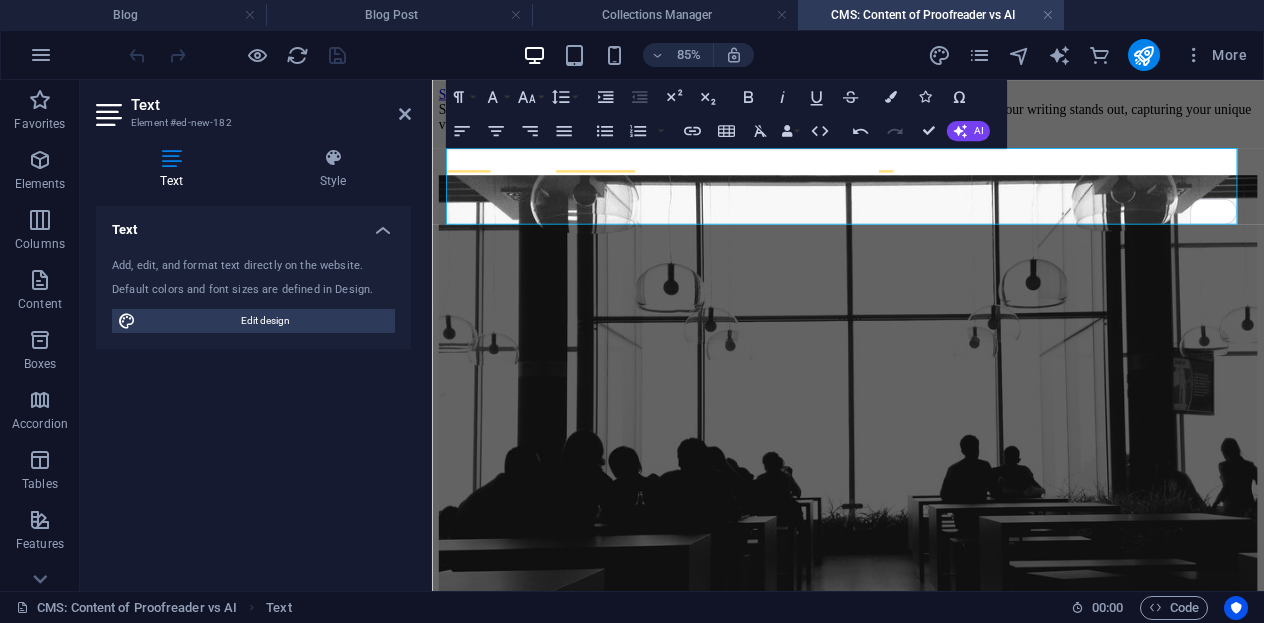 click on "Short answer: because these programs are just that- programs. They lack the human touch that ensures your writing stands out, capturing your unique voice rather than blending into everything else on the web." at bounding box center [921, 124] 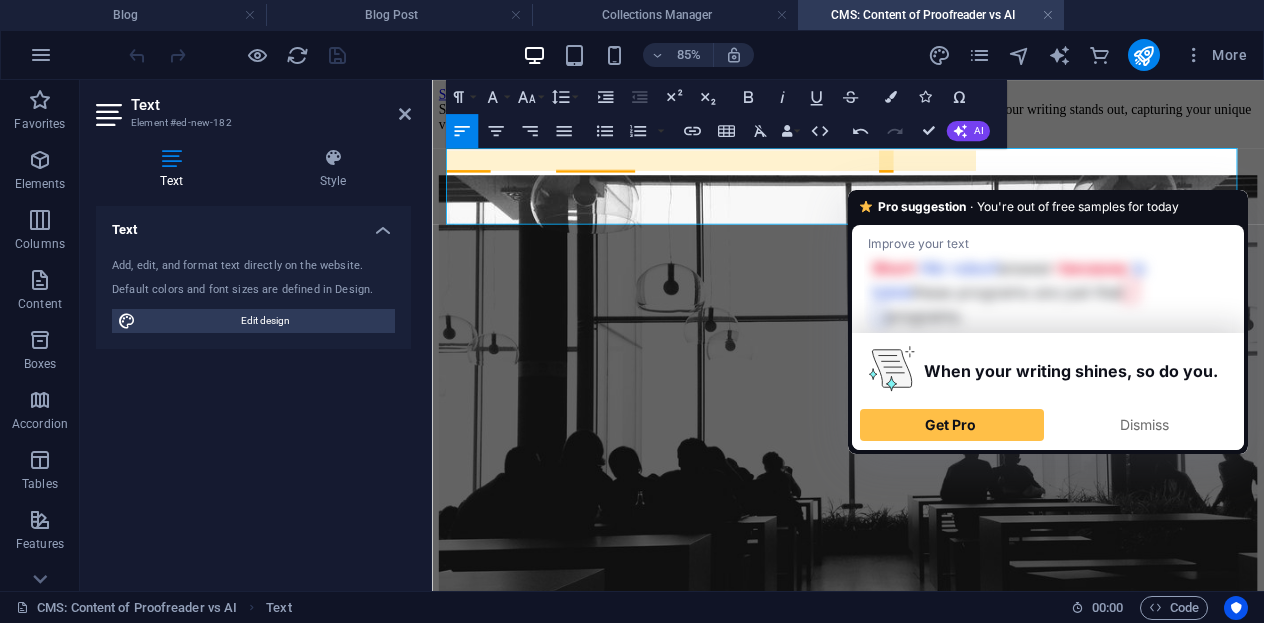 click on "Short answer: because these programs are just that- programs. They lack the human touch that ensures your writing stands out, capturing your unique voice rather than blending into everything else on the web." at bounding box center [921, 124] 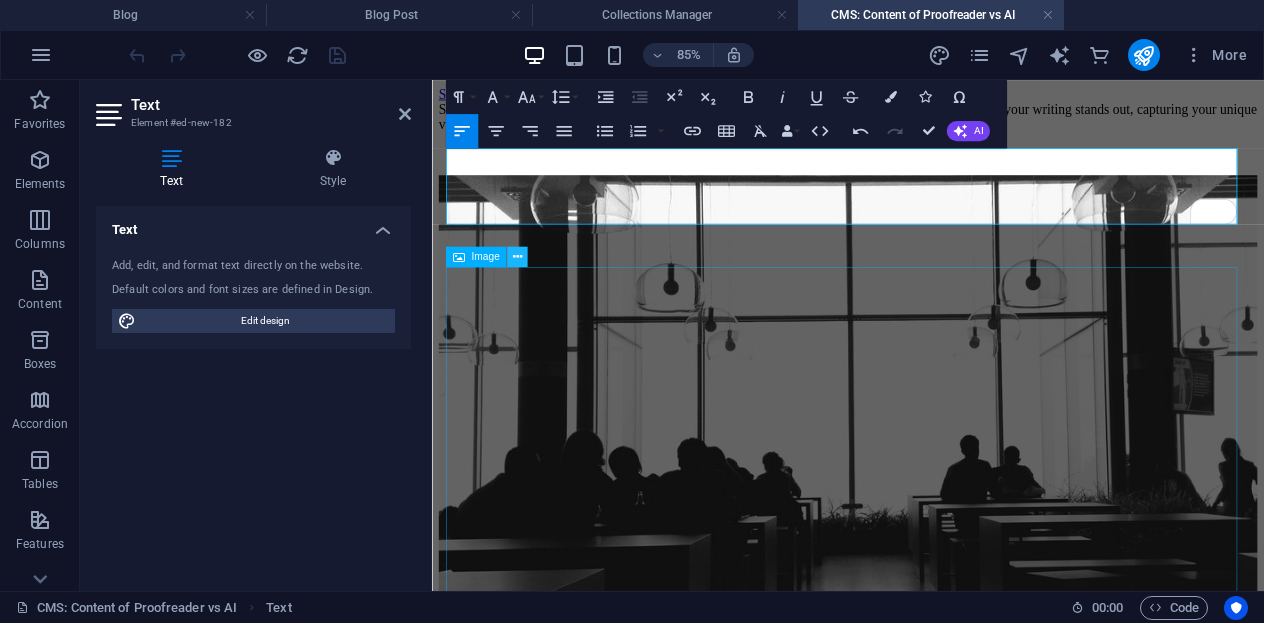click at bounding box center [517, 257] 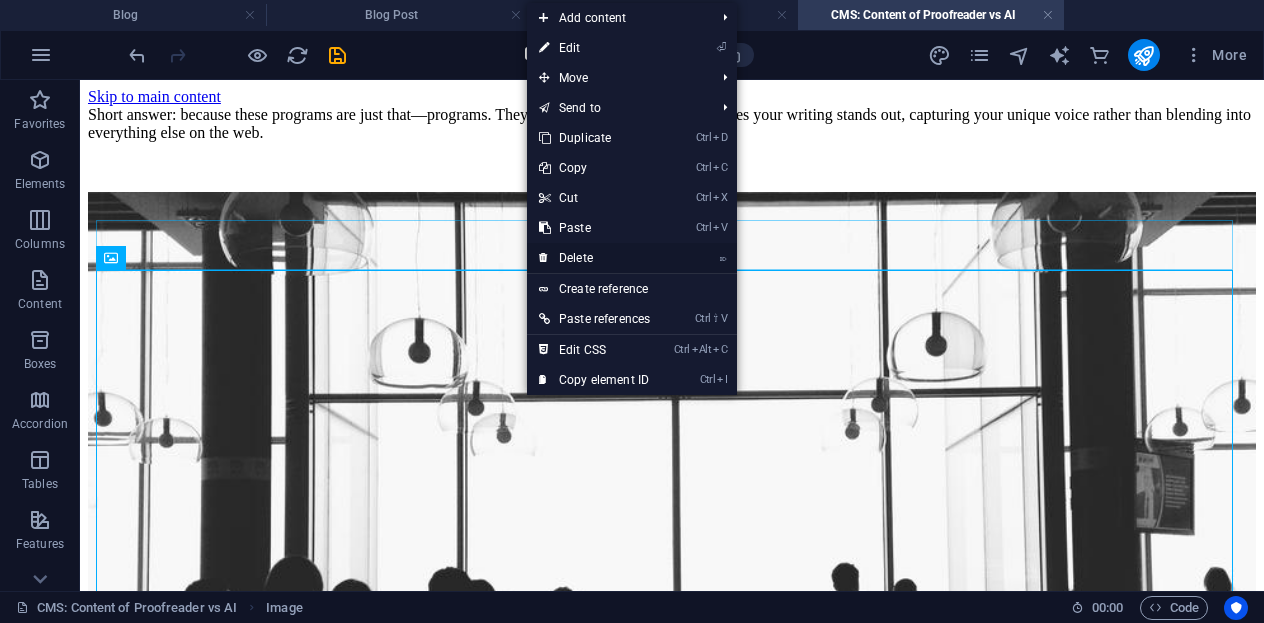 click on "⌦  Delete" at bounding box center [594, 258] 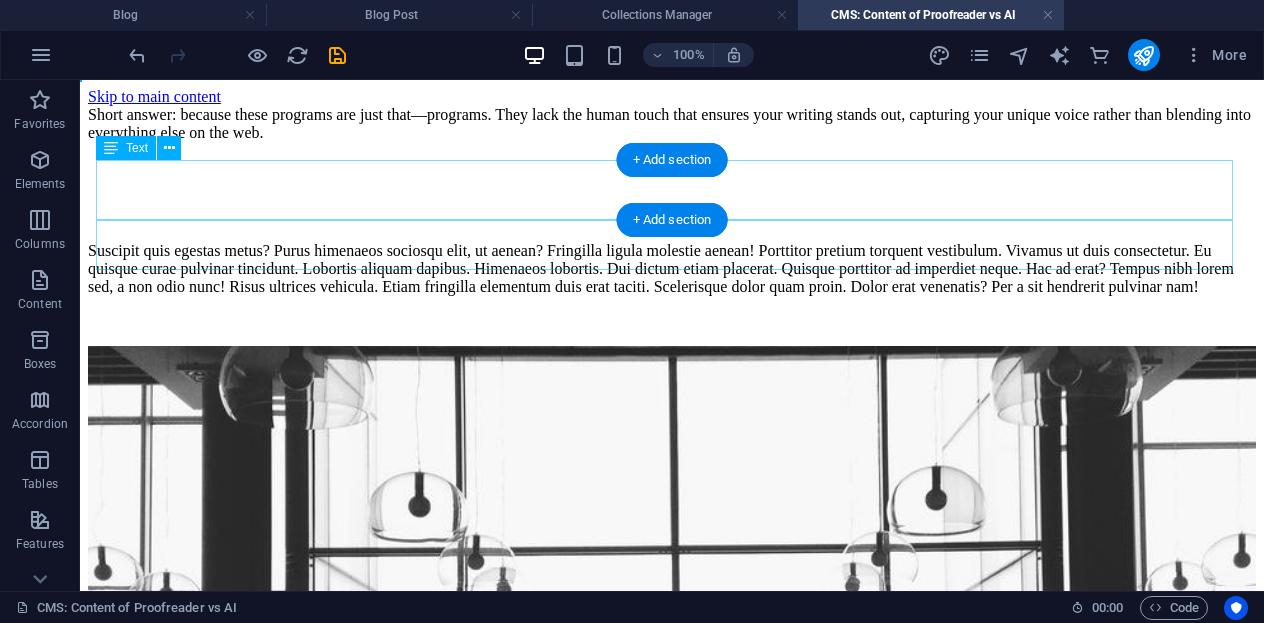 click on "Short answer: because these programs are just that—programs. They lack the human touch that ensures your writing stands out, capturing your unique voice rather than blending into everything else on the web." at bounding box center [672, 124] 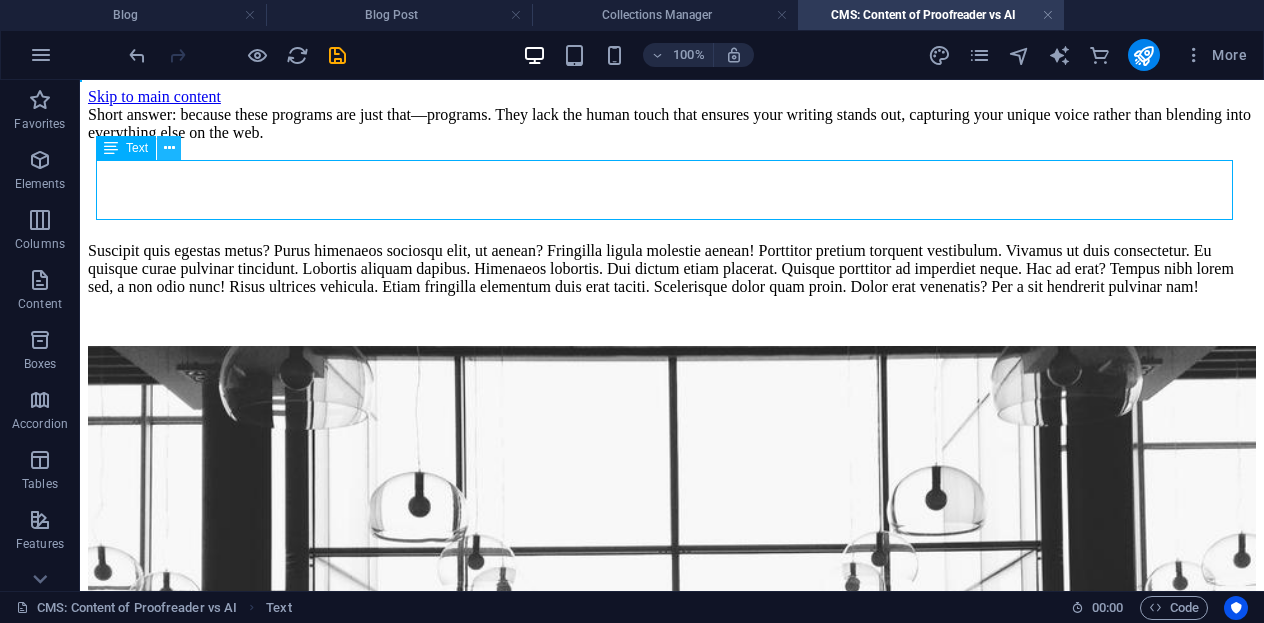 click at bounding box center [169, 148] 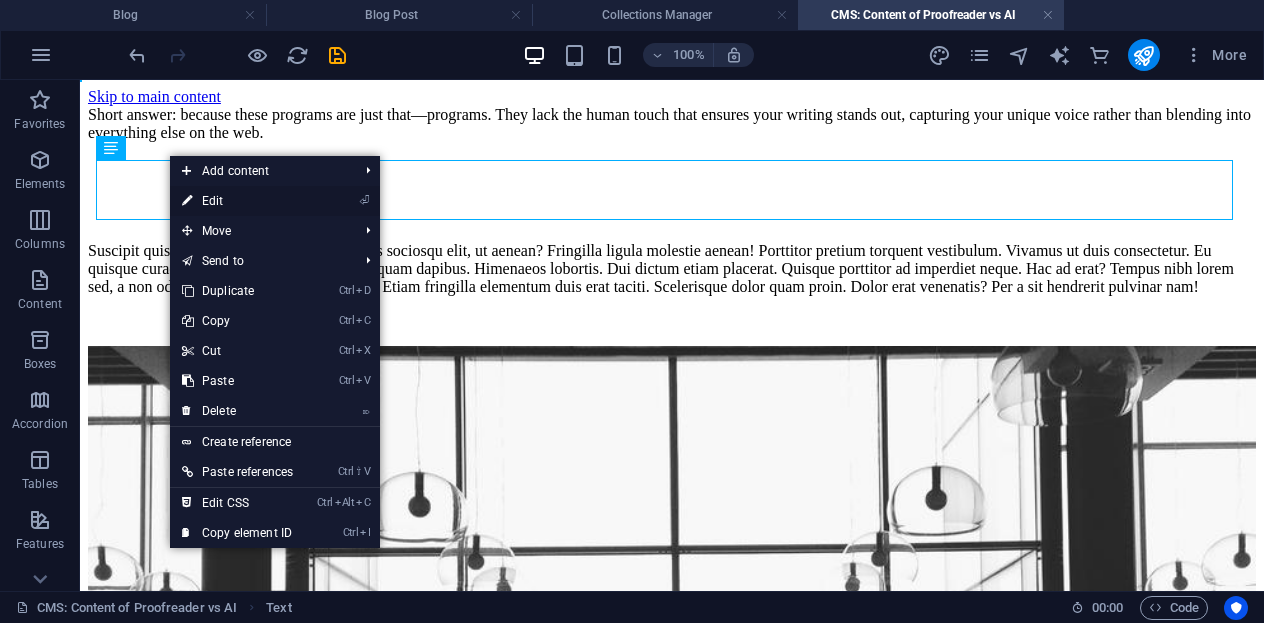 click on "⏎  Edit" at bounding box center [237, 201] 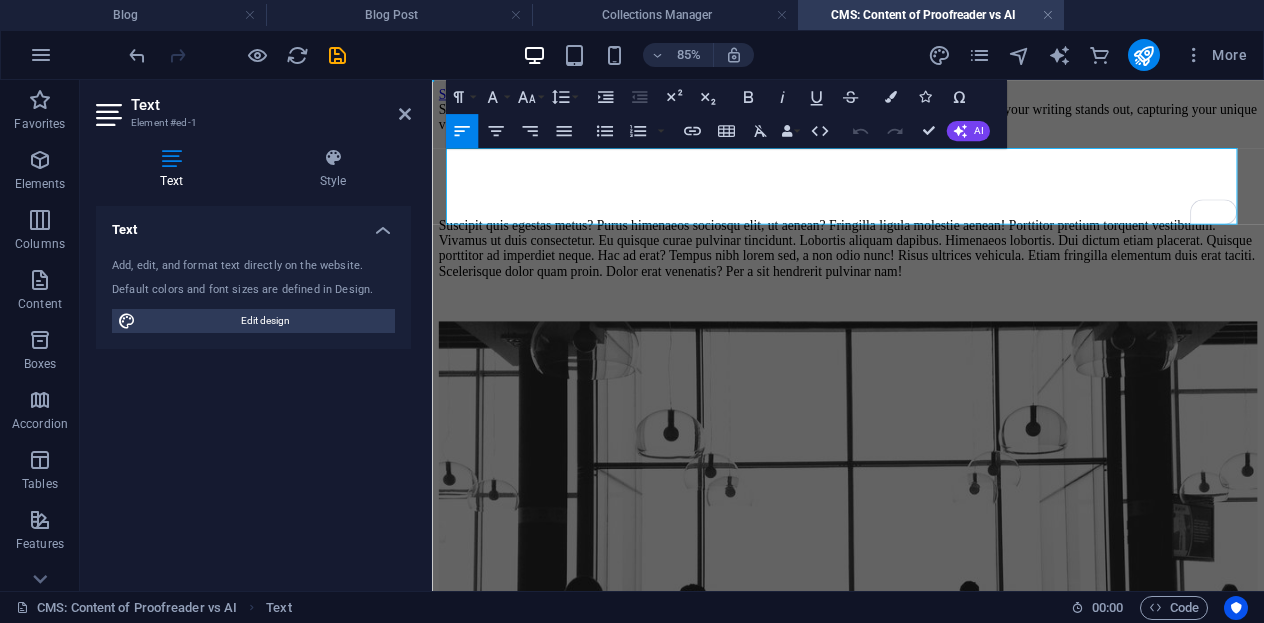click on "Short answer: because these programs are just that—programs. They lack the human touch that ensures your writing stands out, capturing your unique voice rather than blending into everything else on the web." at bounding box center (921, 124) 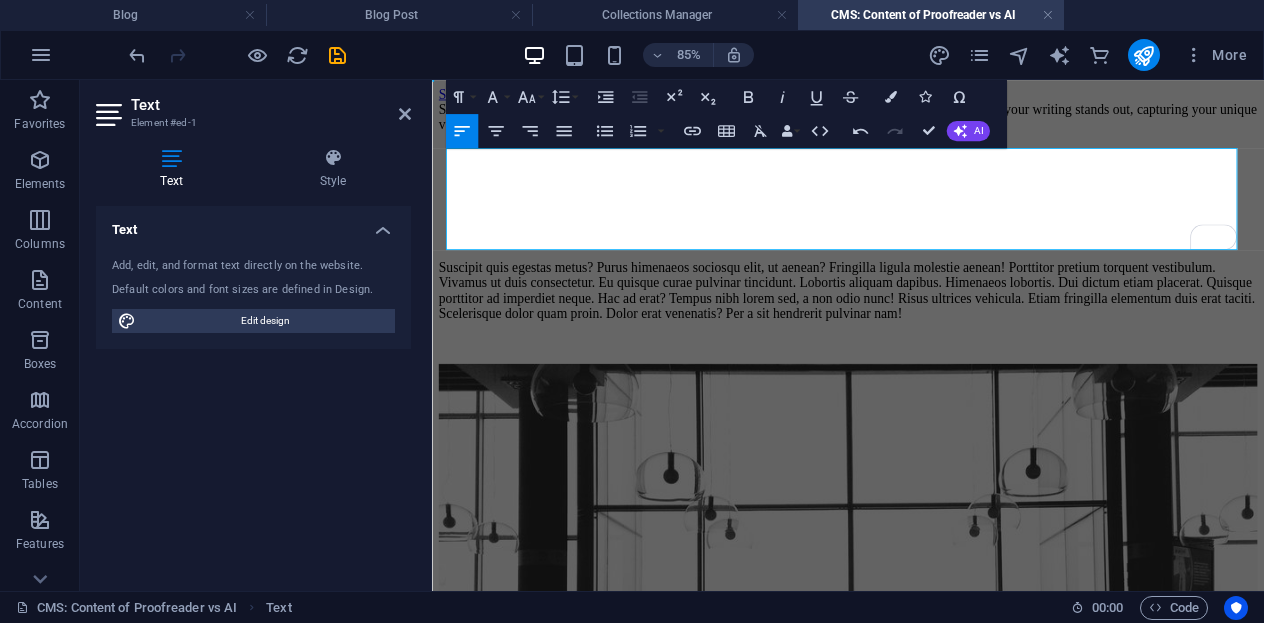 click at bounding box center (921, 167) 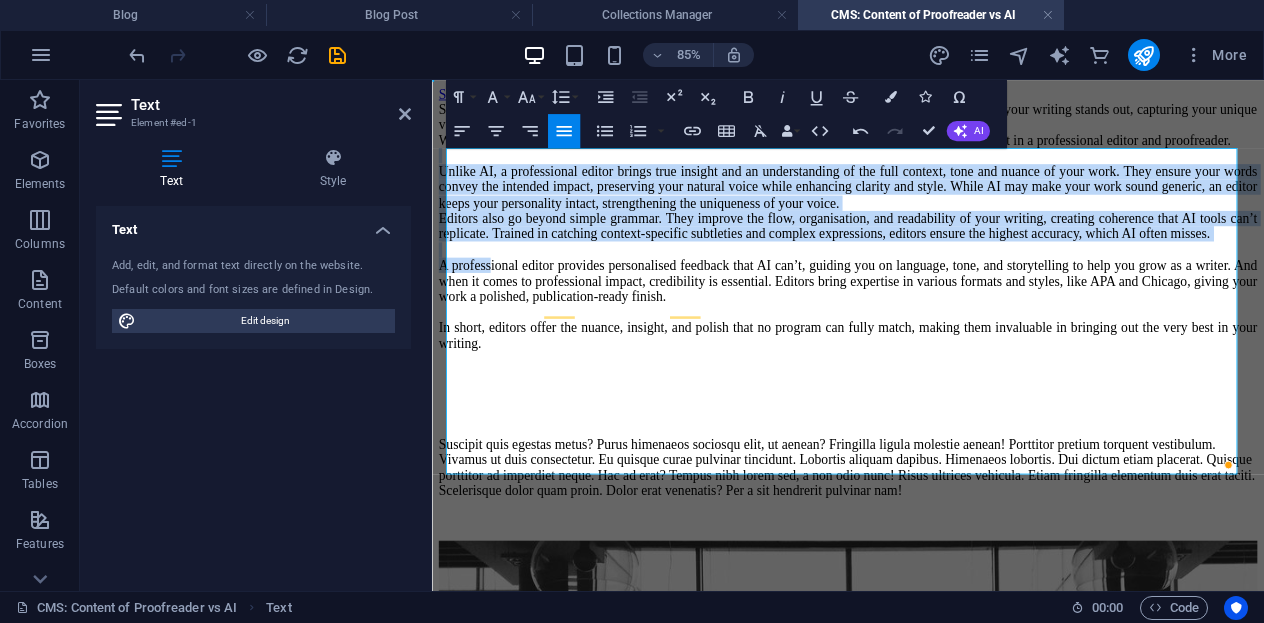 drag, startPoint x: 506, startPoint y: 450, endPoint x: 462, endPoint y: 296, distance: 160.16241 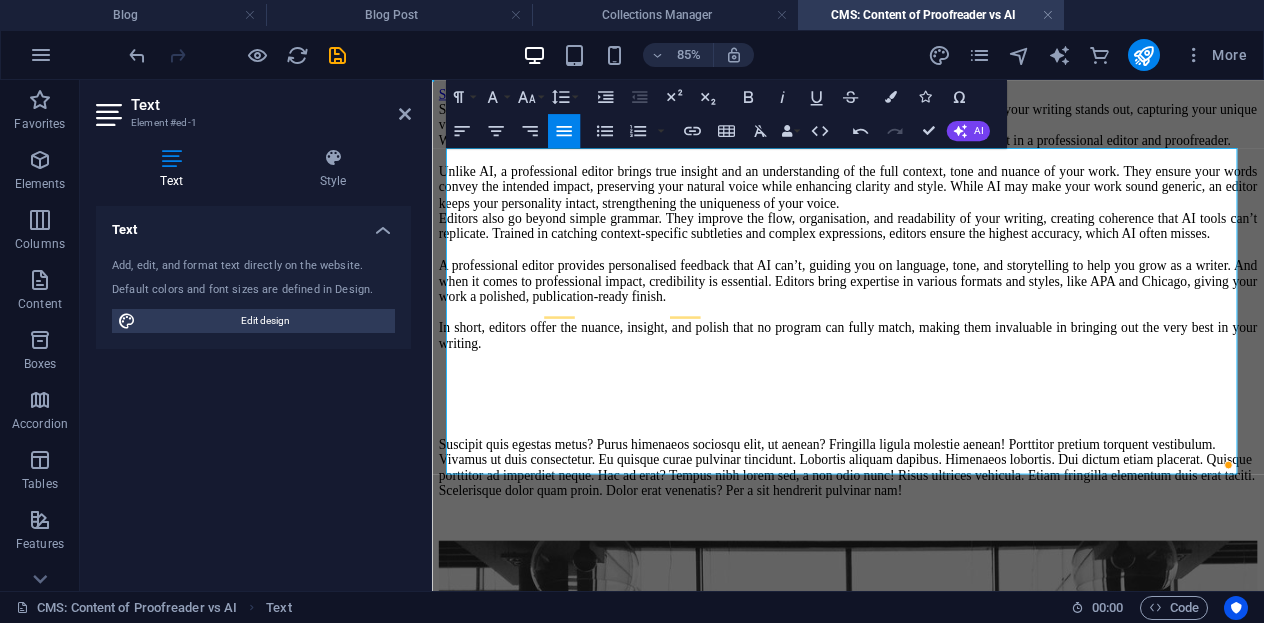 click on "In short, editors offer the nuance, insight, and polish that no program can fully match, making them invaluable in bringing out the very best in your writing." at bounding box center (921, 381) 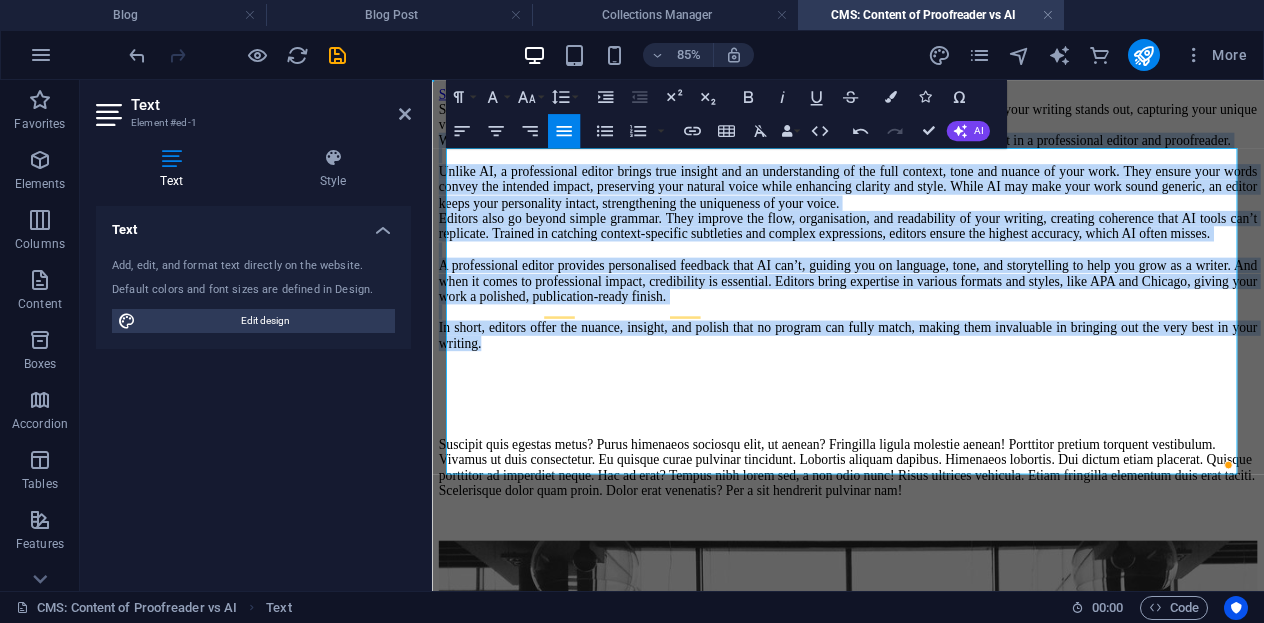 drag, startPoint x: 546, startPoint y: 529, endPoint x: 453, endPoint y: 263, distance: 281.78894 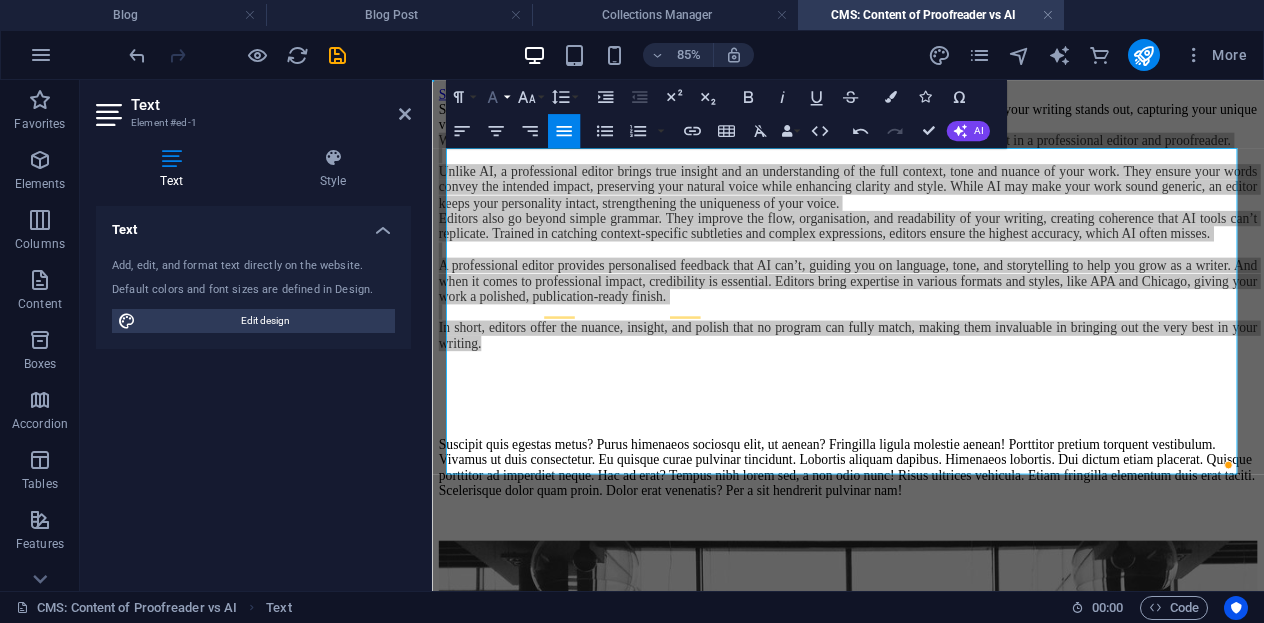 click on "Font Family" at bounding box center (496, 97) 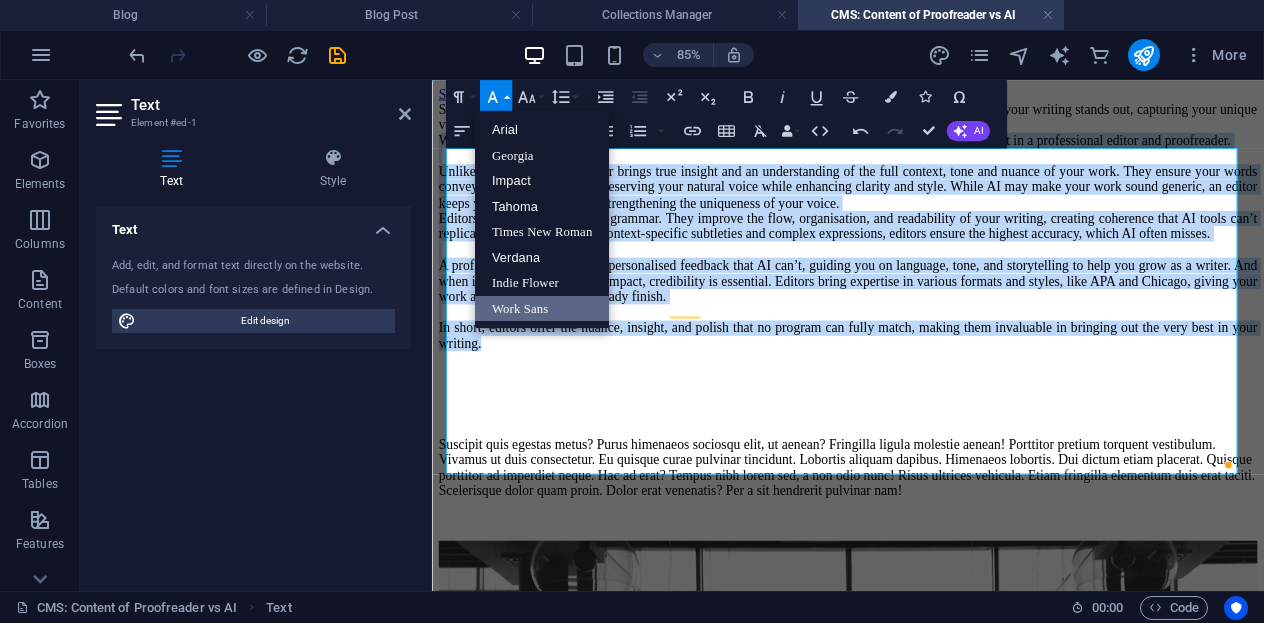 click on "Work Sans" at bounding box center [542, 309] 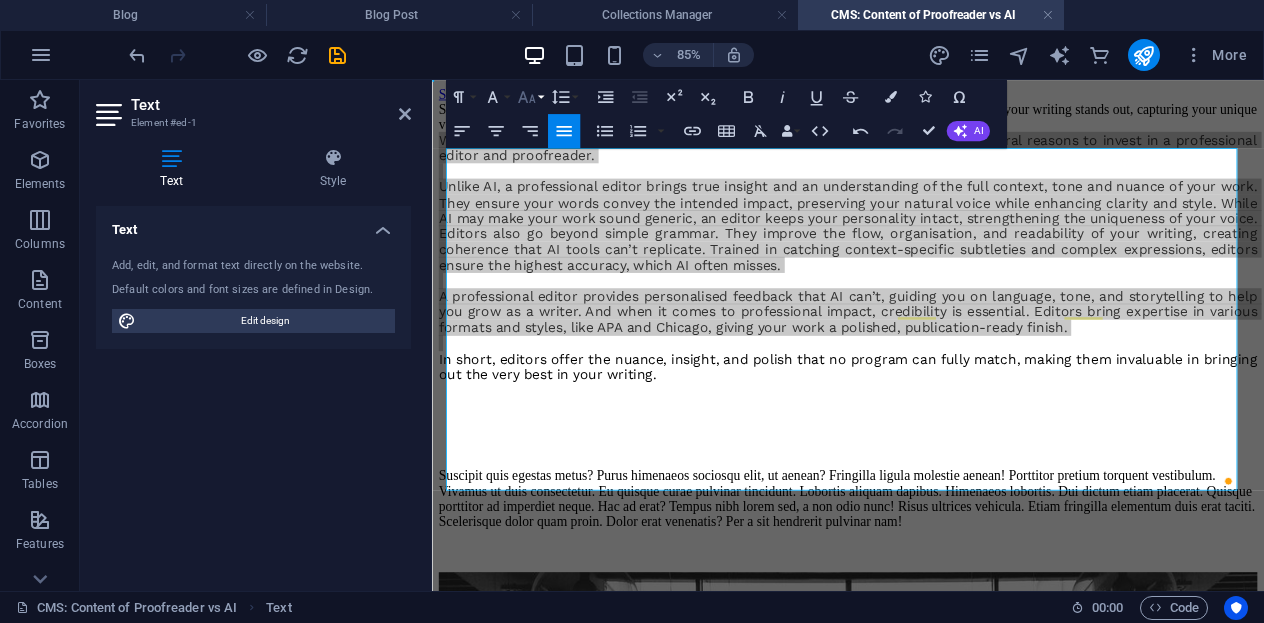 click on "Font Size" at bounding box center (530, 97) 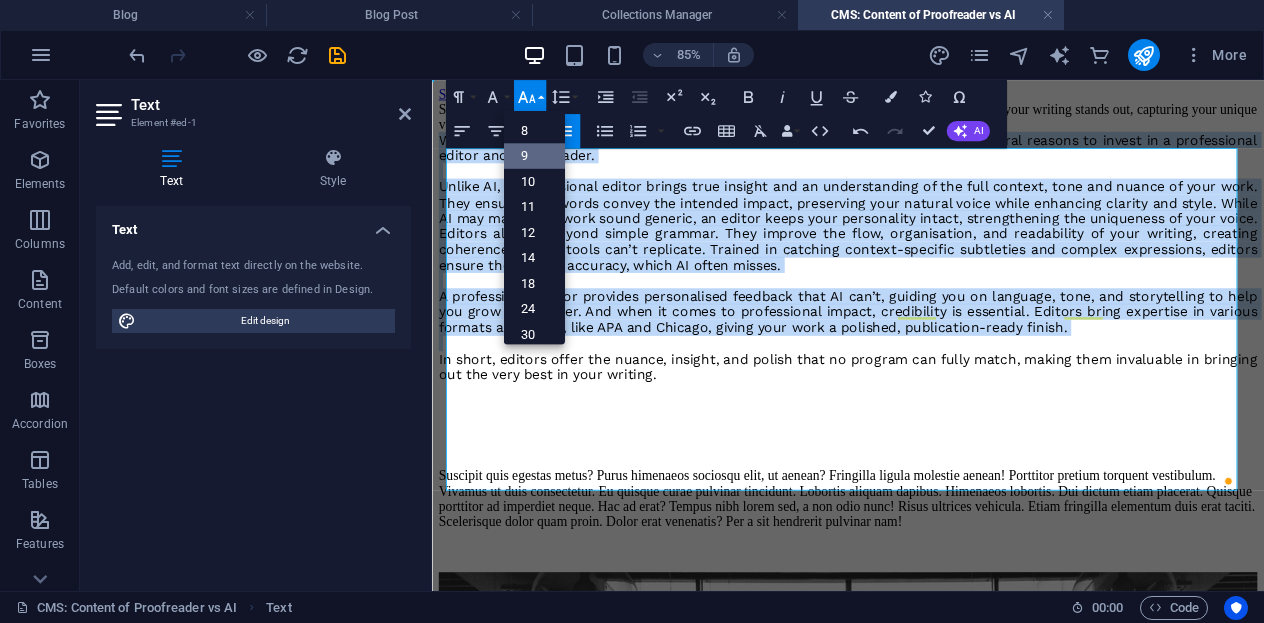 click on "9" at bounding box center (533, 156) 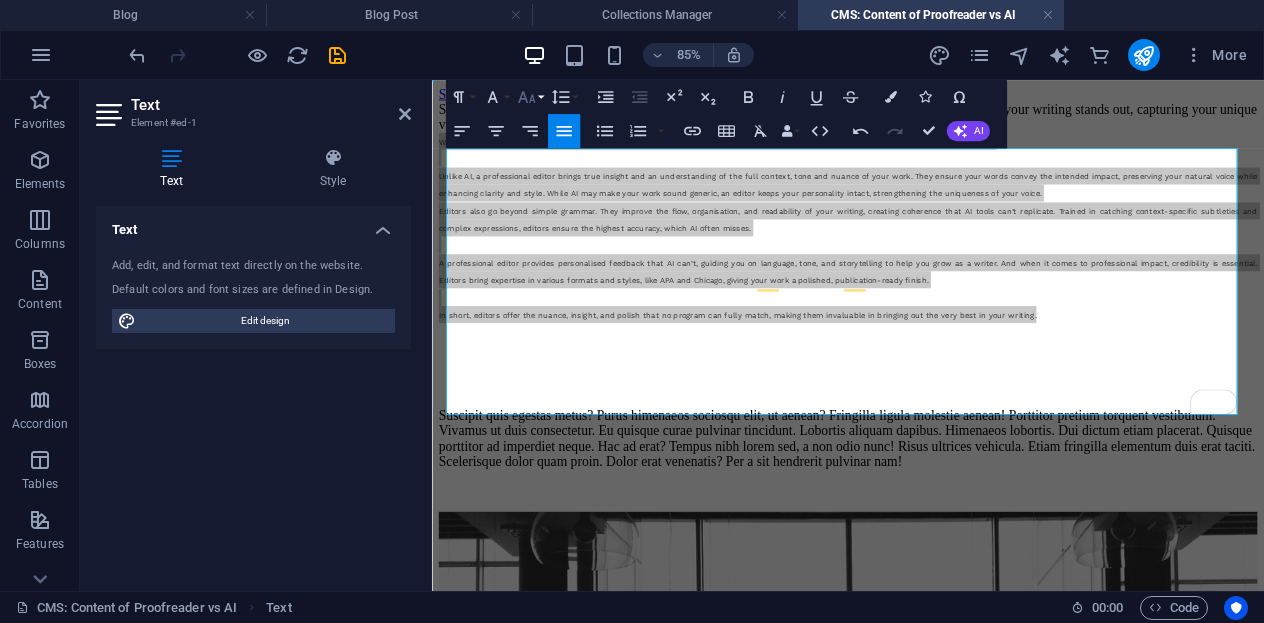 click on "Font Size" at bounding box center (530, 97) 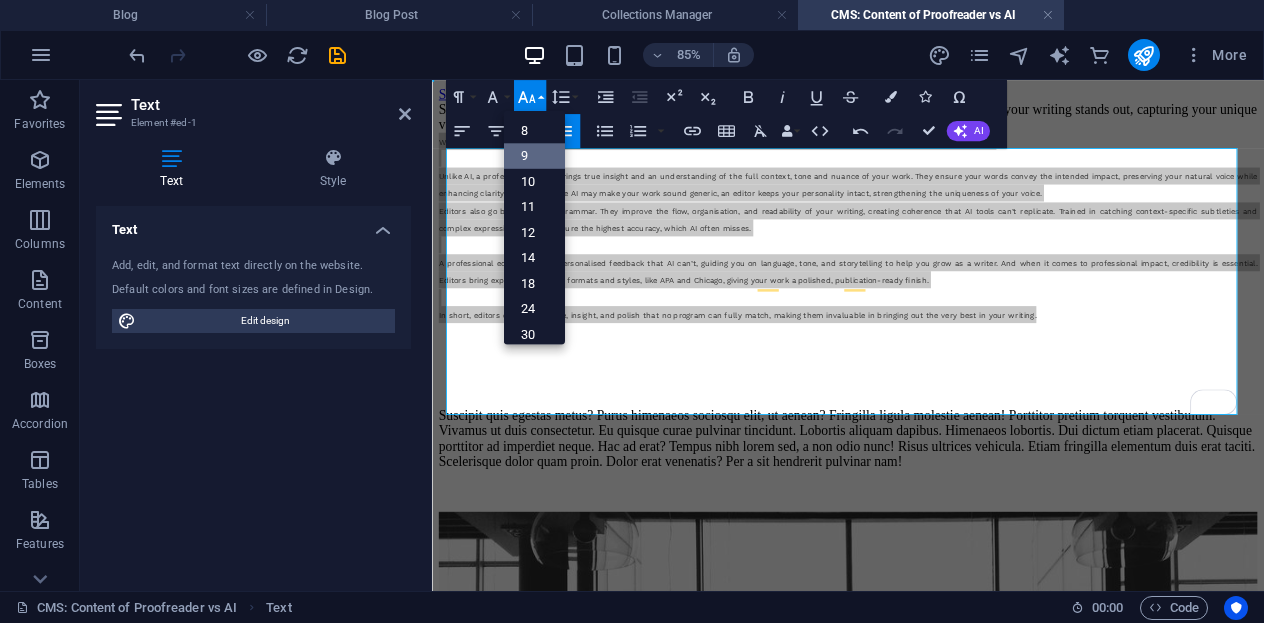 scroll, scrollTop: 52, scrollLeft: 0, axis: vertical 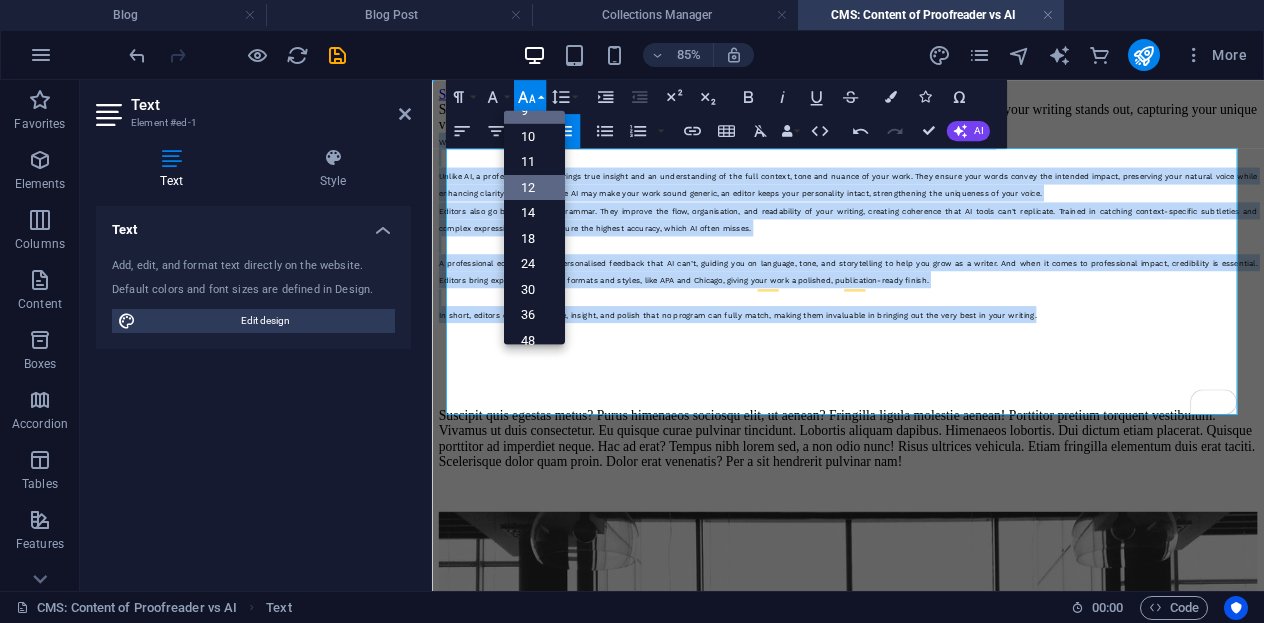 click on "12" at bounding box center (533, 188) 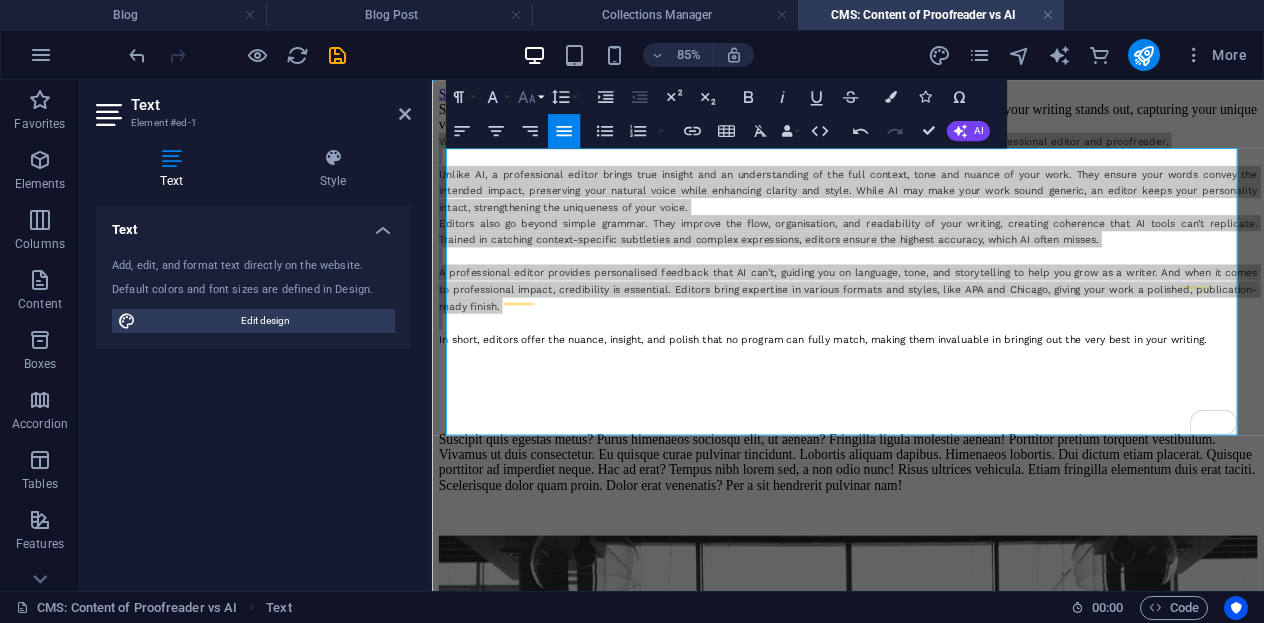 click on "Font Size" at bounding box center (530, 97) 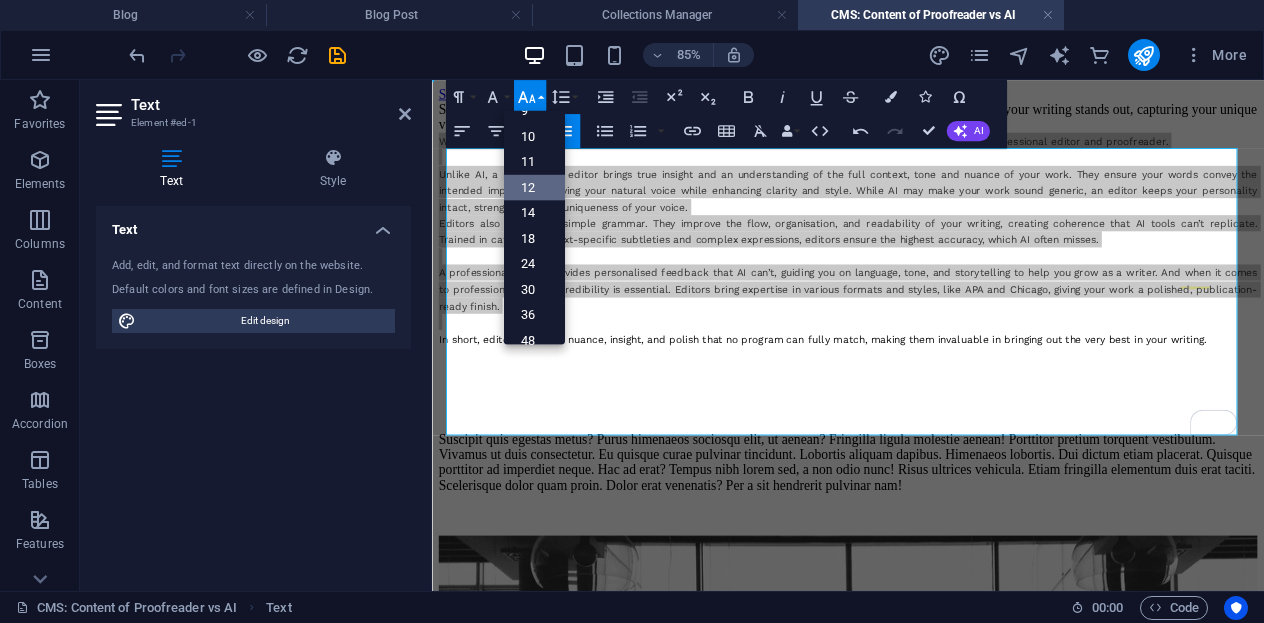 scroll, scrollTop: 143, scrollLeft: 0, axis: vertical 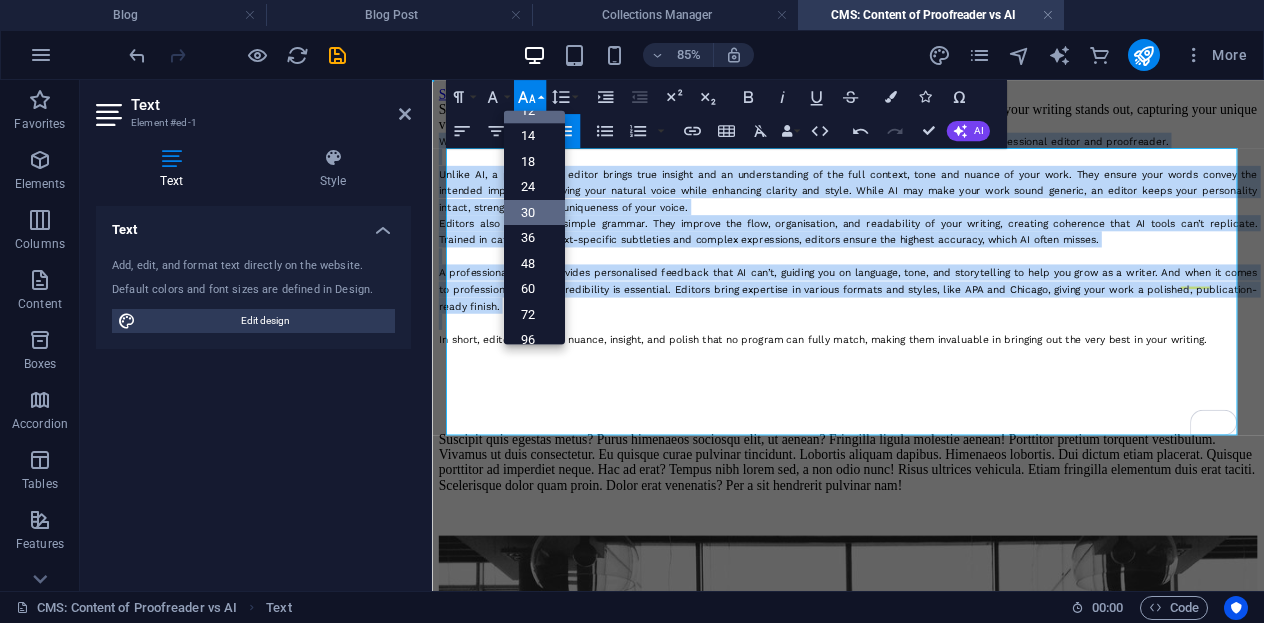 click on "30" at bounding box center (533, 213) 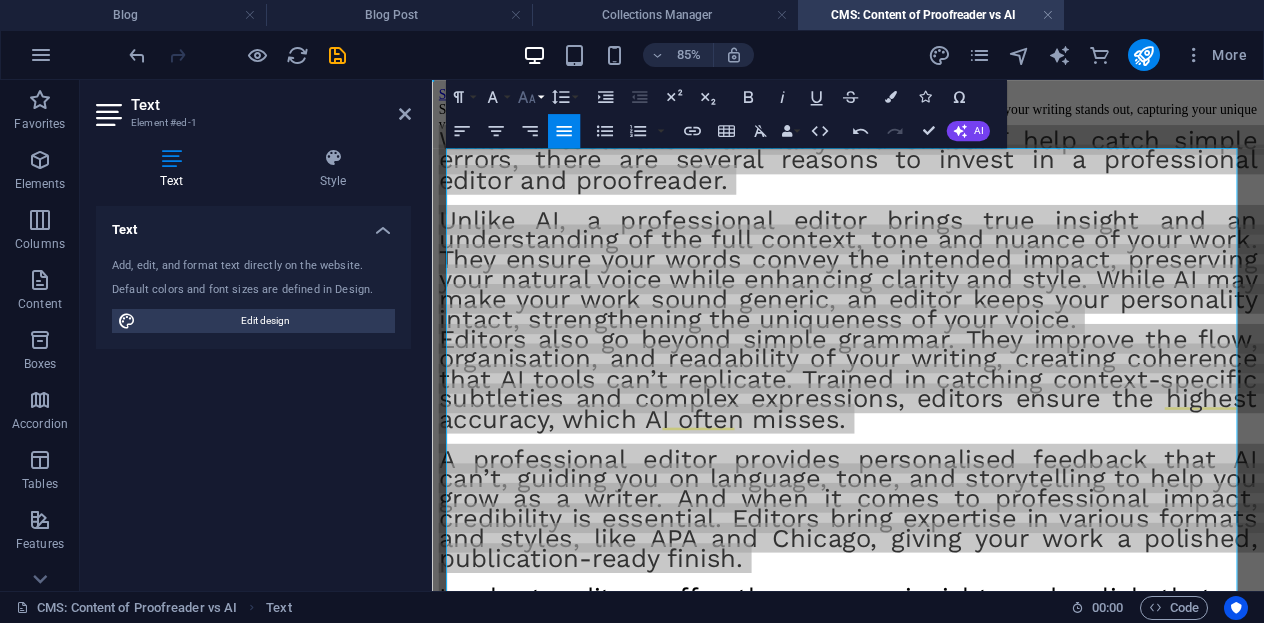 click on "Font Size" at bounding box center [530, 97] 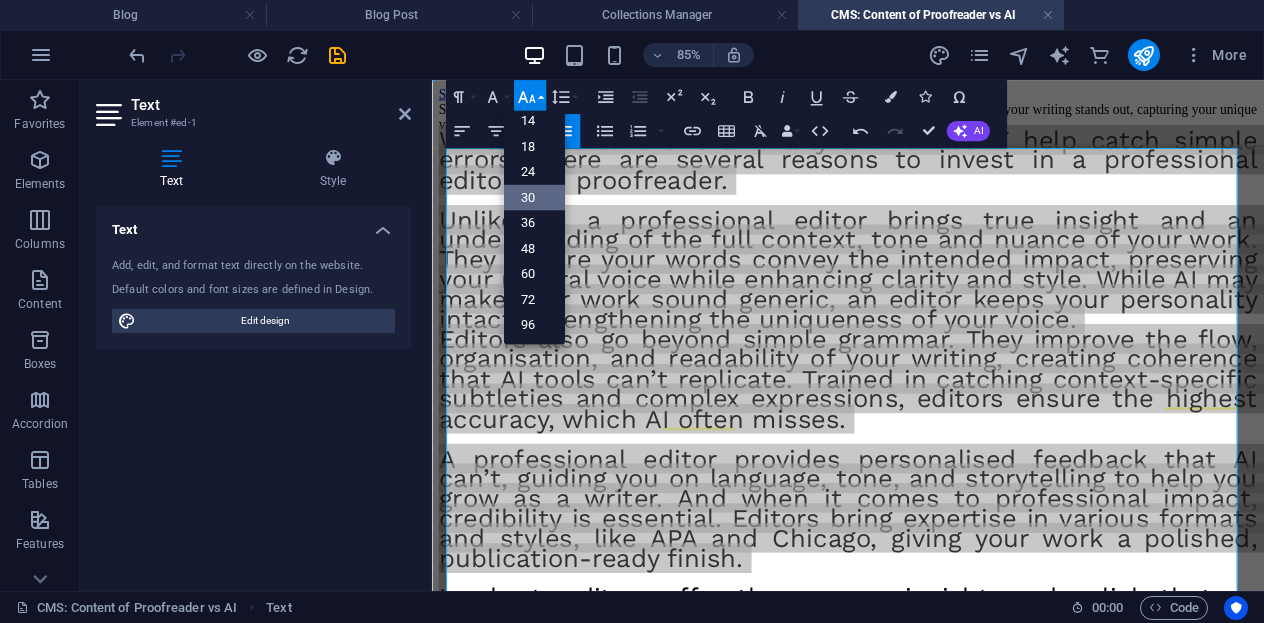 scroll, scrollTop: 160, scrollLeft: 0, axis: vertical 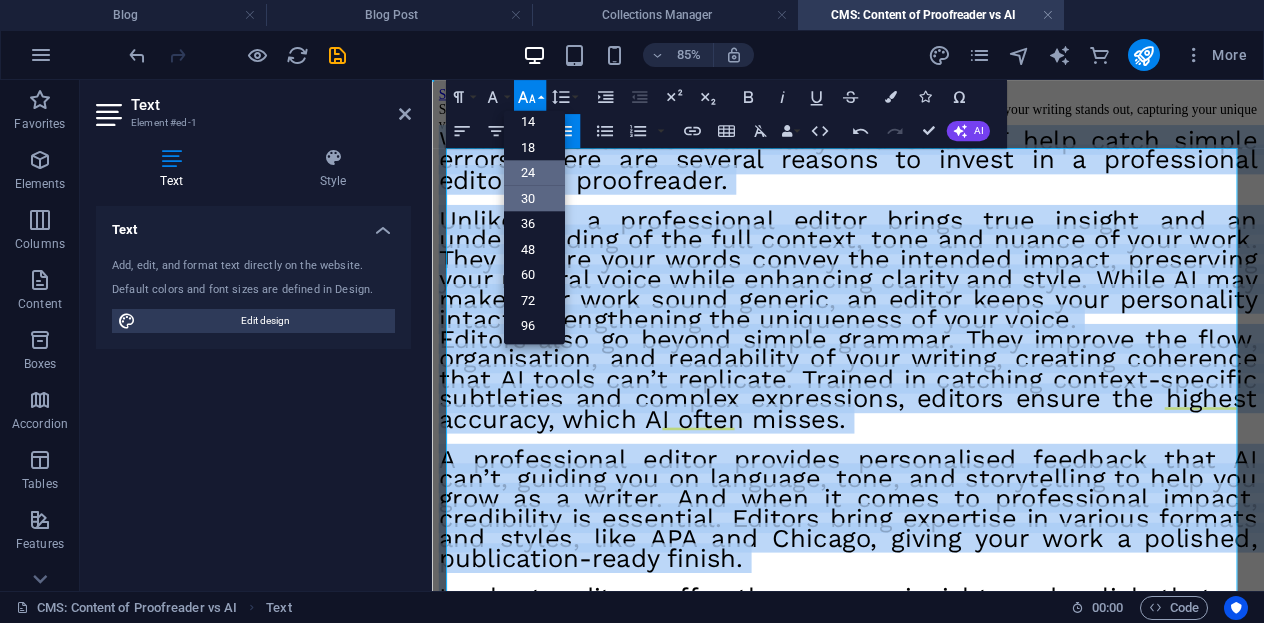 click on "24" at bounding box center (533, 173) 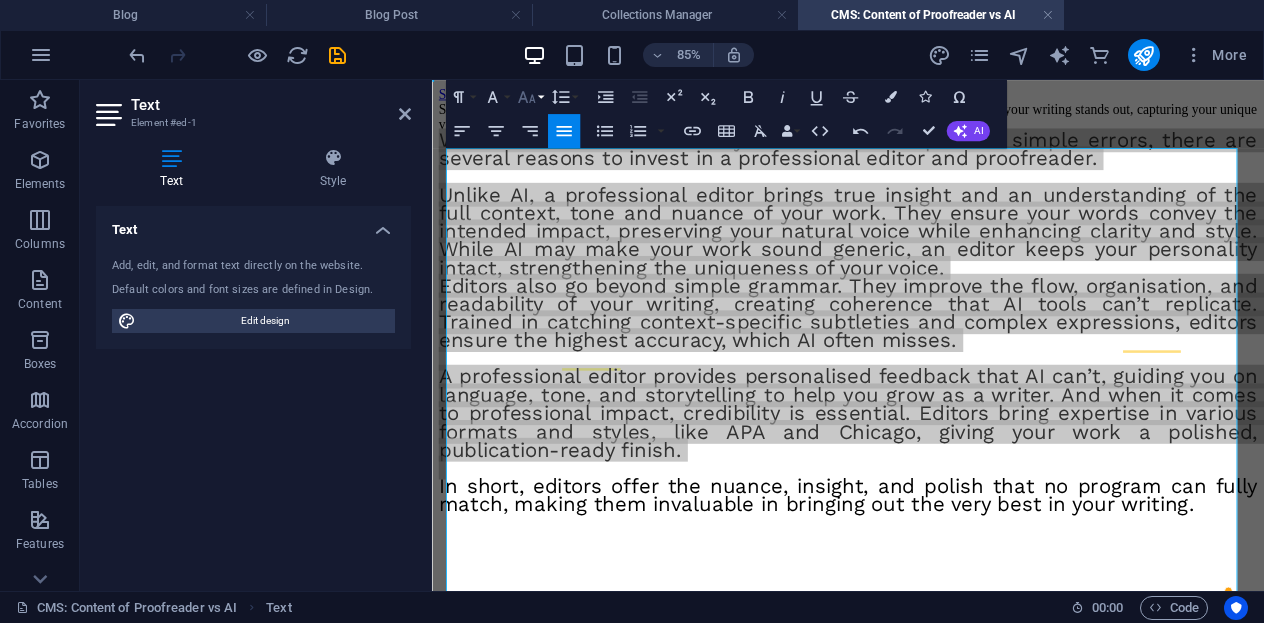 click on "Font Size" at bounding box center (530, 97) 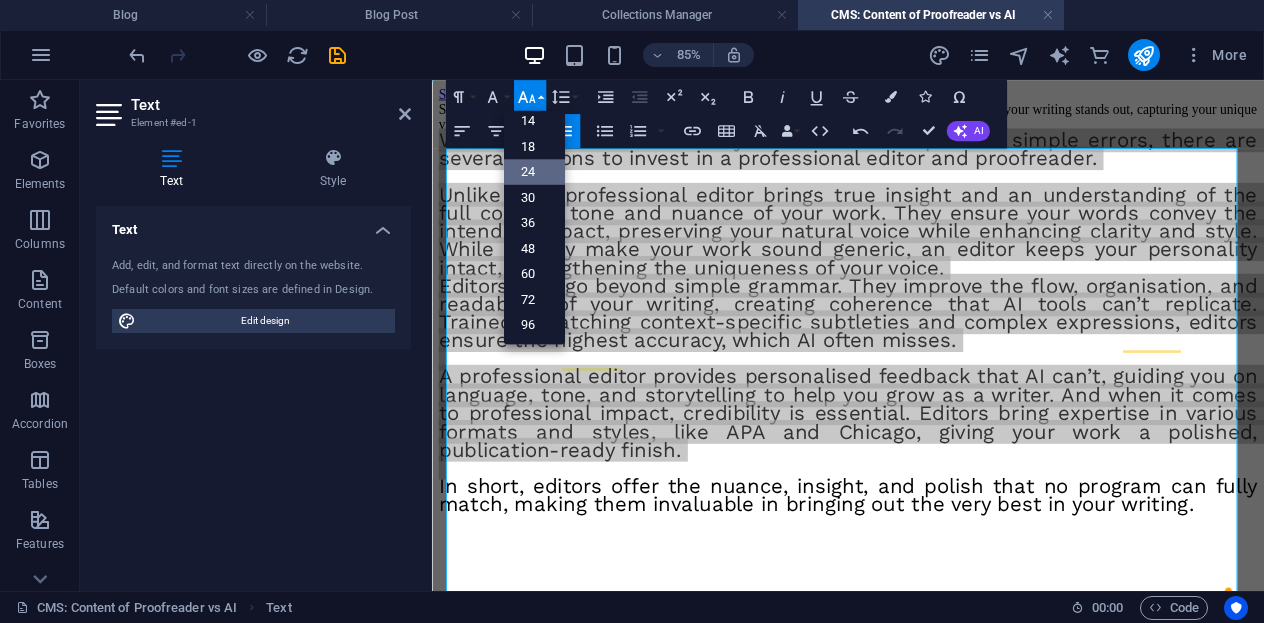 scroll, scrollTop: 160, scrollLeft: 0, axis: vertical 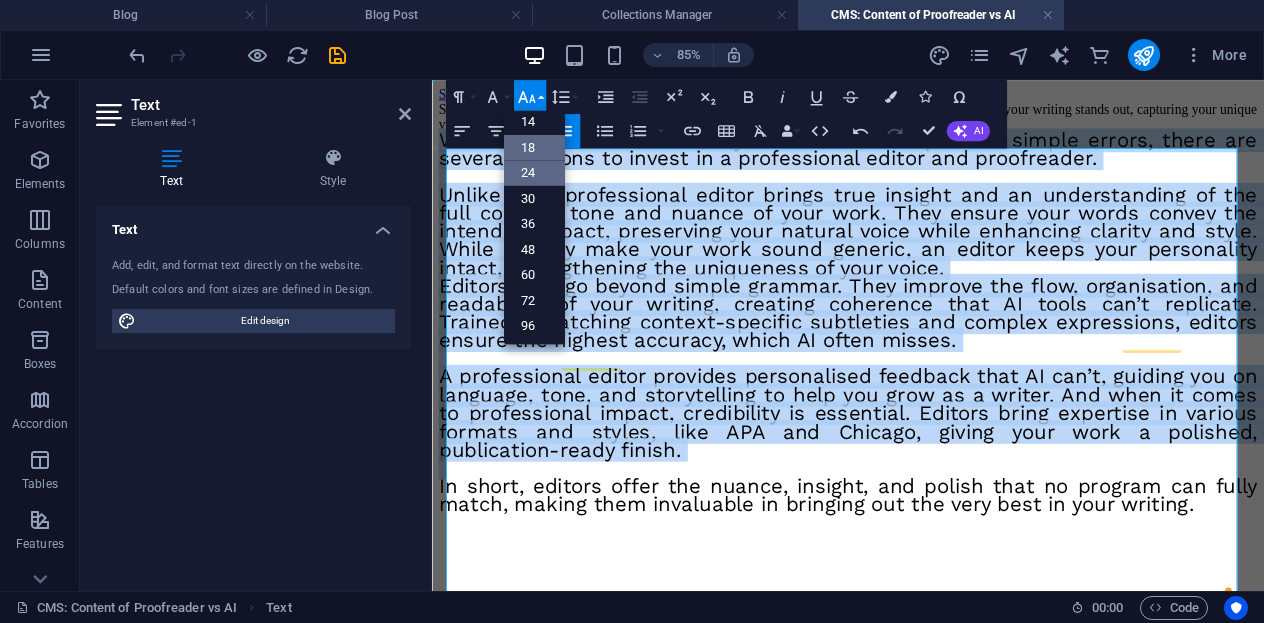 click on "18" at bounding box center [533, 147] 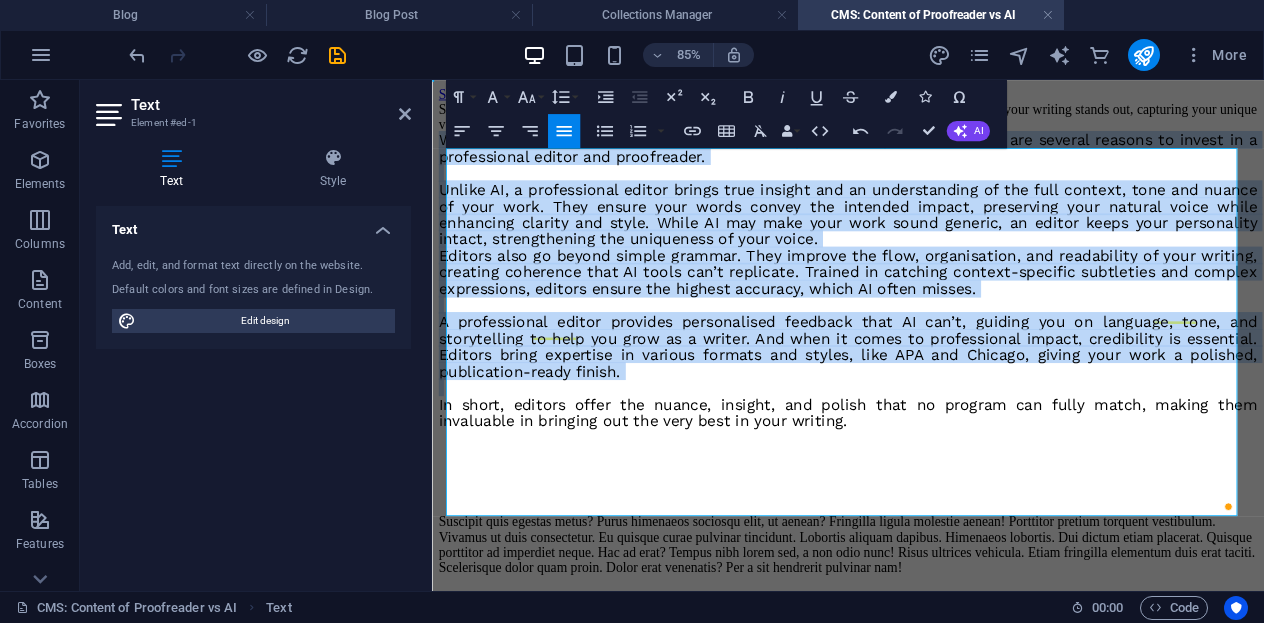 click at bounding box center (921, 190) 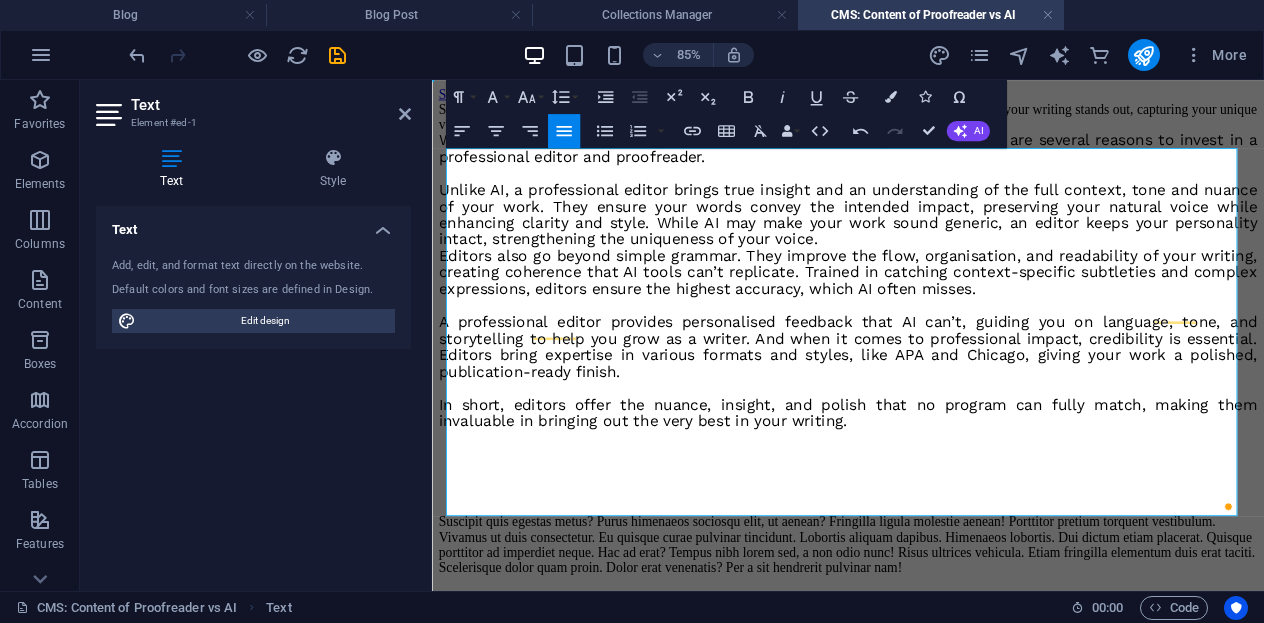 click on "Short answer: because these programs are just that—programs. They lack the human touch that ensures your writing stands out, capturing your unique voice rather than blending into everything else on the web. While AI tools like Grammarly and ChatGPT help catch simple errors, there are several reasons to invest in a professional editor and proofreader. Unlike AI, a professional editor brings true insight and an understanding of the full context, tone and nuance of your work. They ensure your words convey the intended impact, preserving your natural voice while enhancing clarity and style. While AI may make your work sound generic, an editor keeps your personality intact, strengthening the uniqueness of your voice. Editors also go beyond simple grammar. They improve the flow, organisation, and readability of your writing, creating coherence that AI tools can’t replicate. Trained in catching context-specific subtleties and complex expressions, editors ensure the highest accuracy, which AI often misses." at bounding box center (921, 298) 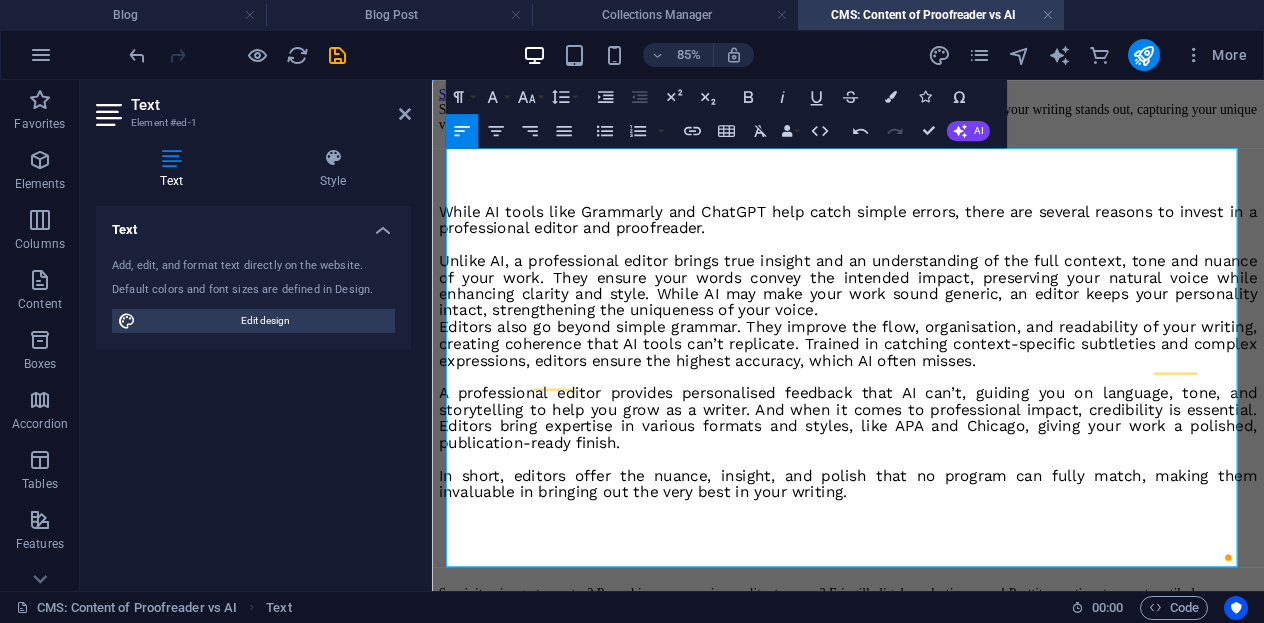 type 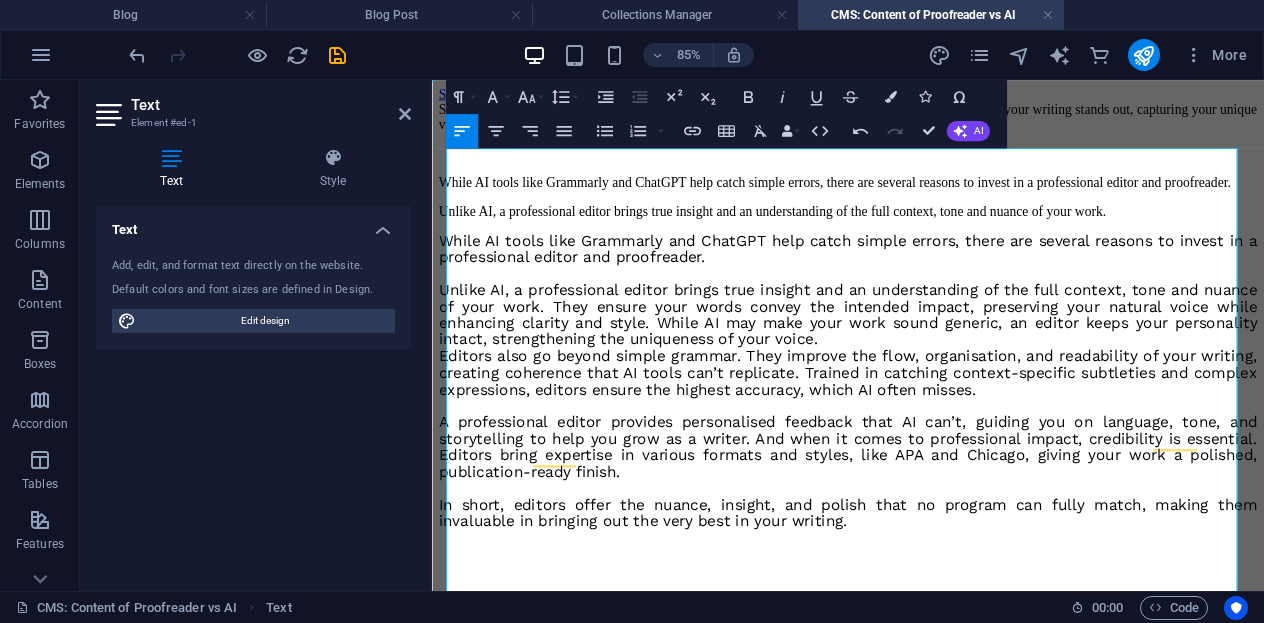 click on "Unlike AI, a professional editor brings true insight and an understanding of the full context, tone and nuance of your work." at bounding box center (921, 235) 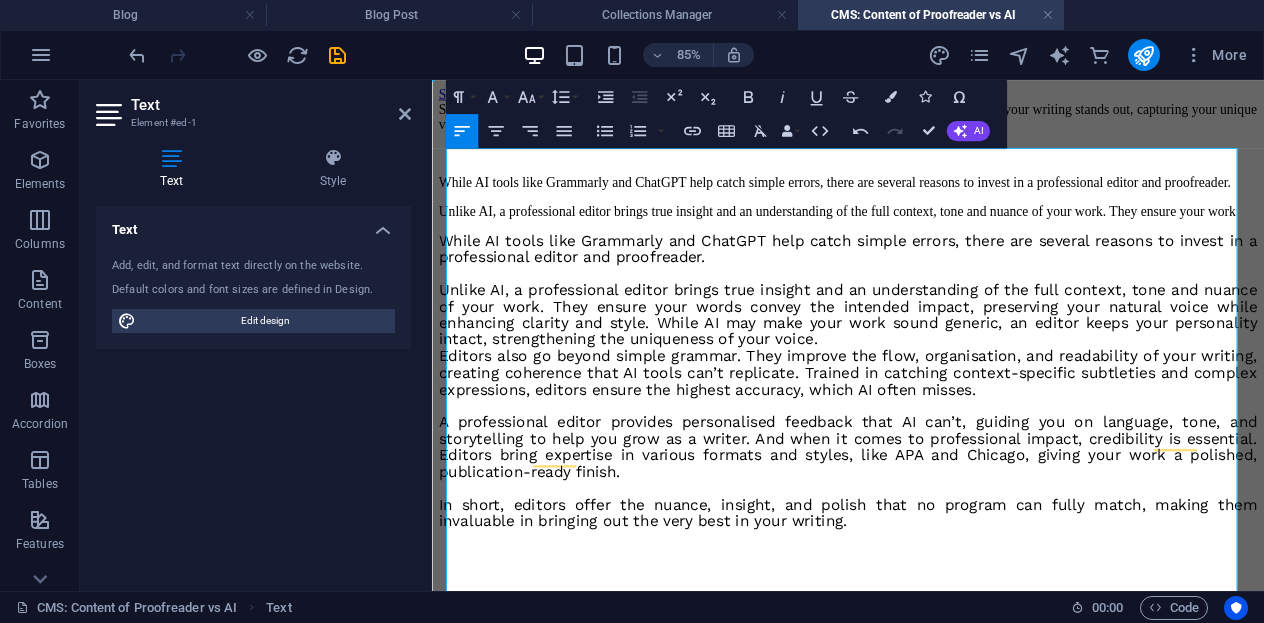 click on "Unlike AI, a professional editor brings true insight and an understanding of the full context, tone and nuance of your work. They ensure your work" at bounding box center [921, 235] 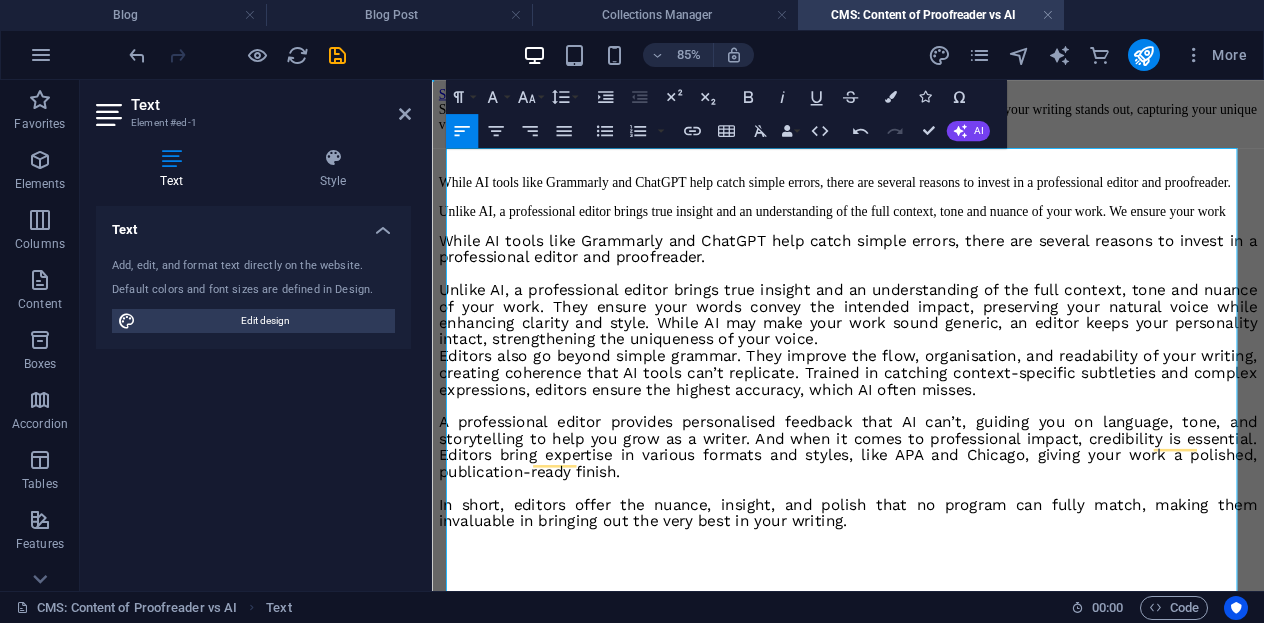 click on "Unlike AI, a professional editor brings true insight and an understanding of the full context, tone and nuance of your work. We ensure your work" at bounding box center (921, 235) 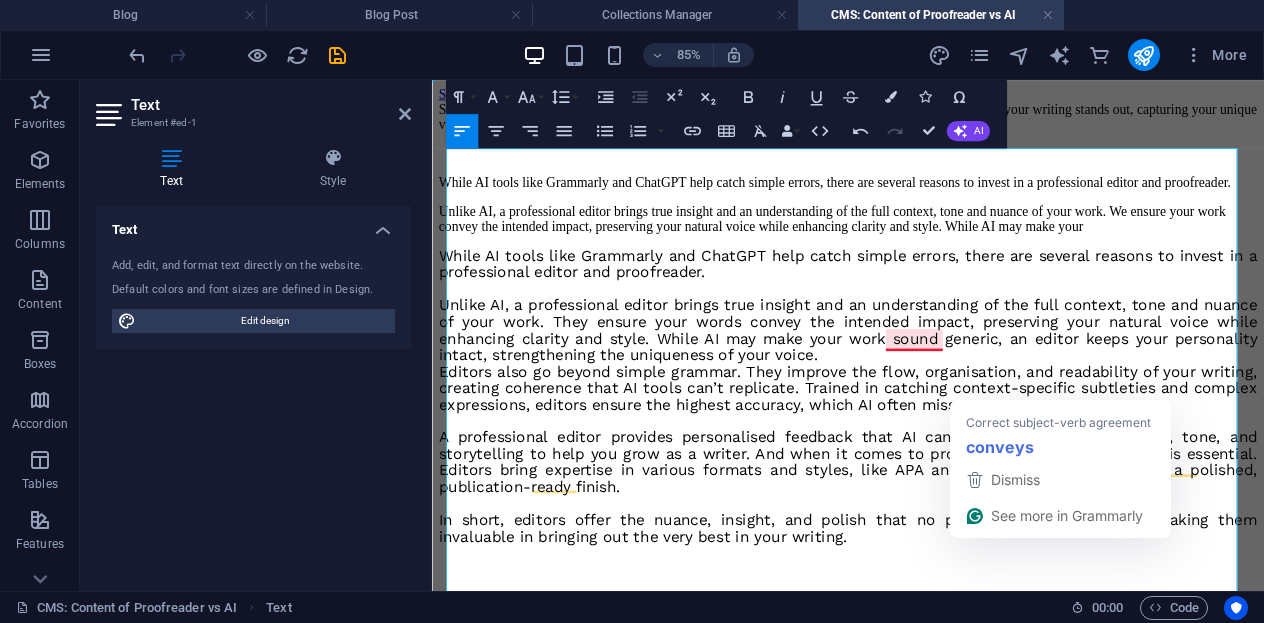 click on "Unlike AI, a professional editor brings true insight and an understanding of the full context, tone and nuance of your work. We ensure your work convey the intended impact, preserving your natural voice while enhancing clarity and style. While AI may make your" at bounding box center [921, 244] 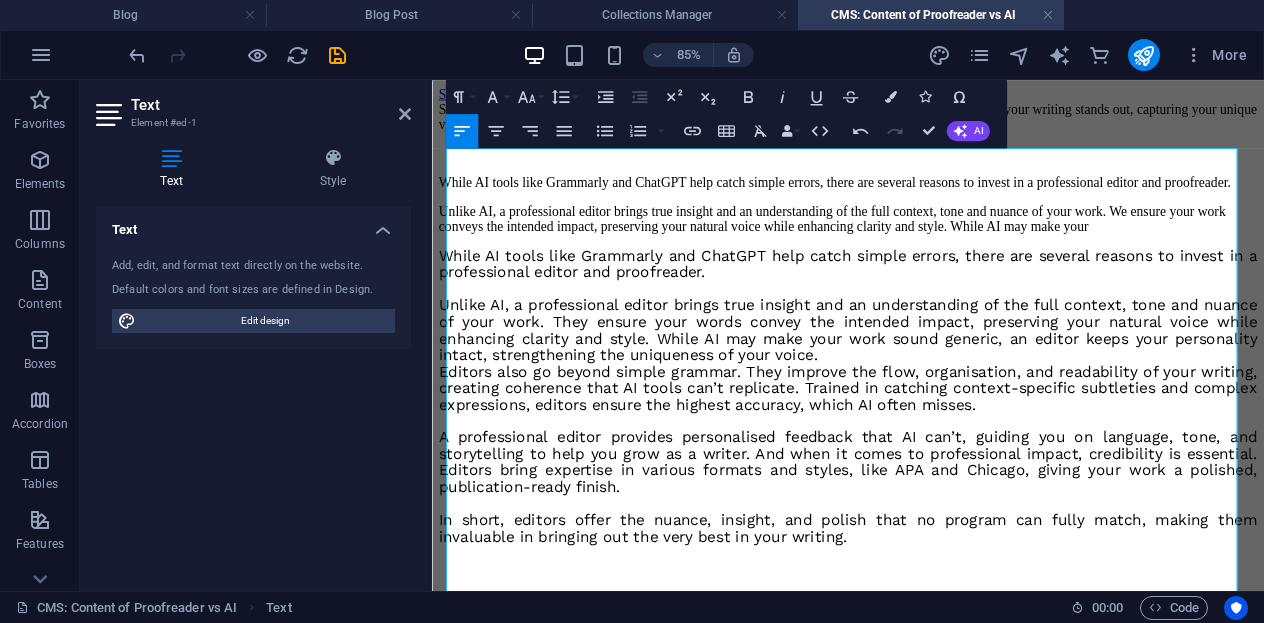 click on "While AI tools like Grammarly and ChatGPT help catch simple errors, there are several reasons to invest in a professional editor and proofreader." at bounding box center [921, 296] 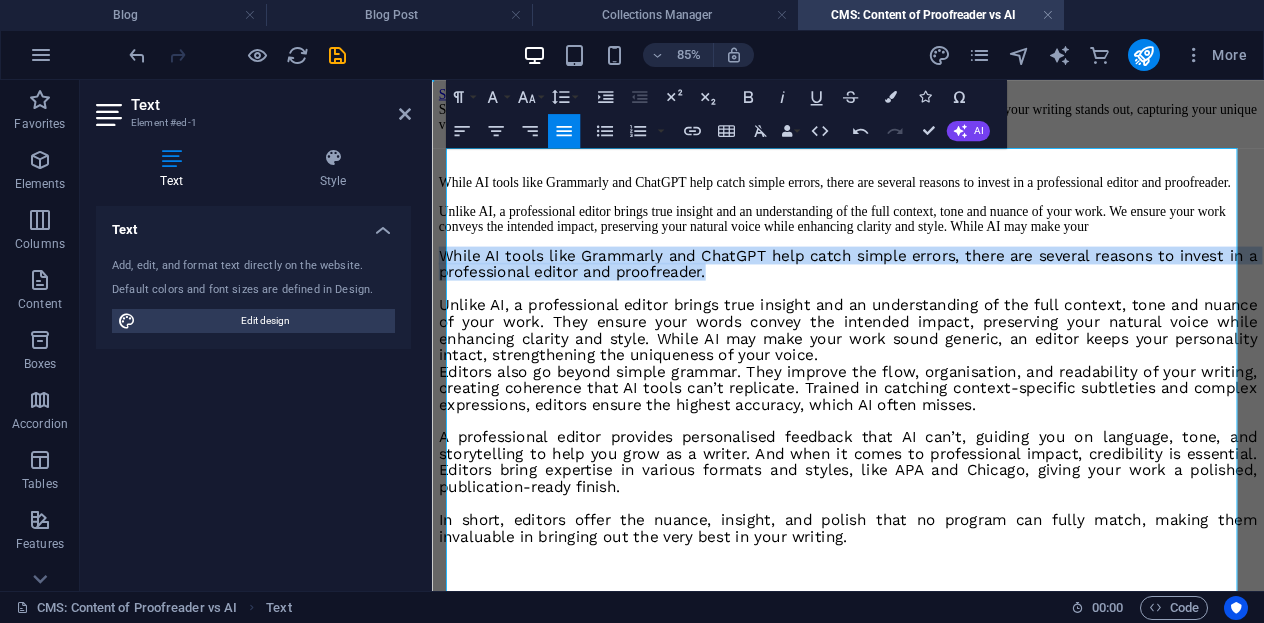 drag, startPoint x: 824, startPoint y: 455, endPoint x: 455, endPoint y: 430, distance: 369.84592 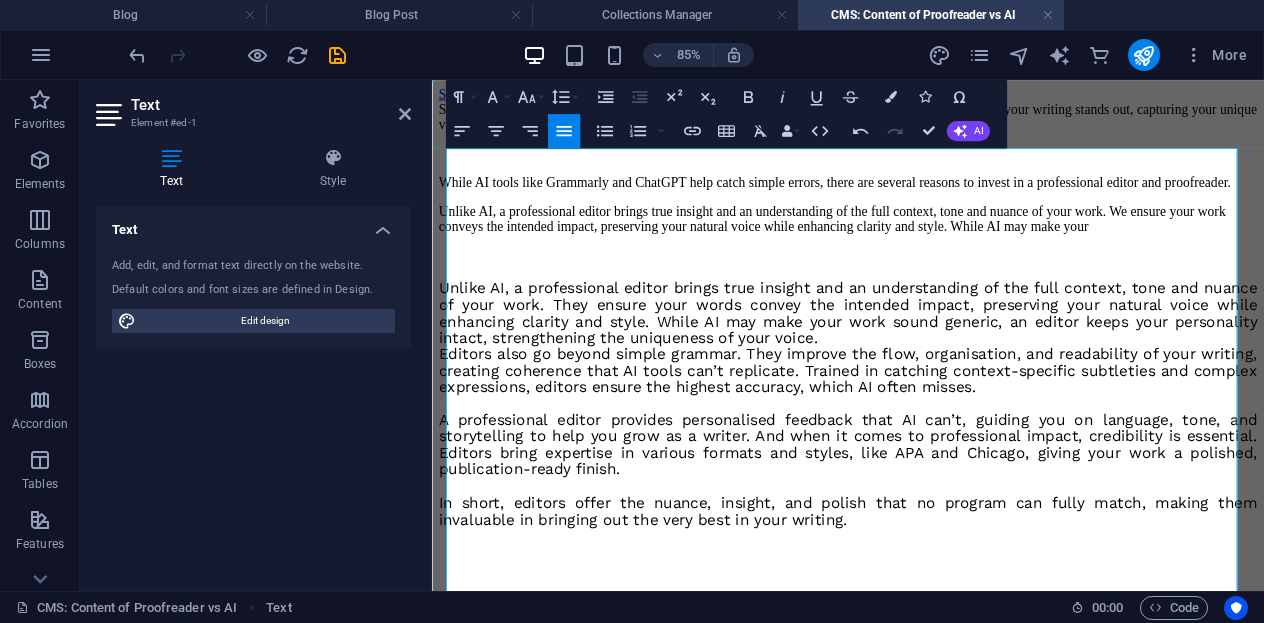 click on "Unlike AI, a professional editor brings true insight and an understanding of the full context, tone and nuance of your work. We ensure your work conveys the intended impact, preserving your natural voice while enhancing clarity and style. While AI may make your" at bounding box center [921, 244] 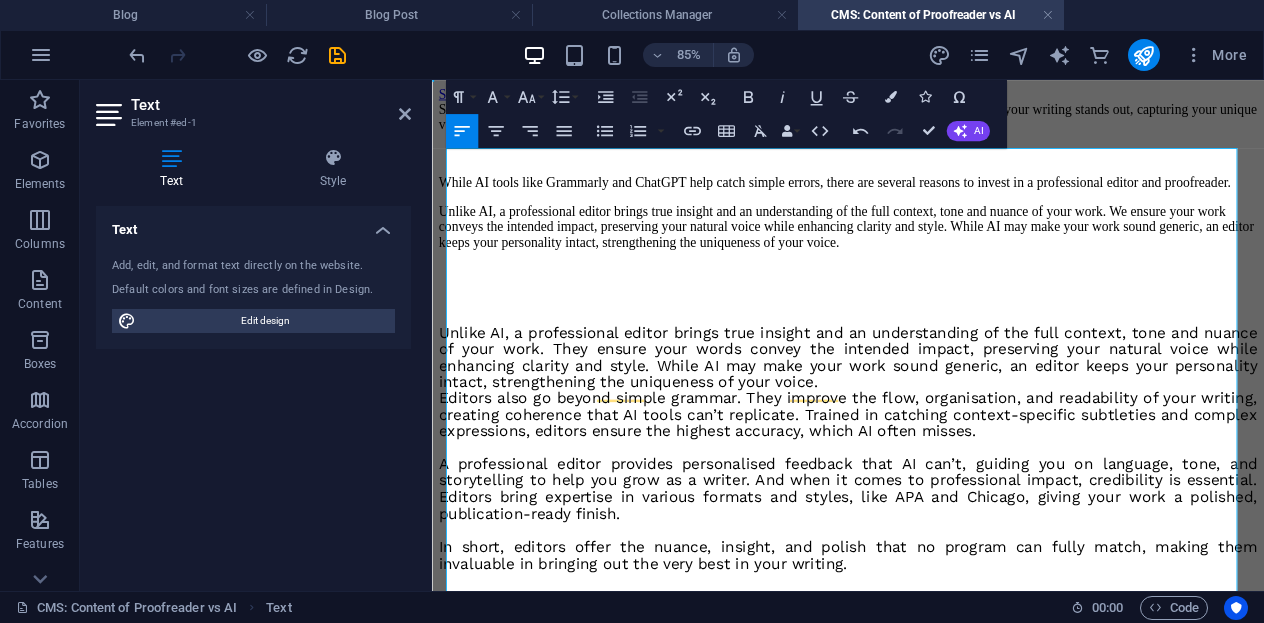 click at bounding box center [921, 305] 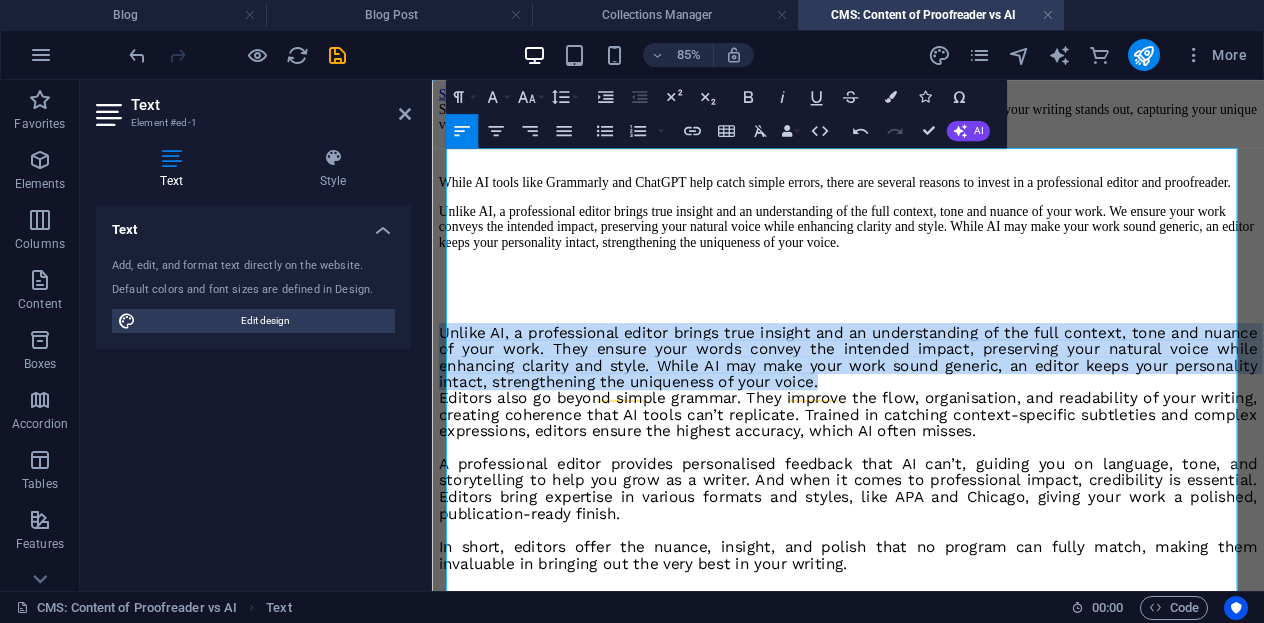 drag, startPoint x: 1010, startPoint y: 588, endPoint x: 449, endPoint y: 532, distance: 563.7881 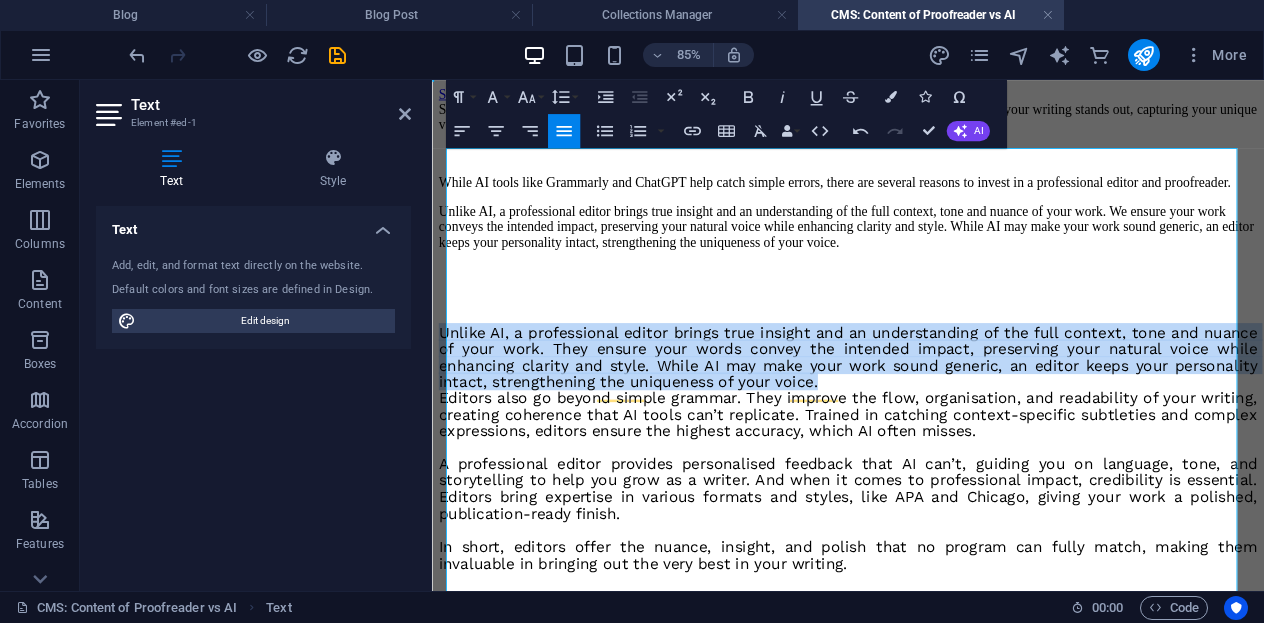 click on "Unlike AI, a professional editor brings true insight and an understanding of the full context, tone and nuance of your work. They ensure your words convey the intended impact, preserving your natural voice while enhancing clarity and style. While AI may make your work sound generic, an editor keeps your personality intact, strengthening the uniqueness of your voice." at bounding box center [921, 405] 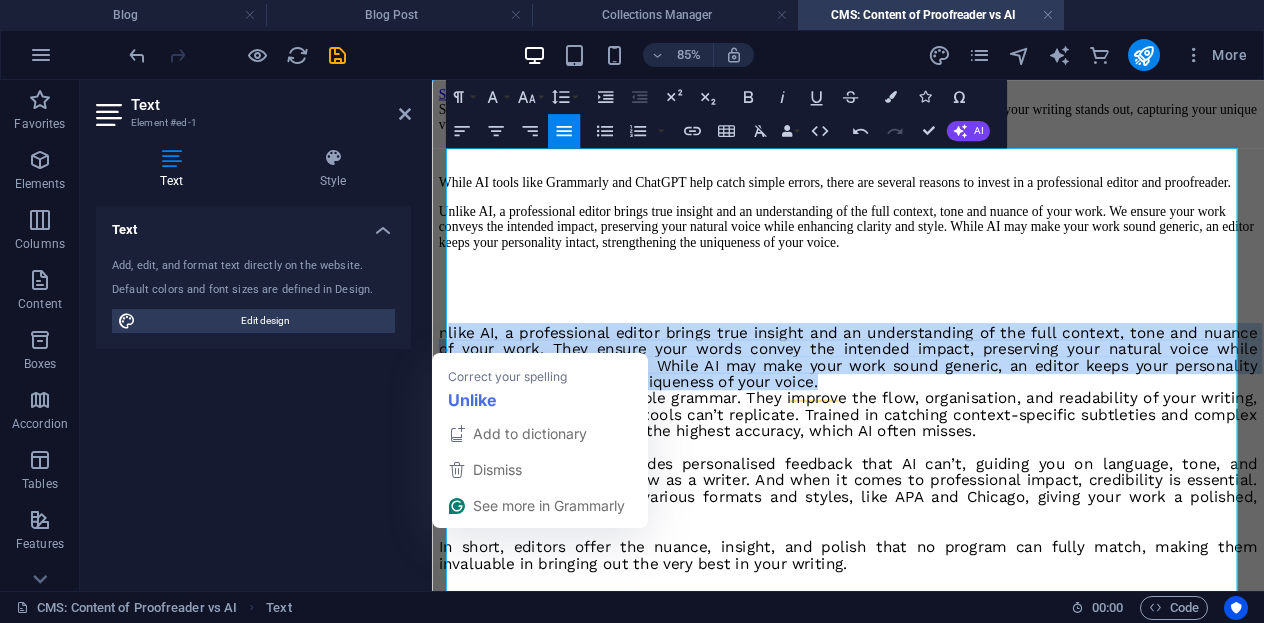 drag, startPoint x: 1023, startPoint y: 595, endPoint x: 457, endPoint y: 532, distance: 569.49536 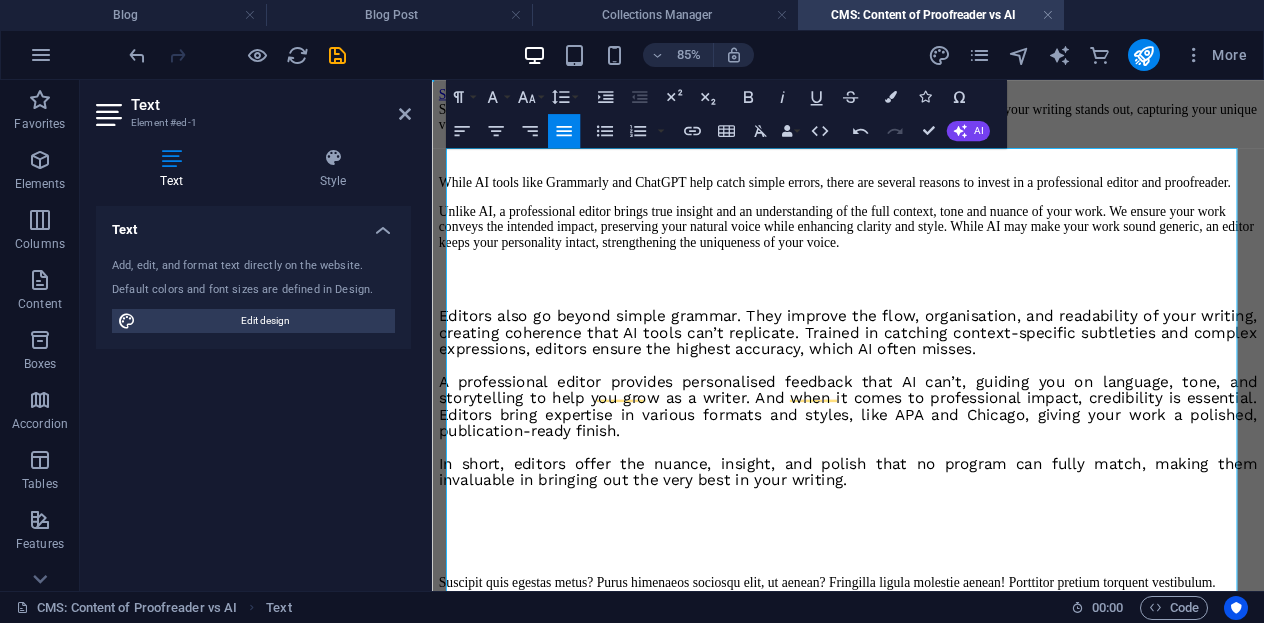 click on "Unlike AI, a professional editor brings true insight and an understanding of the full context, tone and nuance of your work. We ensure your work conveys the intended impact, preserving your natural voice while enhancing clarity and style. While AI may make your work sound generic, an editor keeps your personality intact, strengthening the uniqueness of your voice." at bounding box center (921, 253) 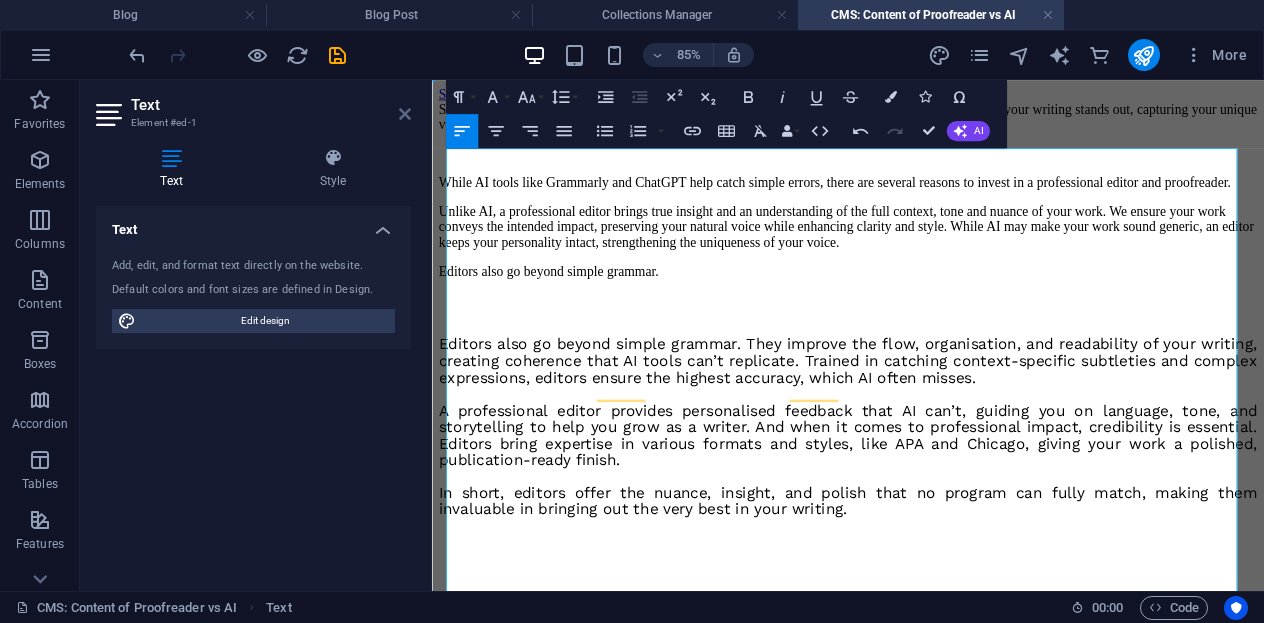 click at bounding box center [405, 114] 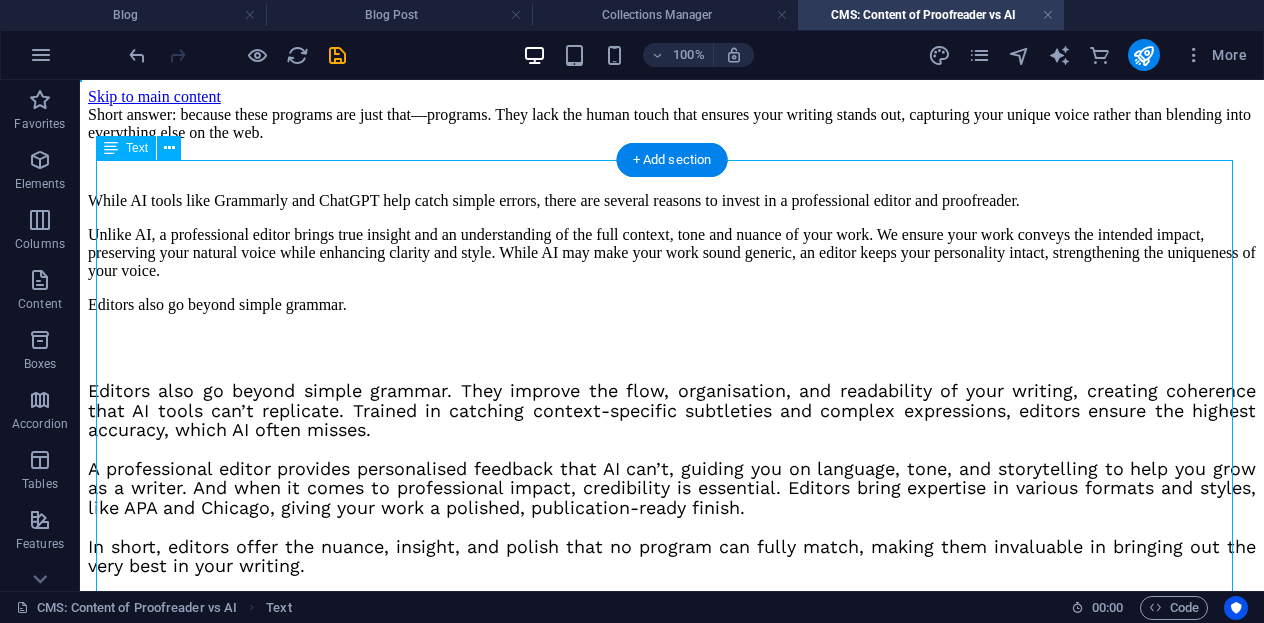 click on "Short answer: because these programs are just that—programs. They lack the human touch that ensures your writing stands out, capturing your unique voice rather than blending into everything else on the web. While AI tools like Grammarly and ChatGPT help catch simple errors, there are several reasons to invest in a professional editor and proofreader. Unlike AI, a professional editor brings true insight and an understanding of the full context, tone and nuance of your work. We ensure your work conveys the intended impact, preserving your natural voice while enhancing clarity and style. While AI may make your work sound generic, an editor keeps your personality intact, strengthening the uniqueness of your voice. Editors also go beyond simple grammar.  In short, editors offer the nuance, insight, and polish that no program can fully match, making them invaluable in bringing out the very best in your writing." at bounding box center (672, 341) 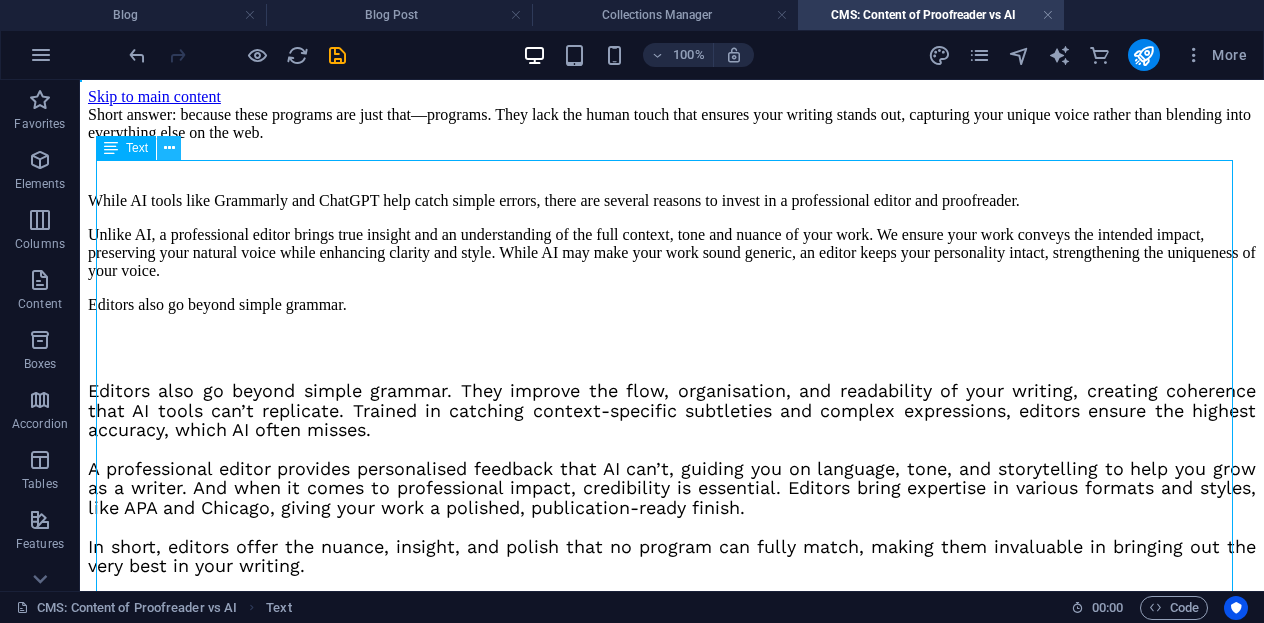 click at bounding box center (169, 148) 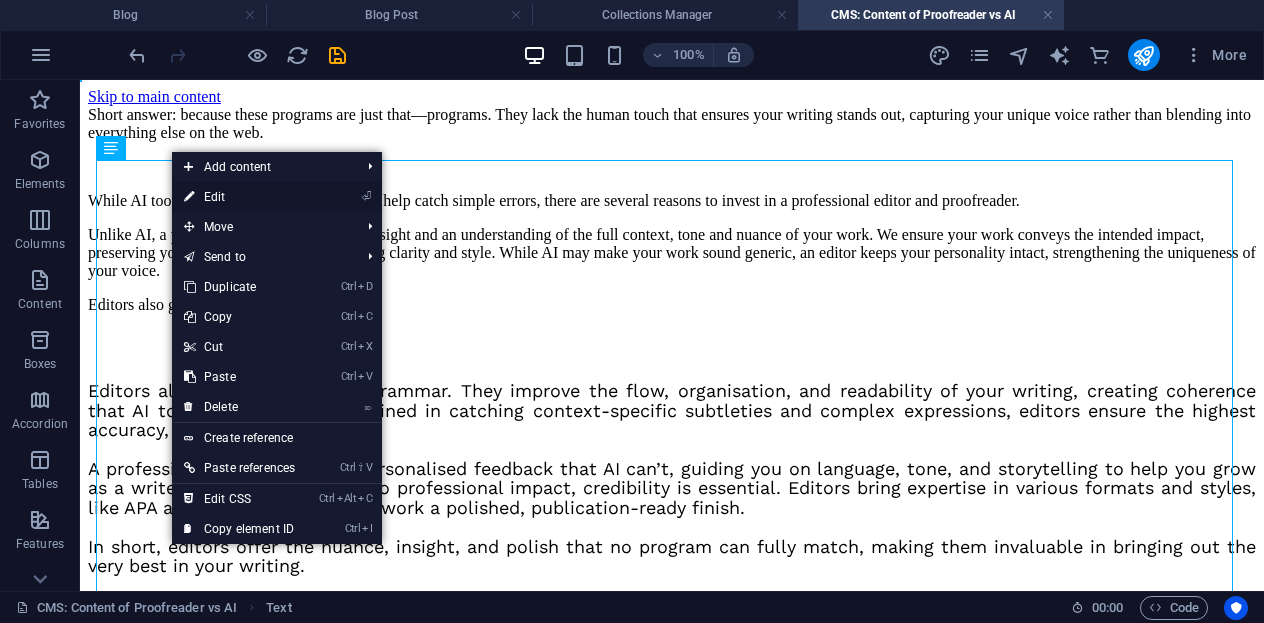 click on "⏎  Edit" at bounding box center [239, 197] 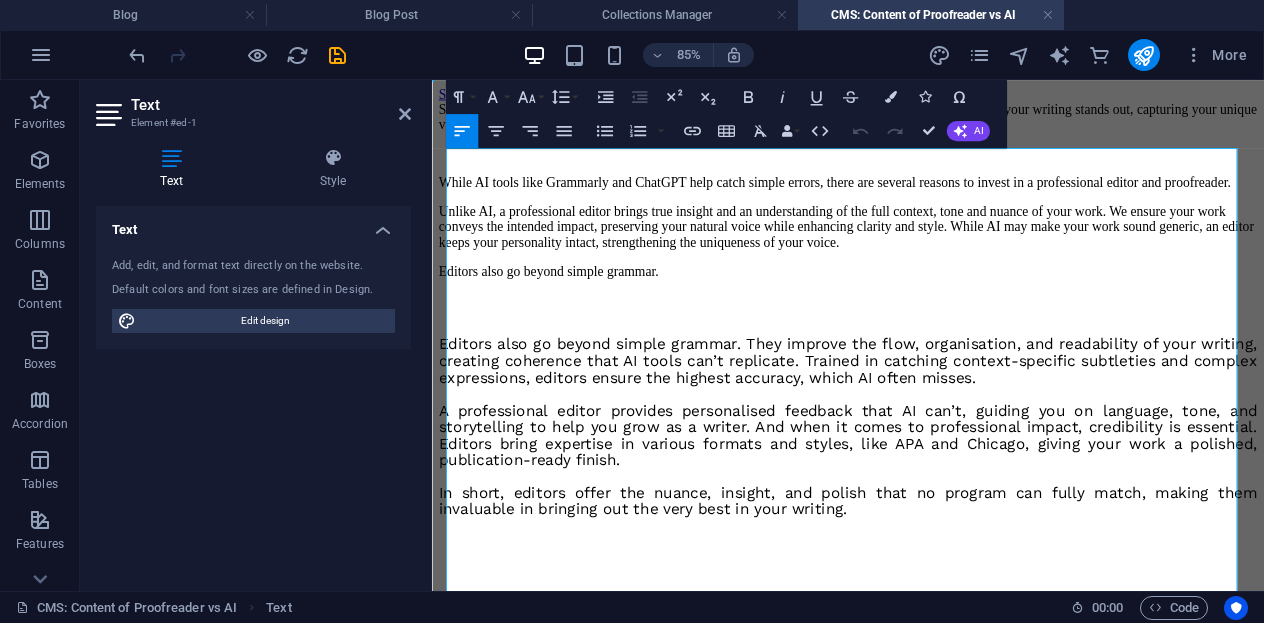 click on "Editors also go beyond simple grammar." 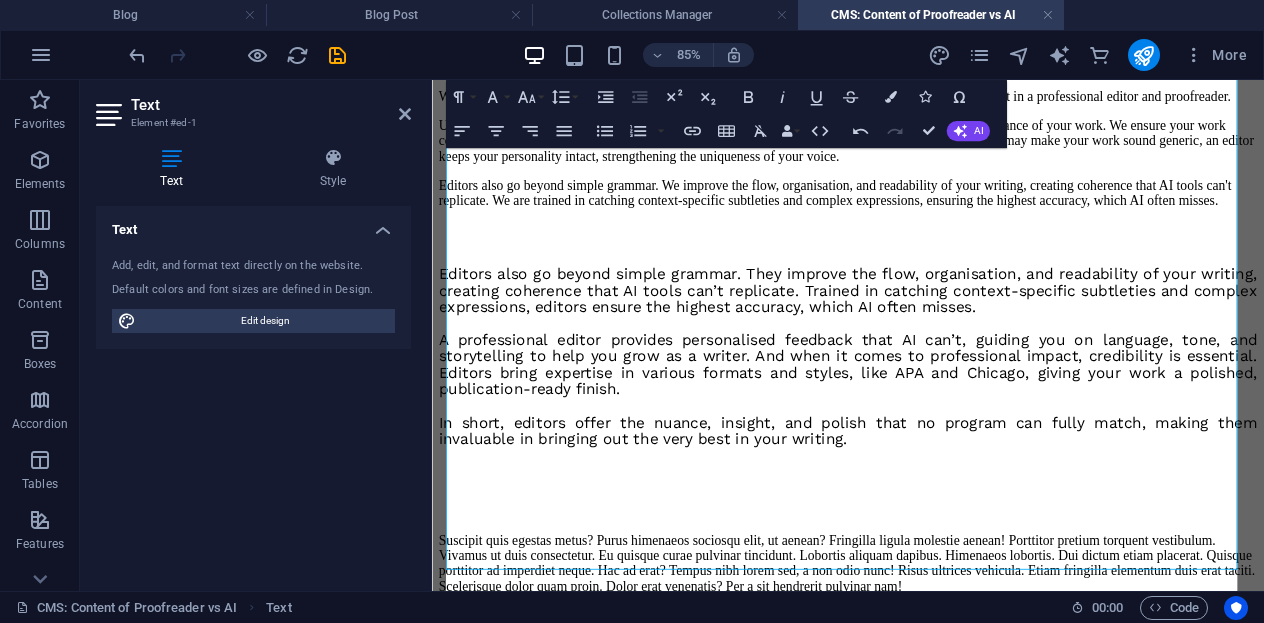 scroll, scrollTop: 182, scrollLeft: 0, axis: vertical 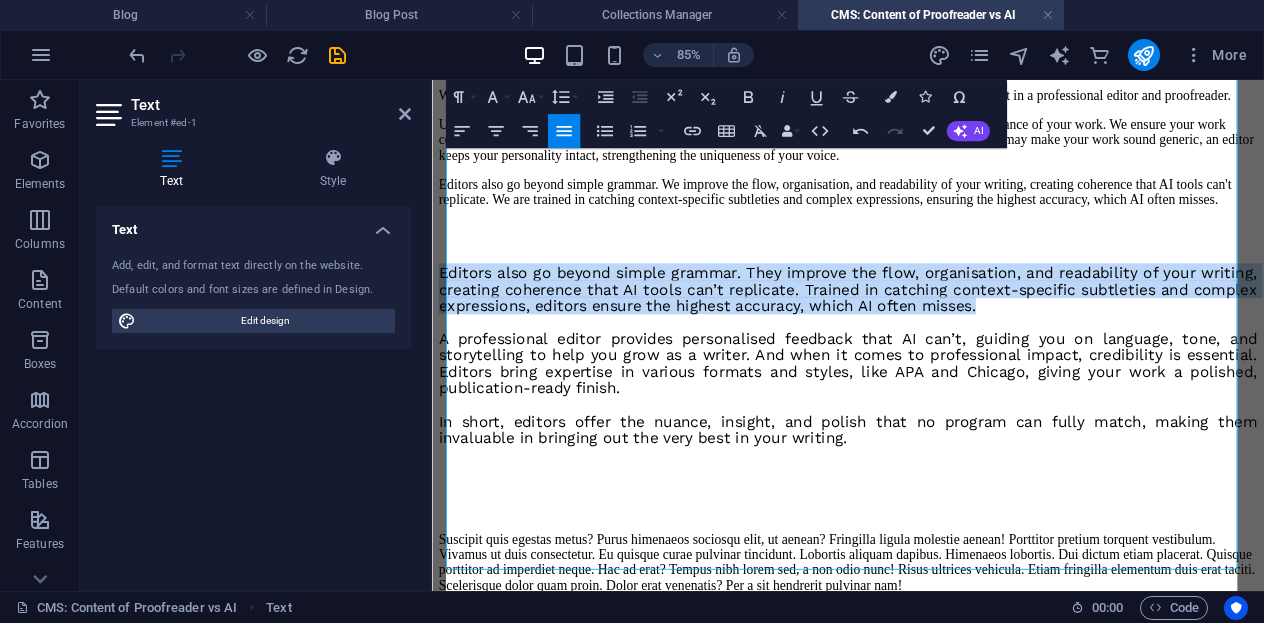 drag, startPoint x: 1215, startPoint y: 578, endPoint x: 453, endPoint y: 534, distance: 763.2693 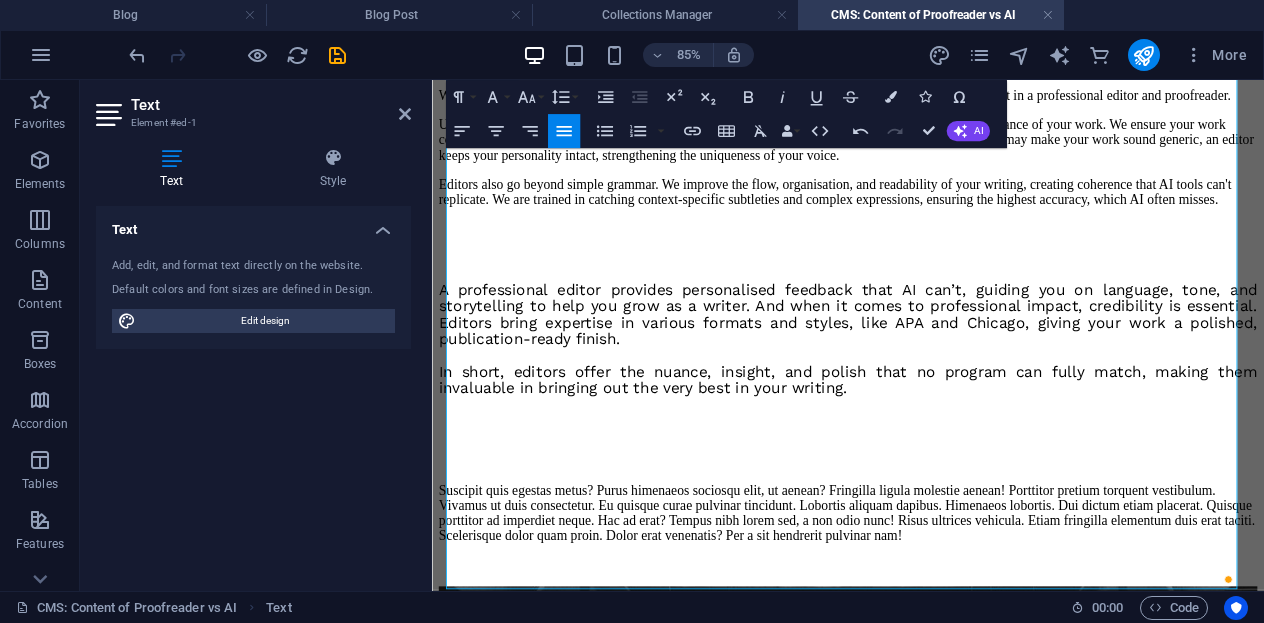 click on "Editors also go beyond simple grammar. We improve the flow, organisation, and readability of your writing, creating coherence that AI tools can't replicate. We are trained in catching context-specific subtleties and complex expressions, ensuring the highest accuracy, which AI often misses." at bounding box center [921, 212] 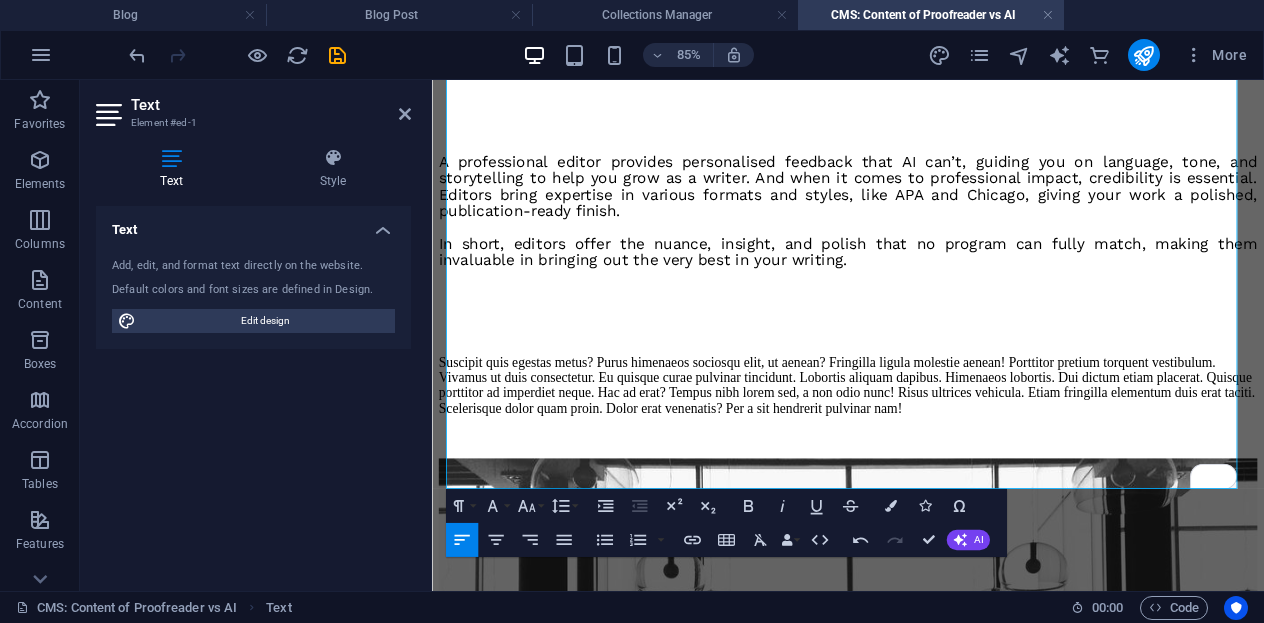 scroll, scrollTop: 420, scrollLeft: 0, axis: vertical 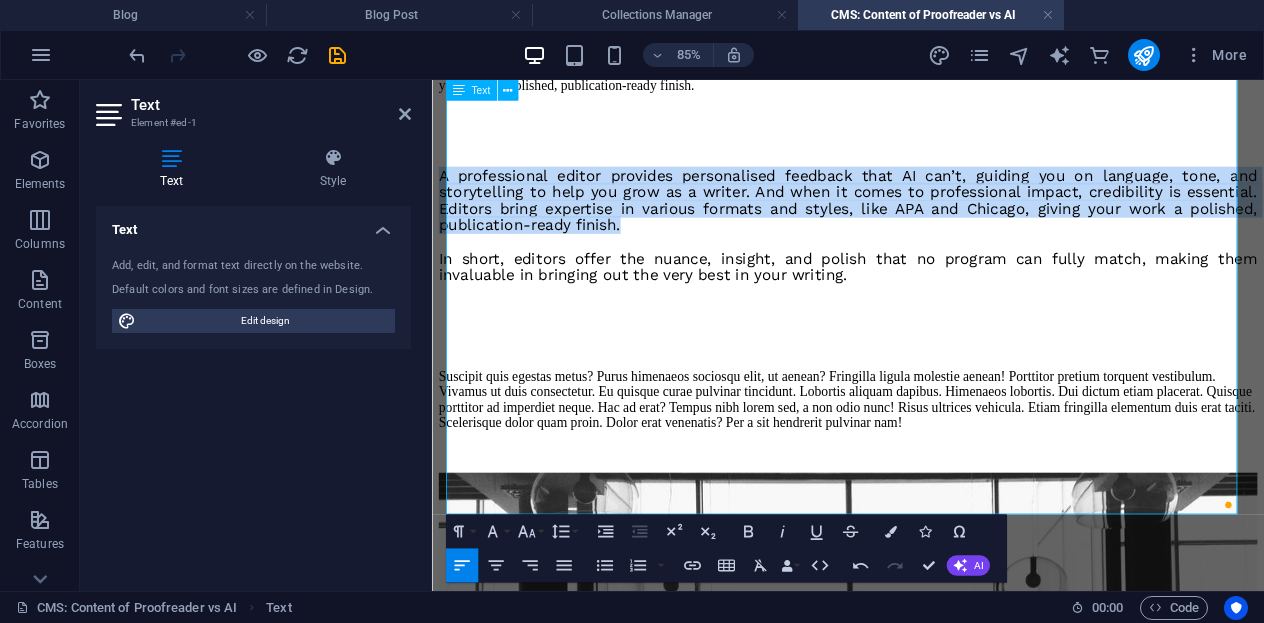 drag, startPoint x: 770, startPoint y: 526, endPoint x: 450, endPoint y: 463, distance: 326.1426 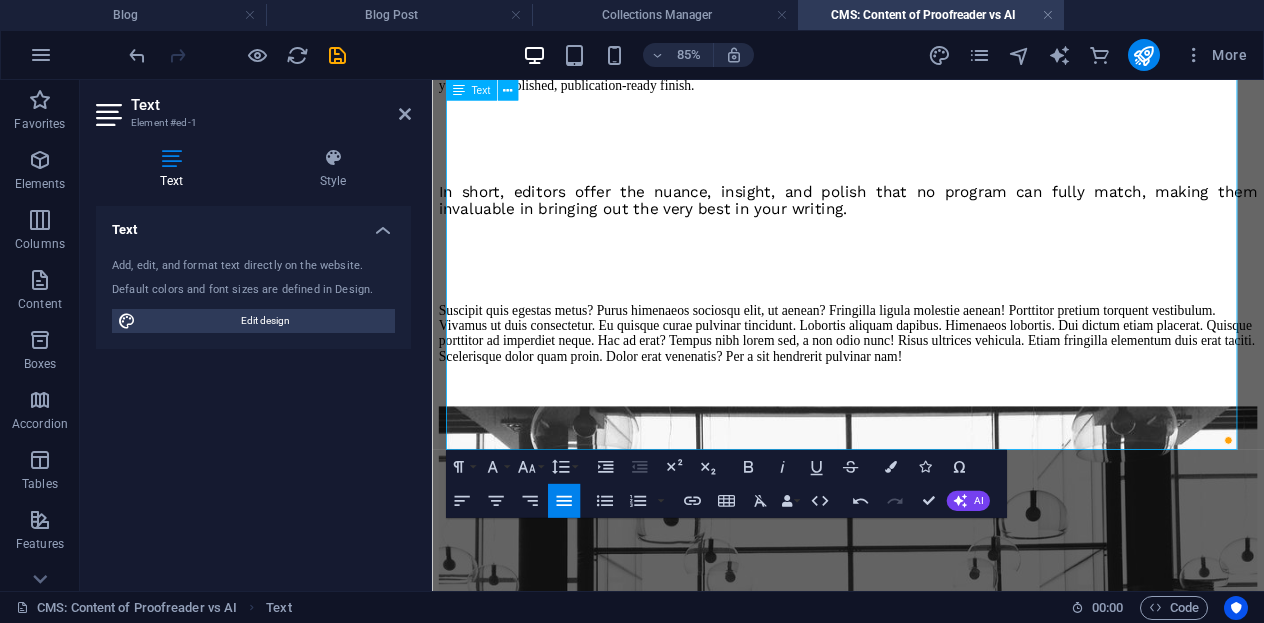 click on "Professional editors provide personalised feedback that AI can't give, guiding you on language, tone, and storytelling to help you grow as a writer. And when it comes to professional impact, credibility is essential. We bring expertise in various formats and styles, like APA and Chicago, giving your work a polished, publication-ready finish." at bounding box center [921, 69] 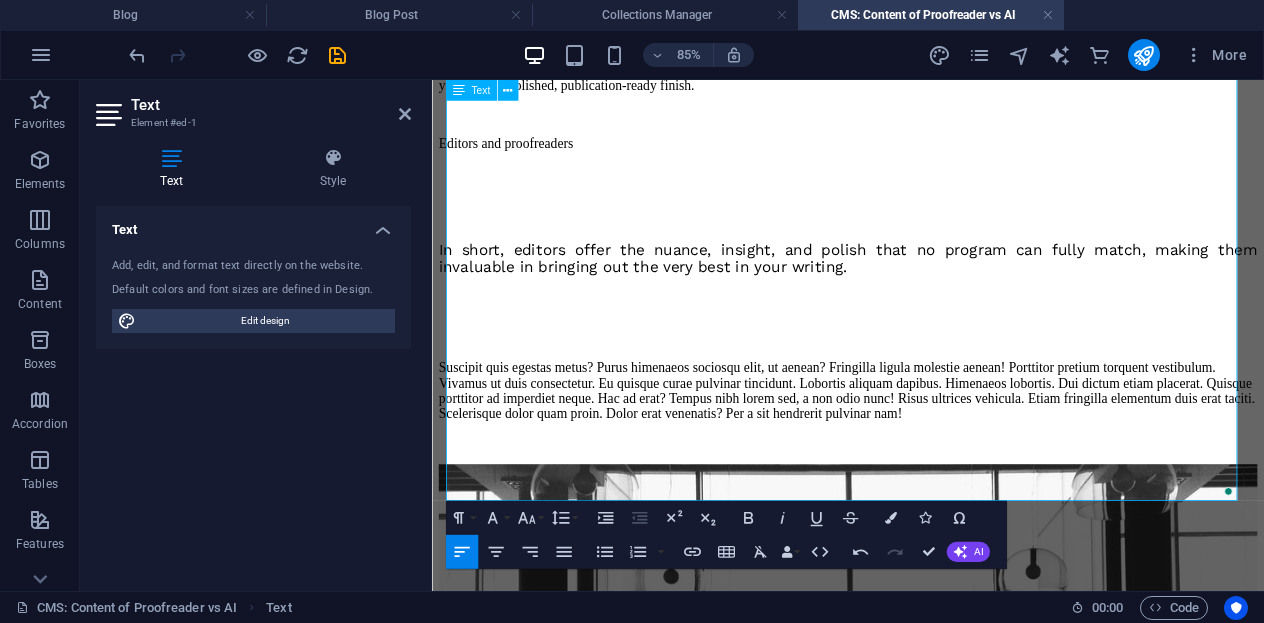 click on "Editors and proofreaders" at bounding box center [921, 155] 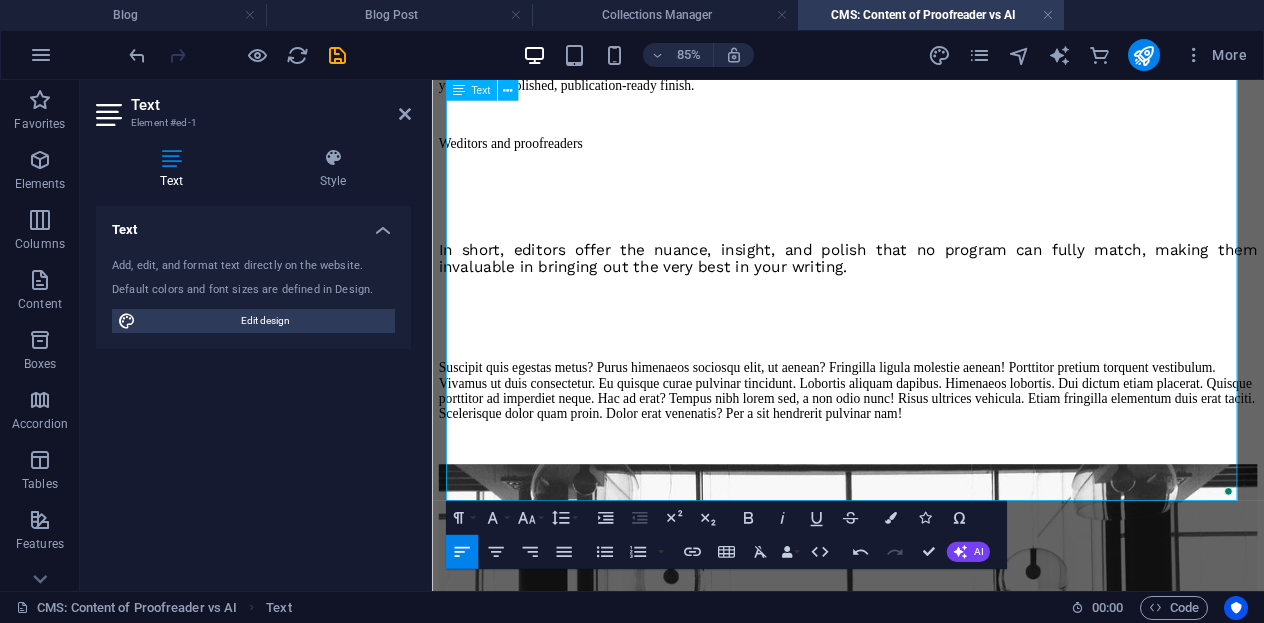 click on "We  ditors and proofreaders" at bounding box center (921, 155) 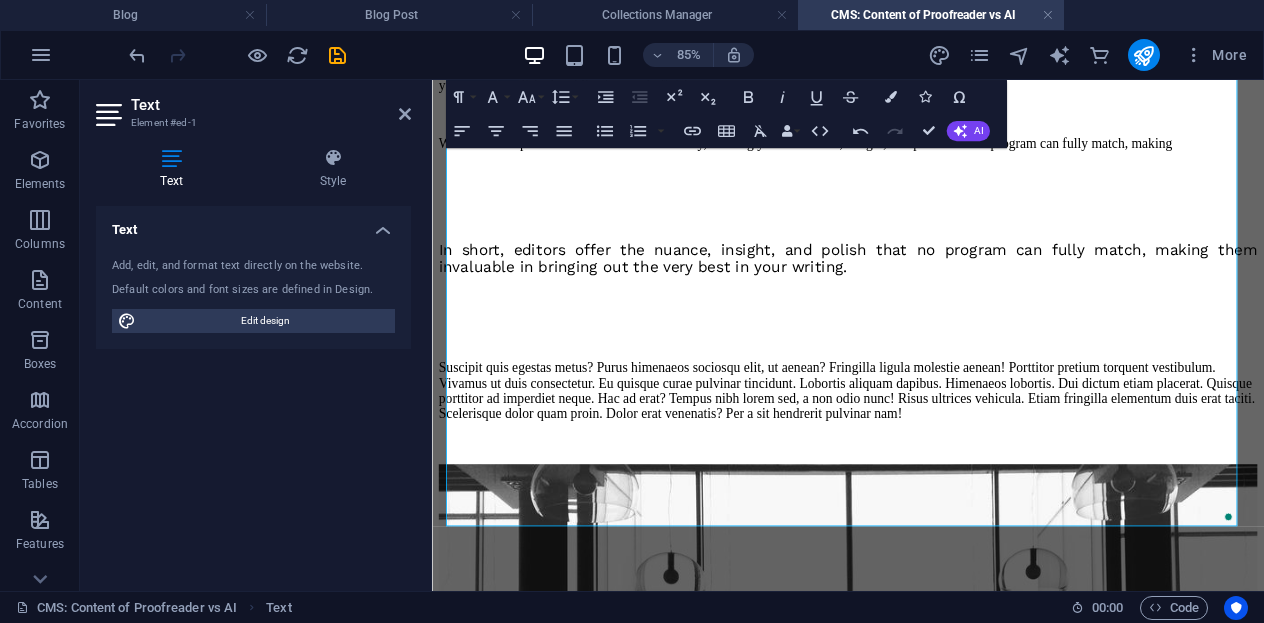 click on "We  editors and proofreaders are worth the money, offering you the nuance, insight, and polish that no program can fully match, making" at bounding box center [921, 155] 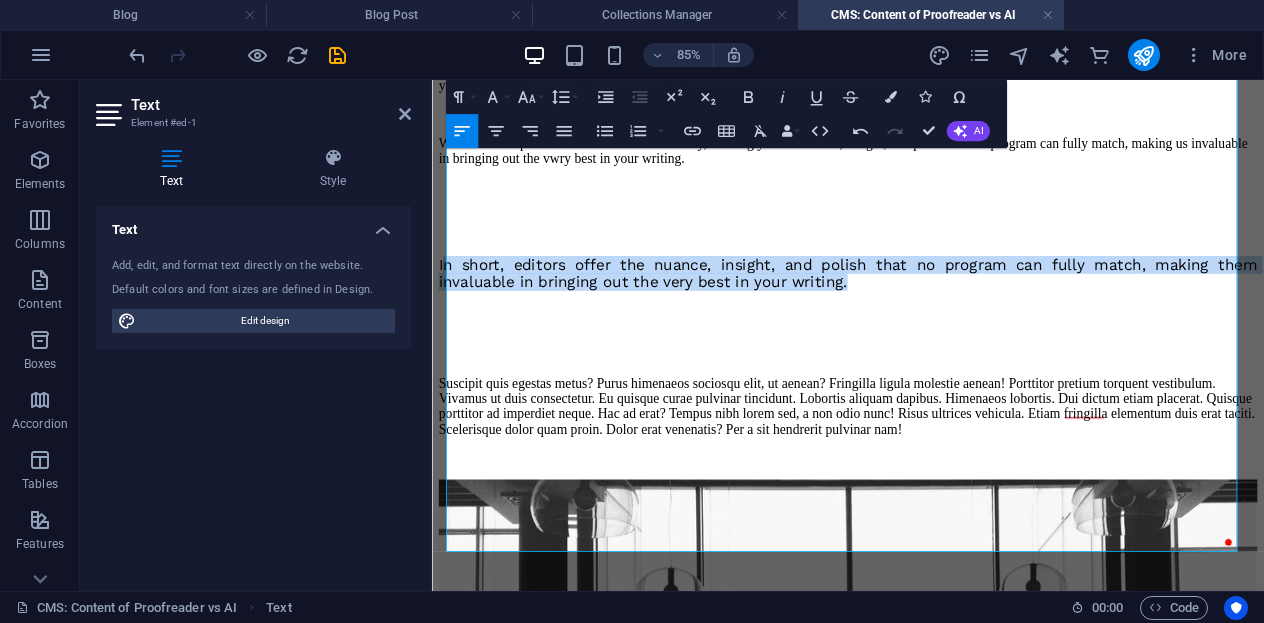 drag, startPoint x: 963, startPoint y: 627, endPoint x: 453, endPoint y: 612, distance: 510.22055 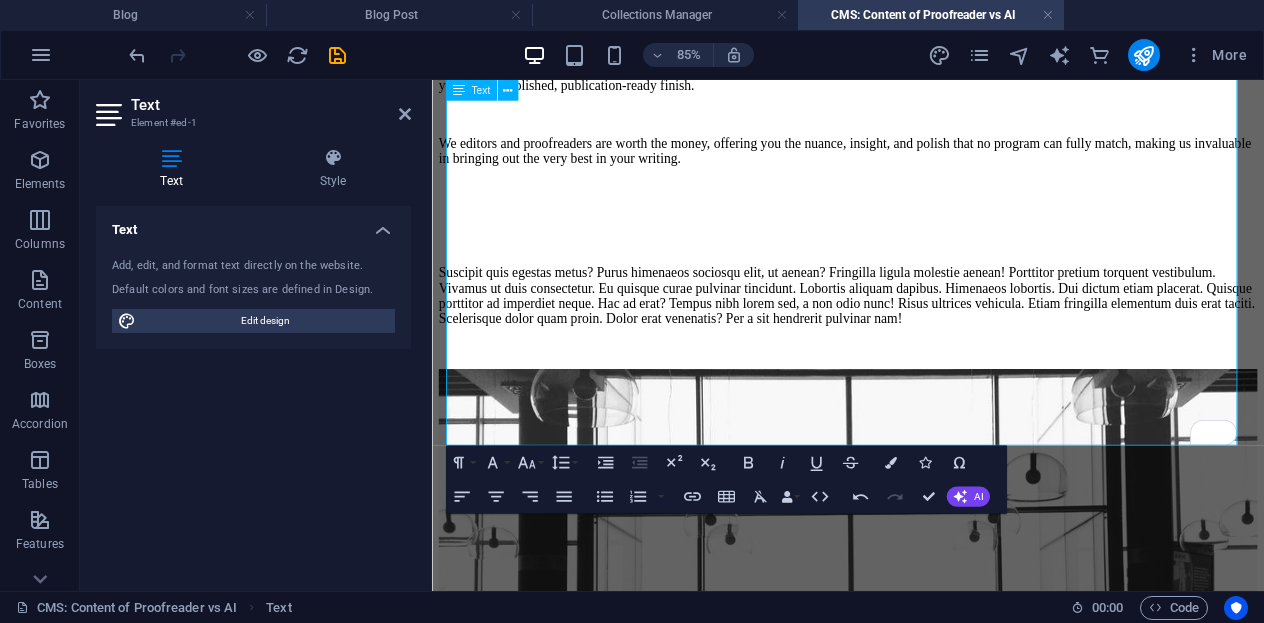 click on "We editors and proofreaders are worth the money, offering you the nuance, insight, and polish that no program can fully match, making us invaluable in bringing out the very best in your writing." at bounding box center (921, 164) 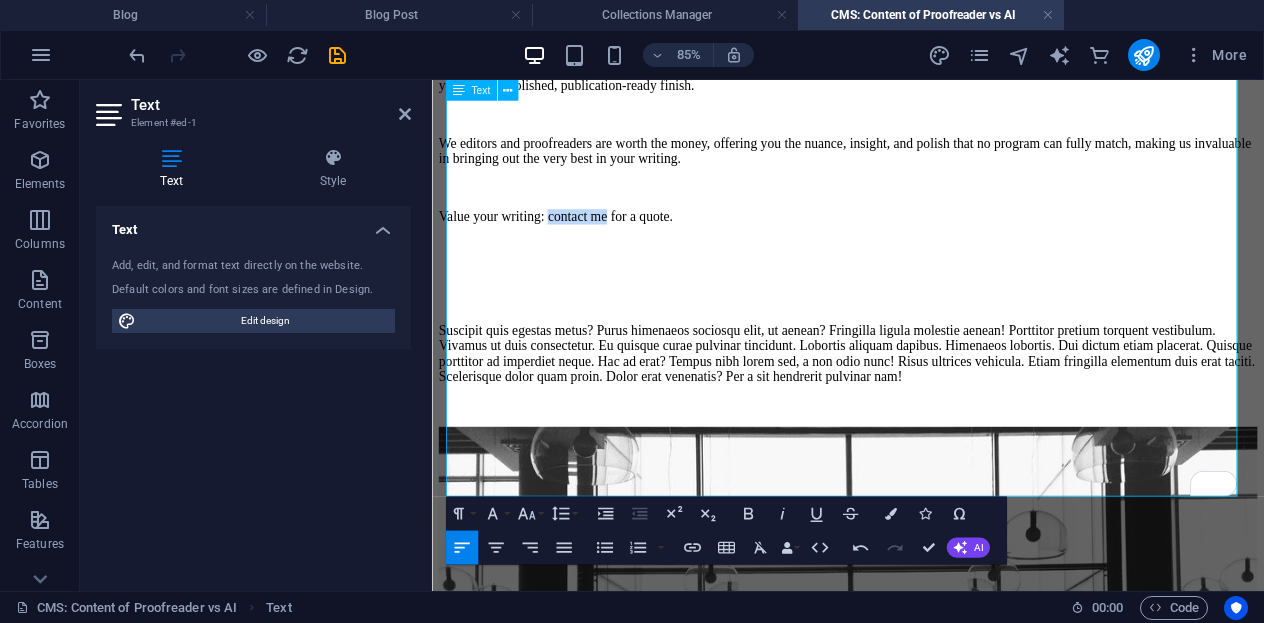 drag, startPoint x: 744, startPoint y: 555, endPoint x: 636, endPoint y: 554, distance: 108.00463 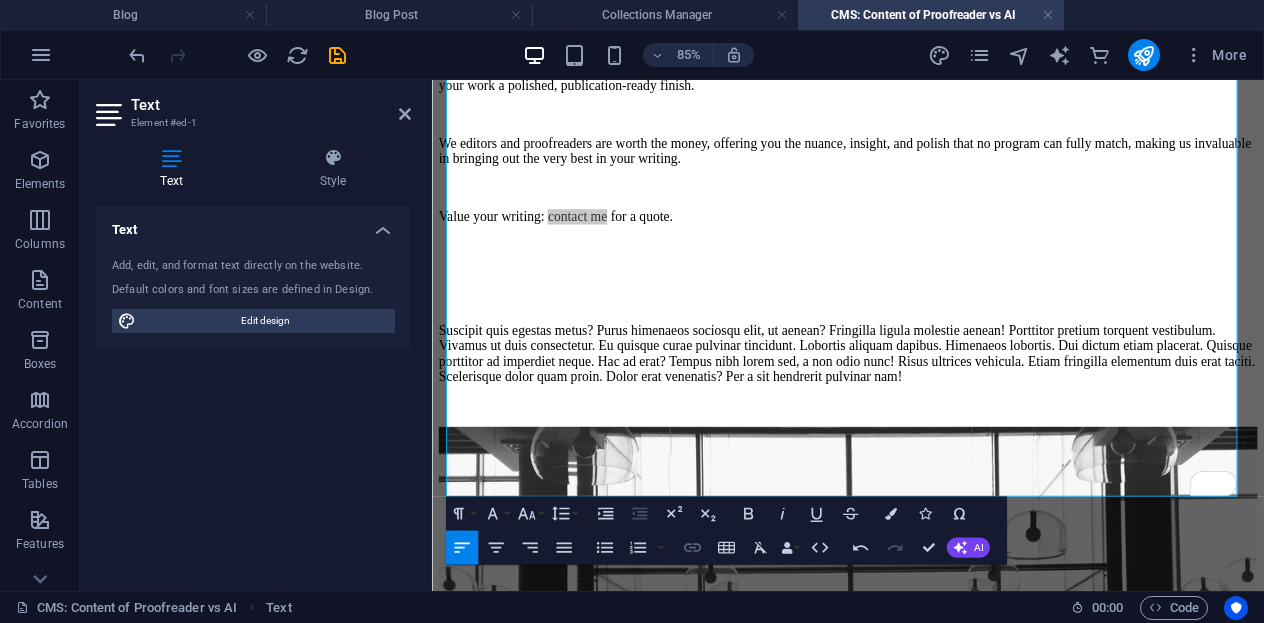 click 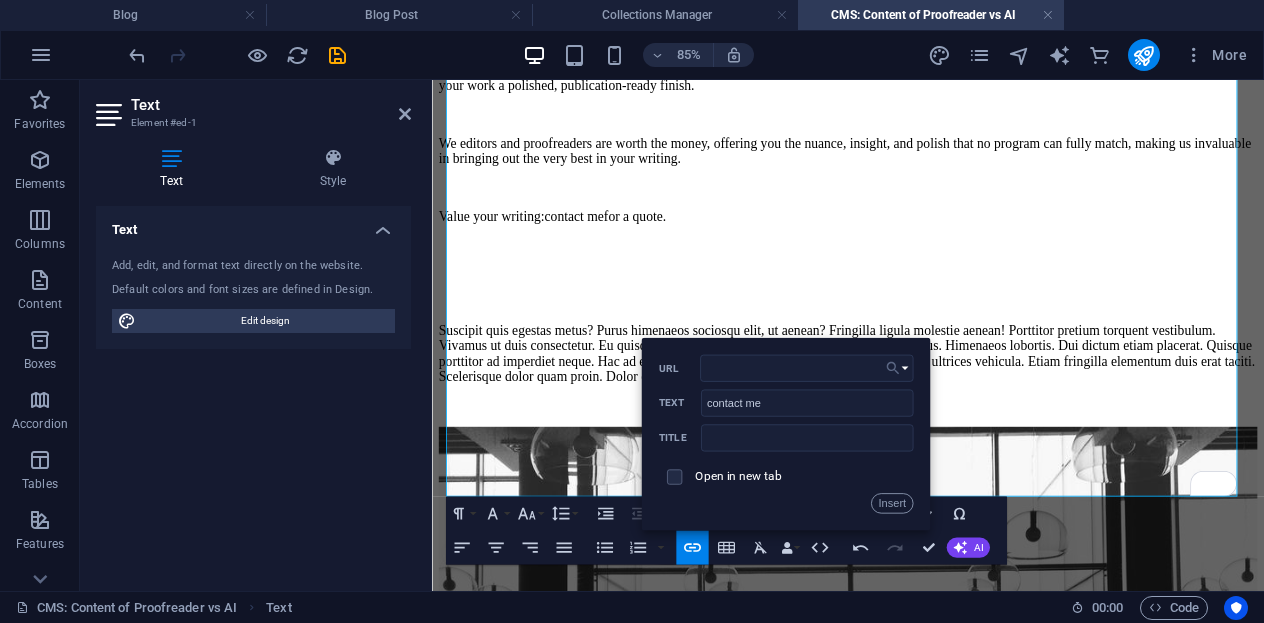click 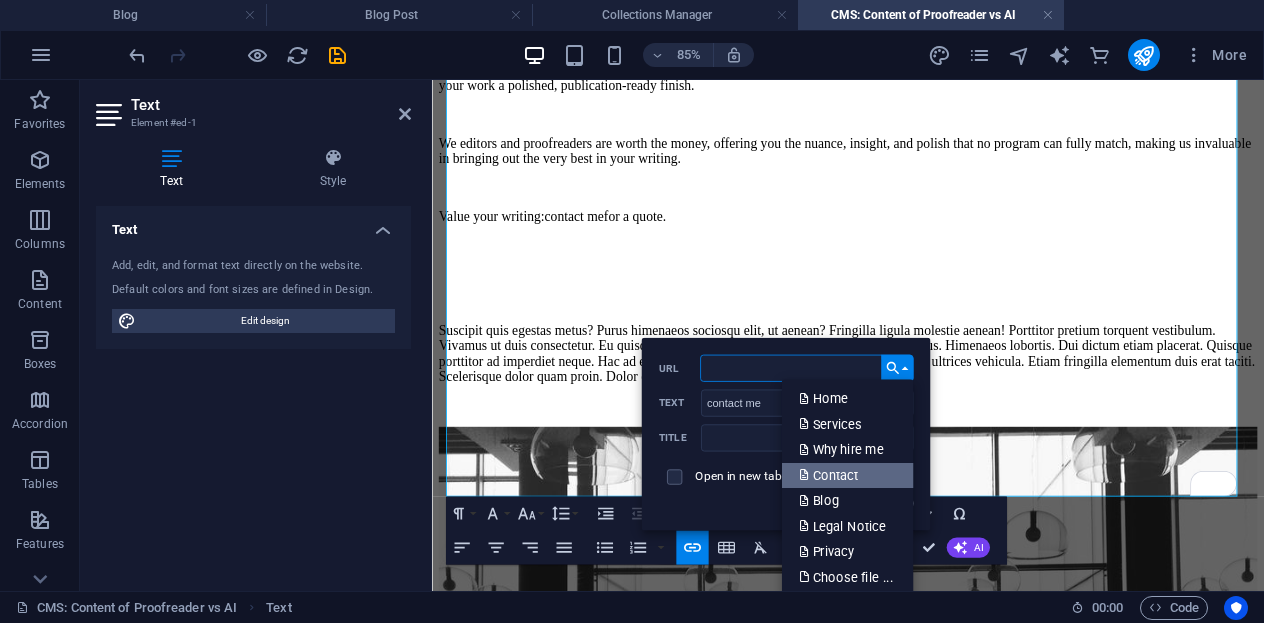 click on "Contact" at bounding box center [830, 475] 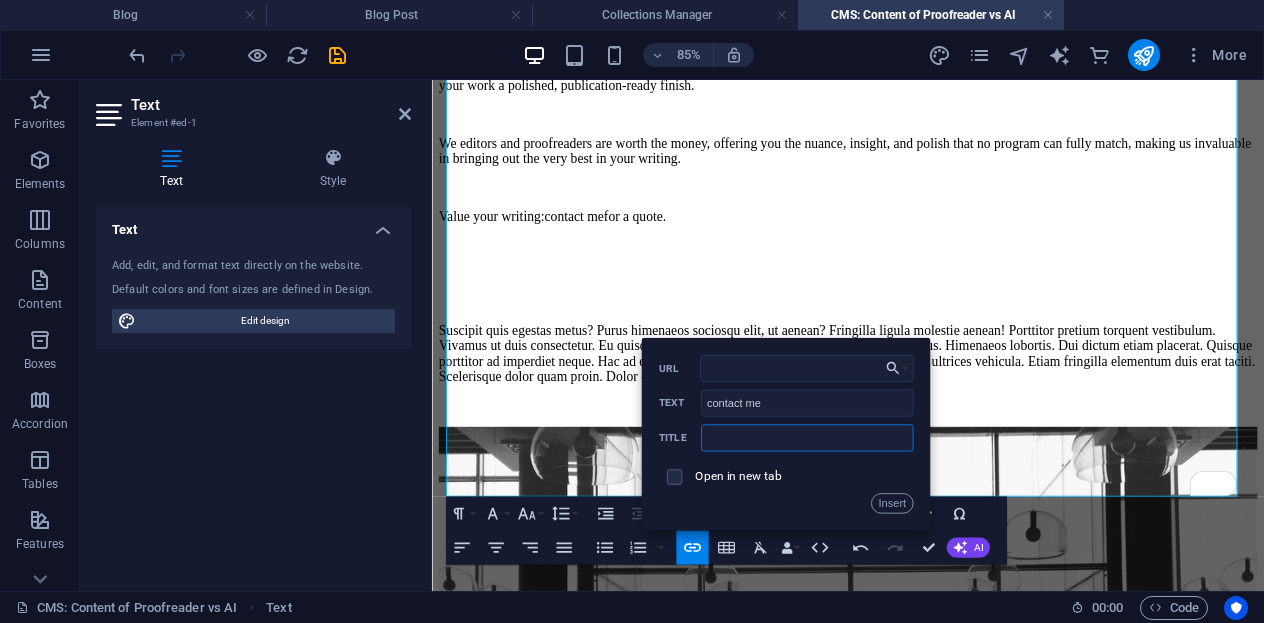 click at bounding box center (807, 437) 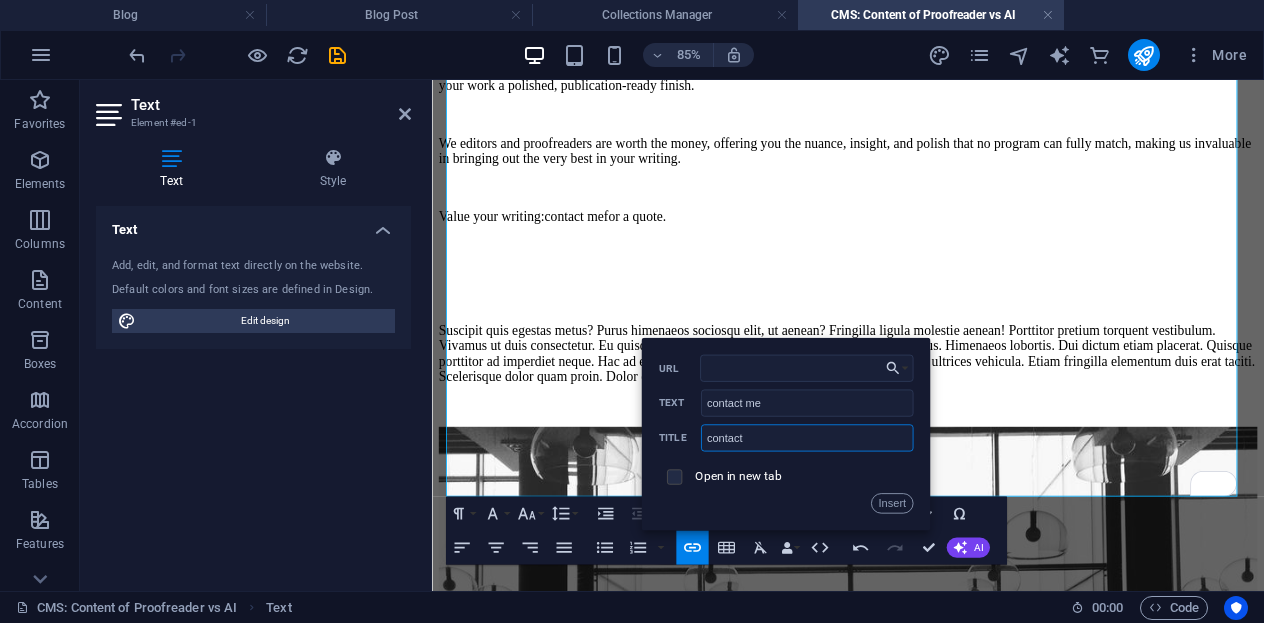 type on "contact" 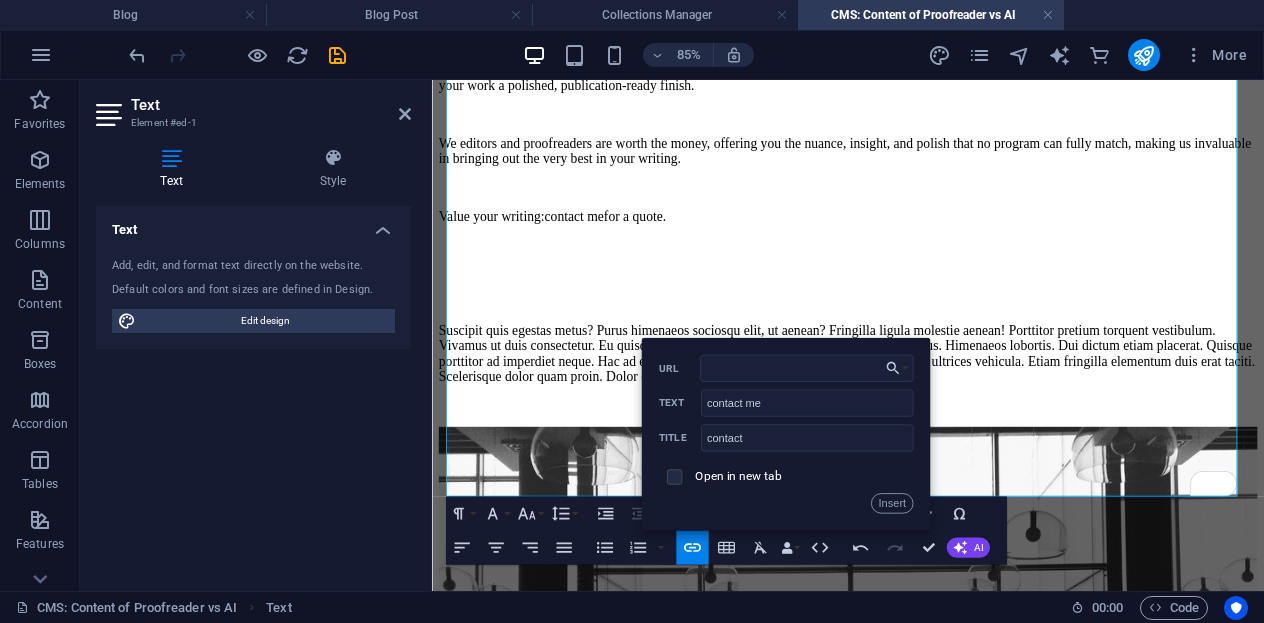 click at bounding box center (671, 474) 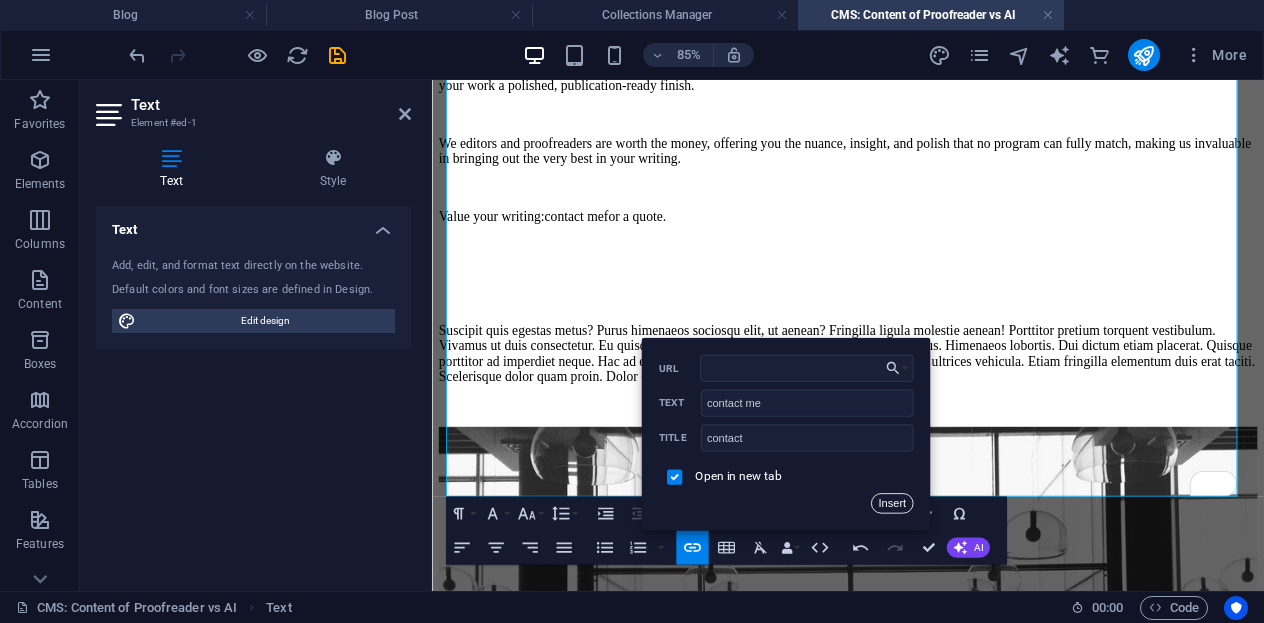 click on "Insert" at bounding box center [891, 503] 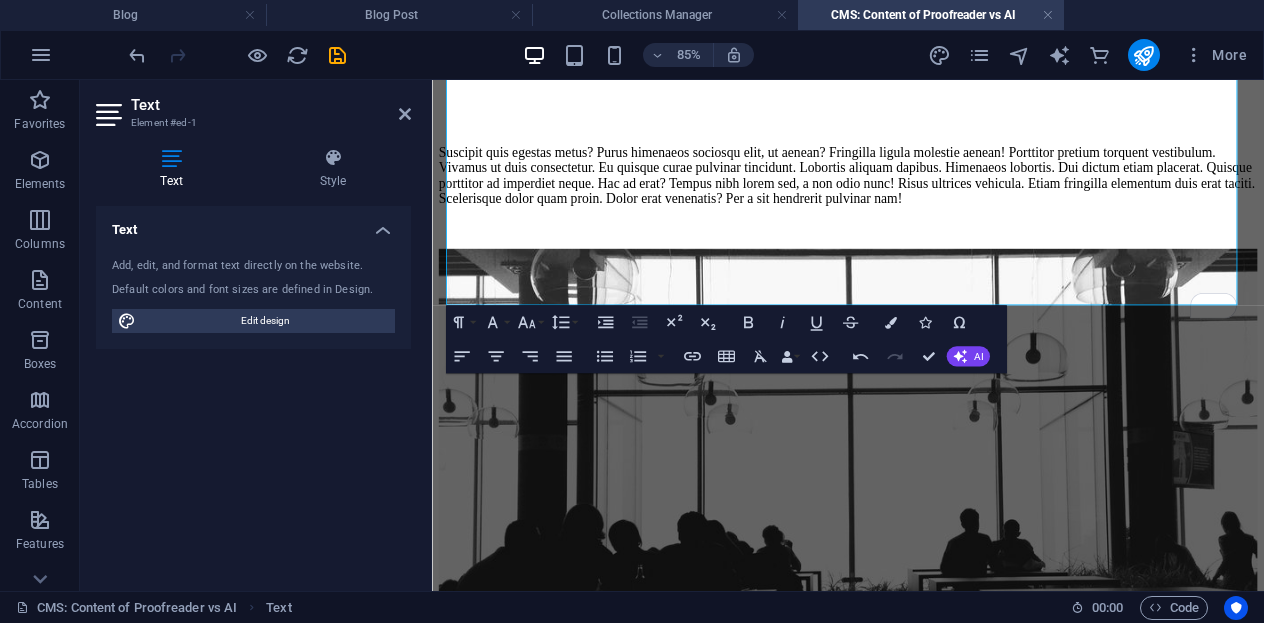 scroll, scrollTop: 654, scrollLeft: 0, axis: vertical 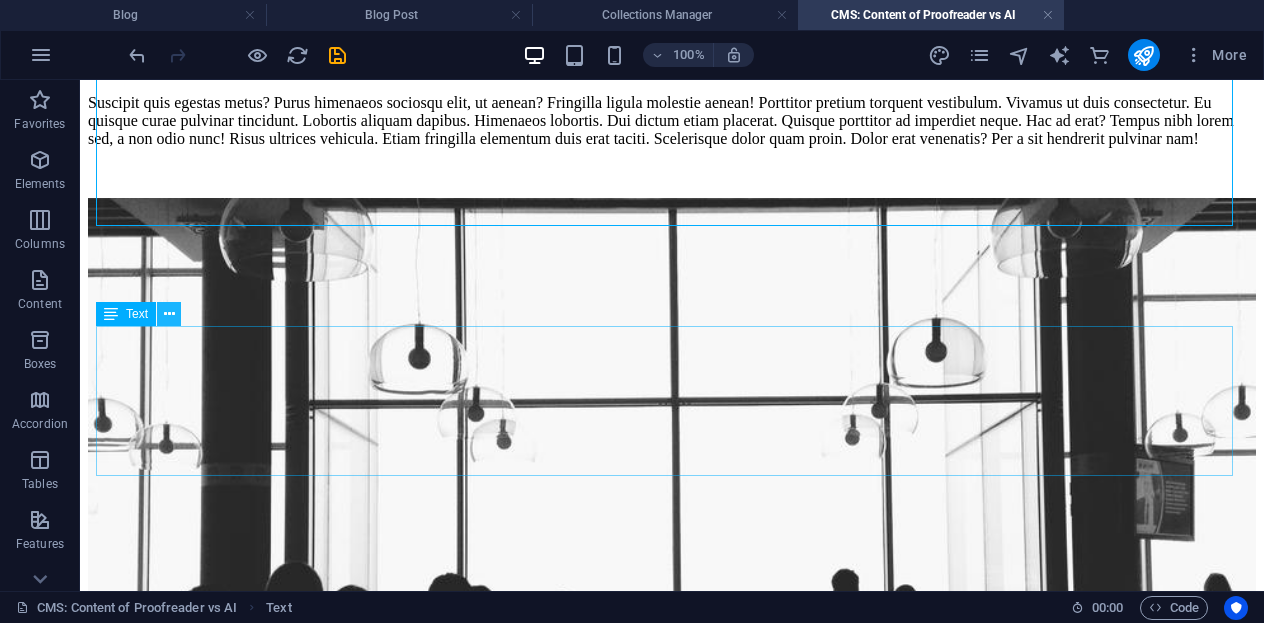 click at bounding box center [169, 314] 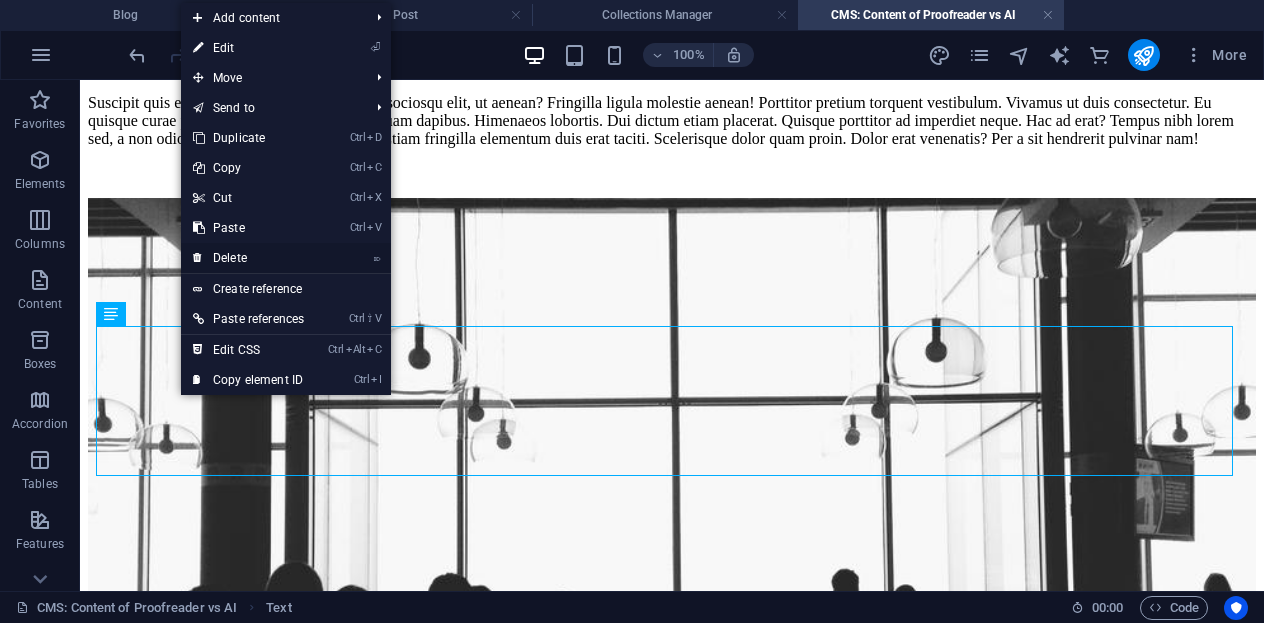 click on "⌦  Delete" at bounding box center [248, 258] 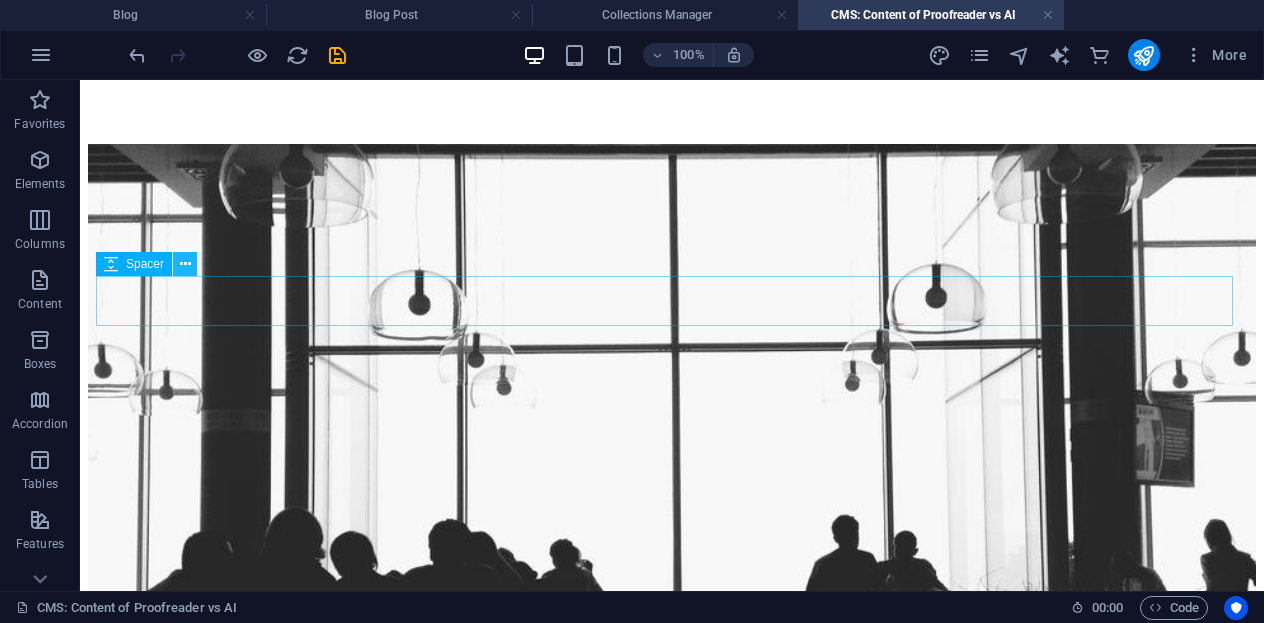 click at bounding box center [185, 264] 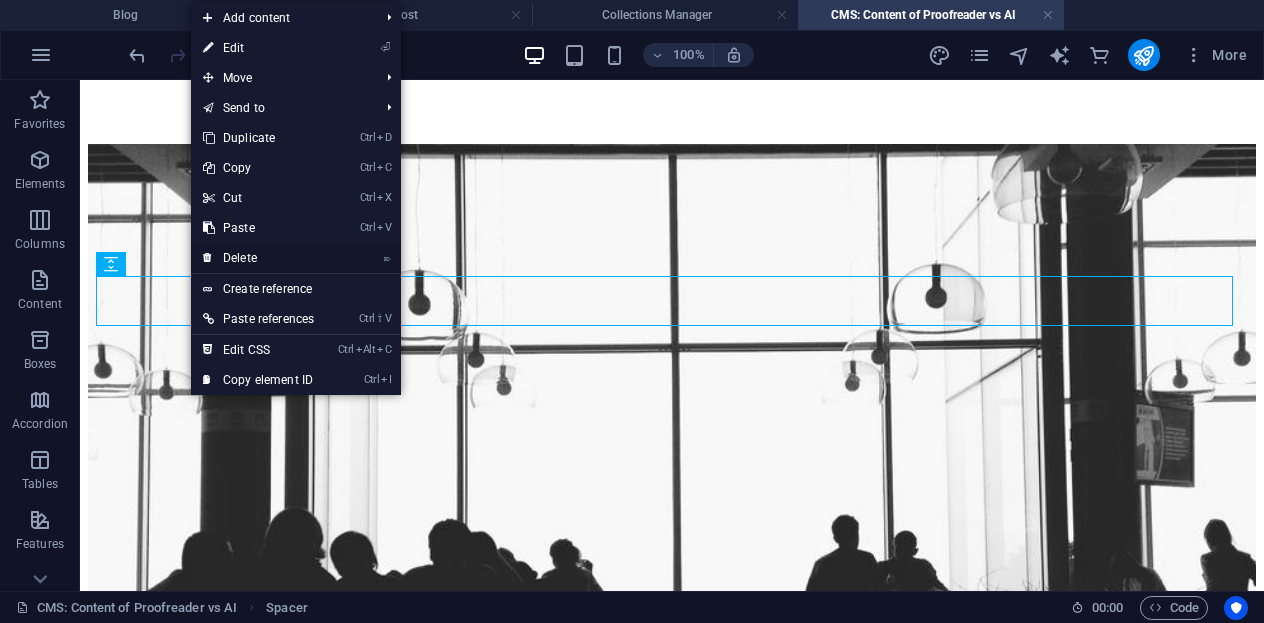 click on "⌦  Delete" at bounding box center (258, 258) 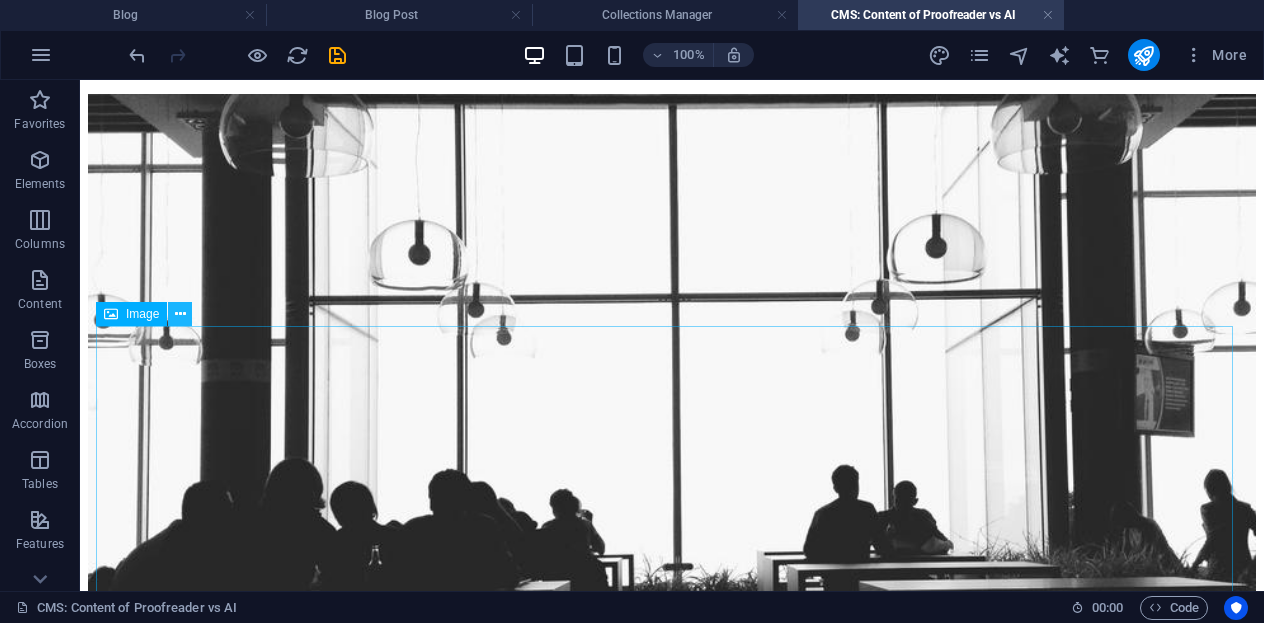click at bounding box center (180, 314) 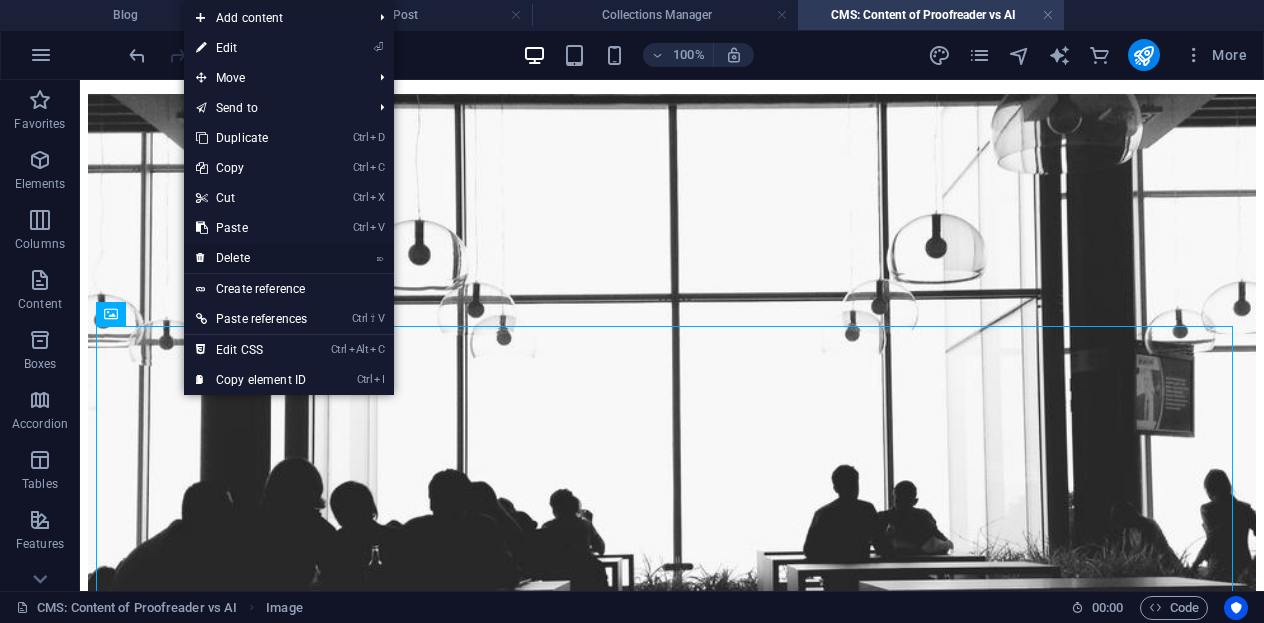 click on "⌦  Delete" at bounding box center [251, 258] 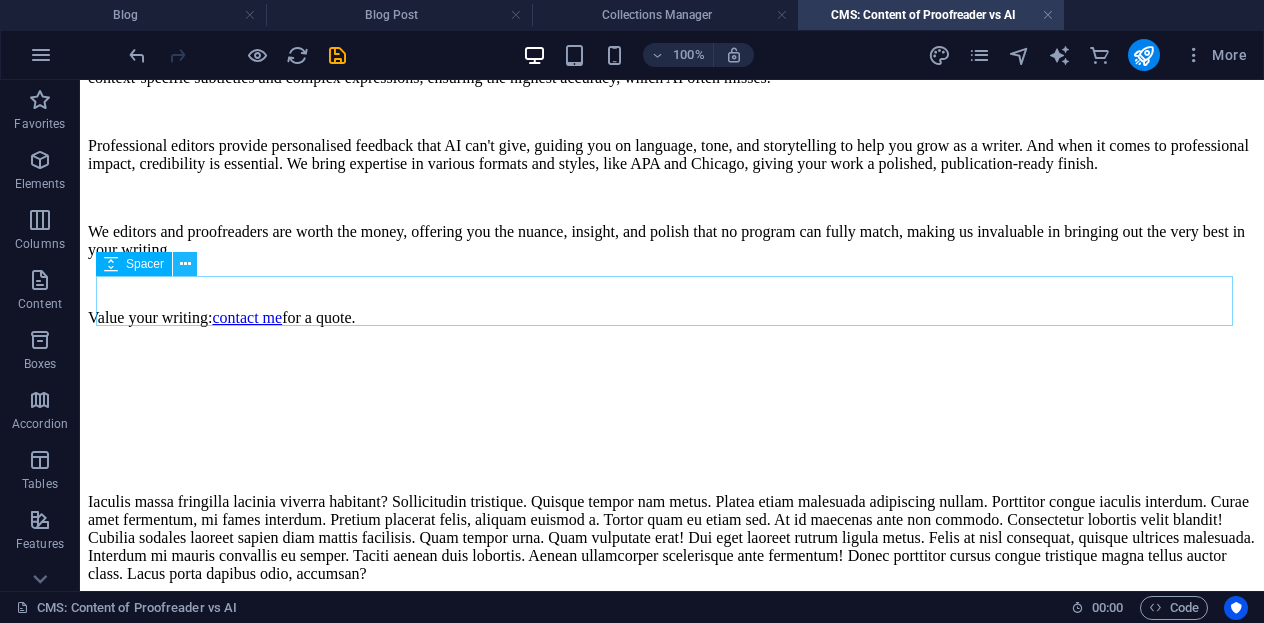 click at bounding box center [185, 264] 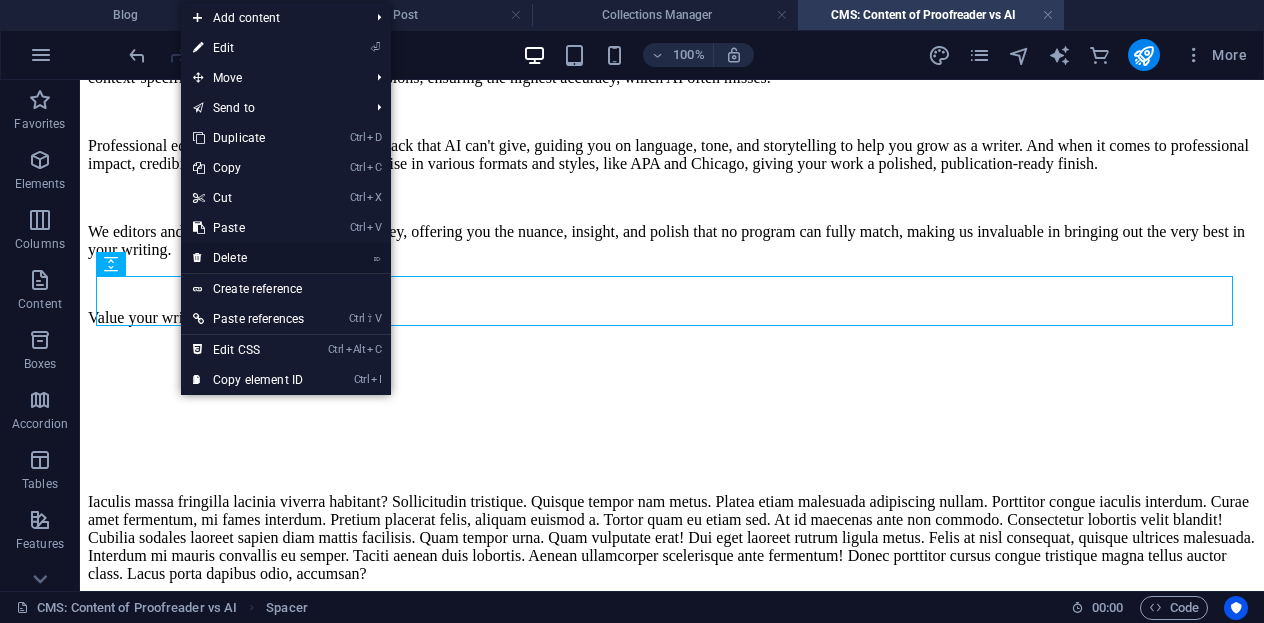 click on "⌦  Delete" at bounding box center (248, 258) 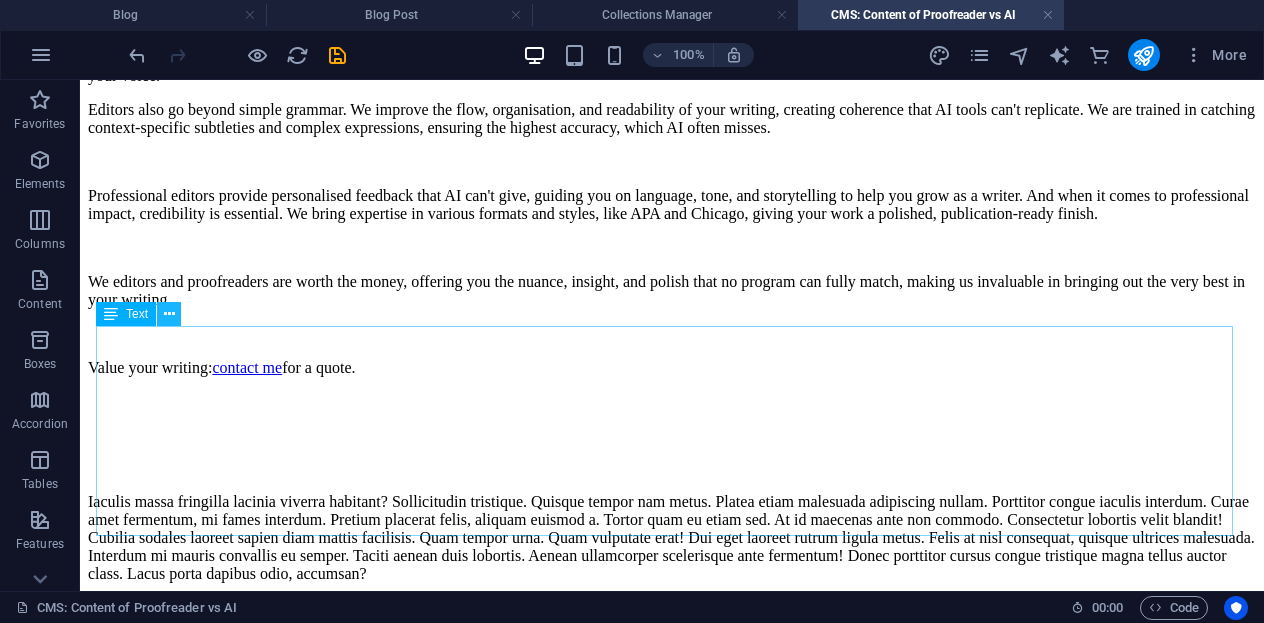 click at bounding box center [169, 314] 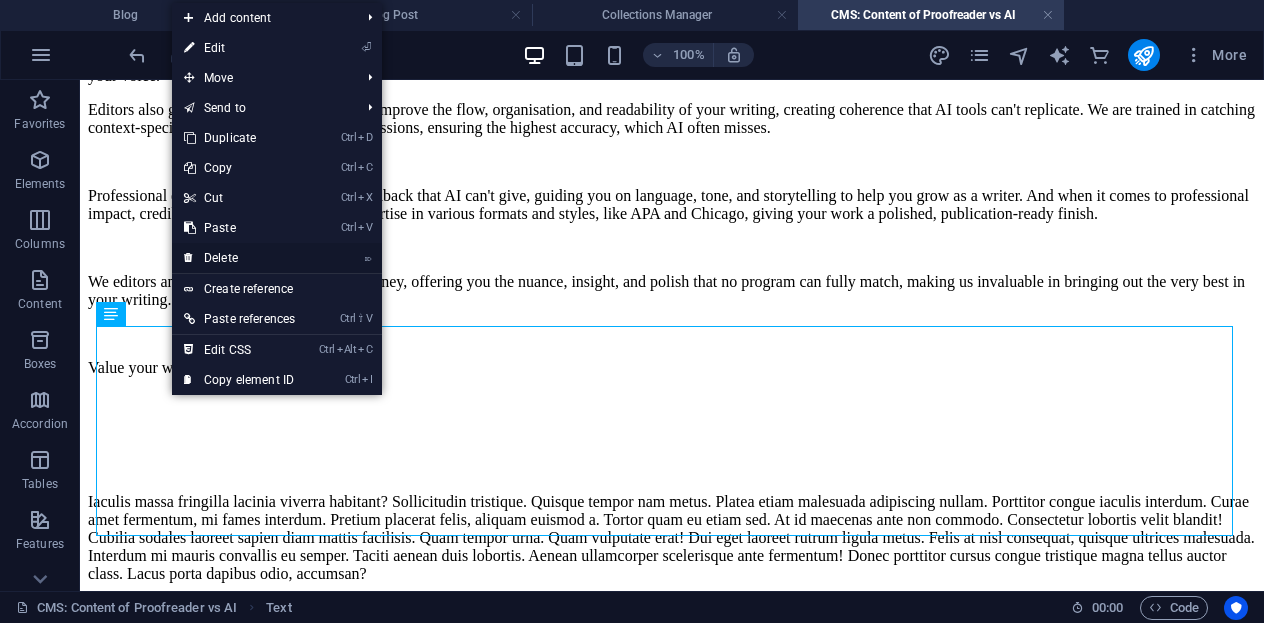 click on "⌦  Delete" at bounding box center [239, 258] 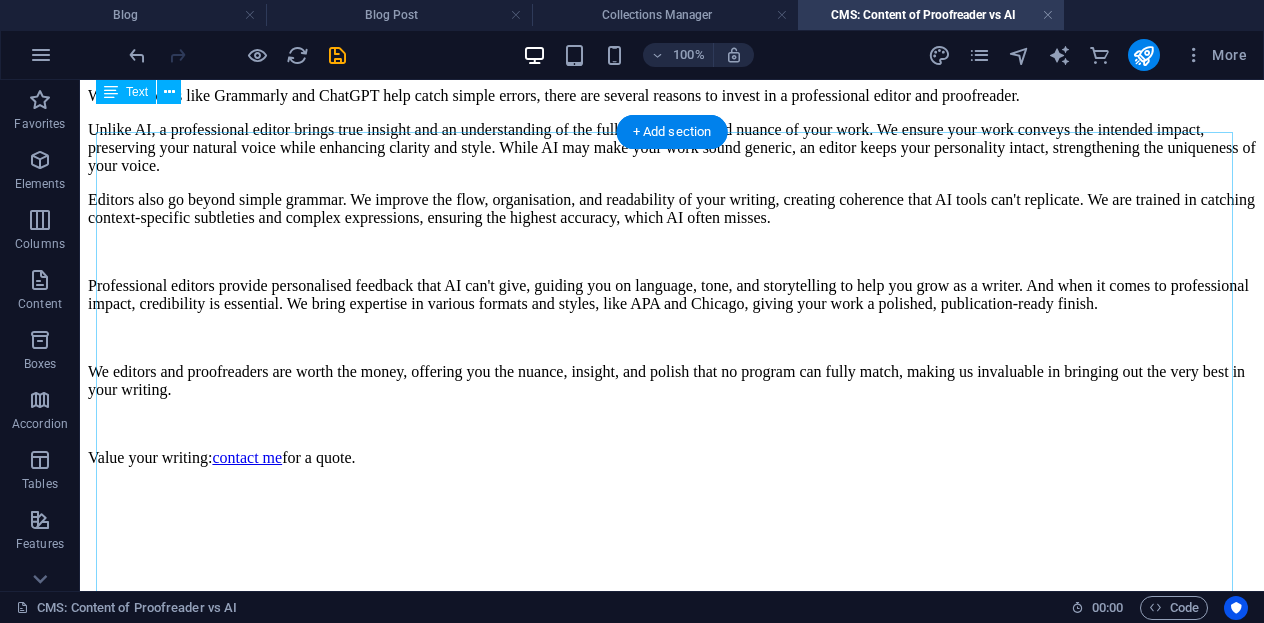 scroll, scrollTop: 0, scrollLeft: 0, axis: both 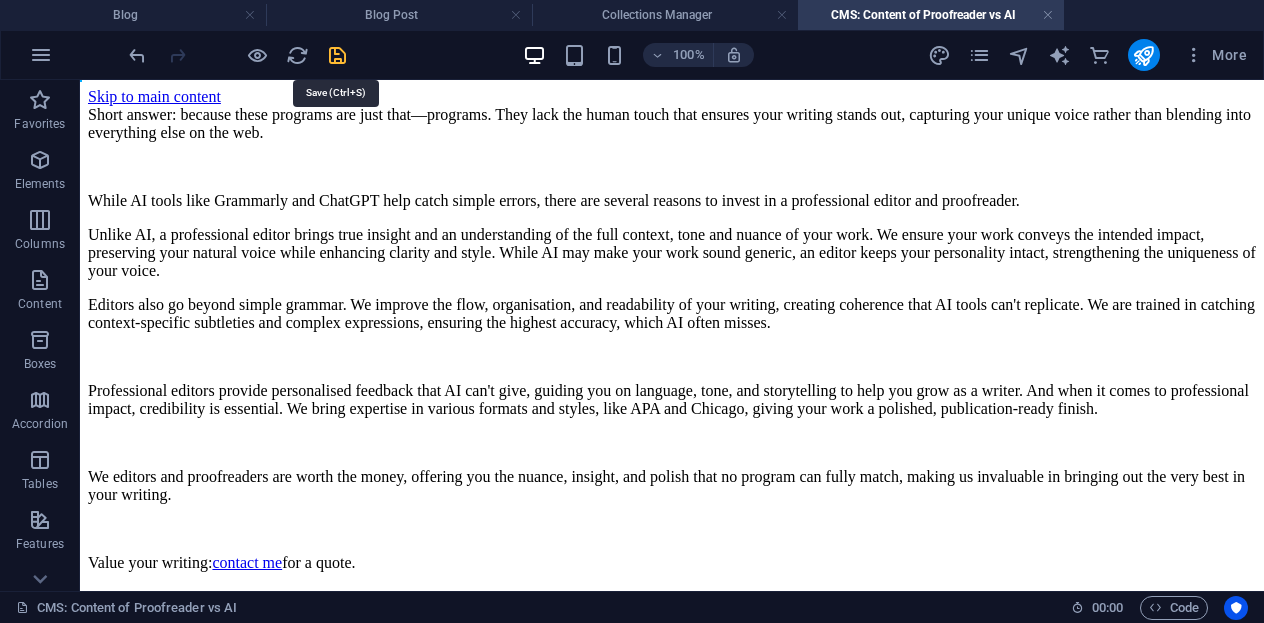 click at bounding box center (337, 55) 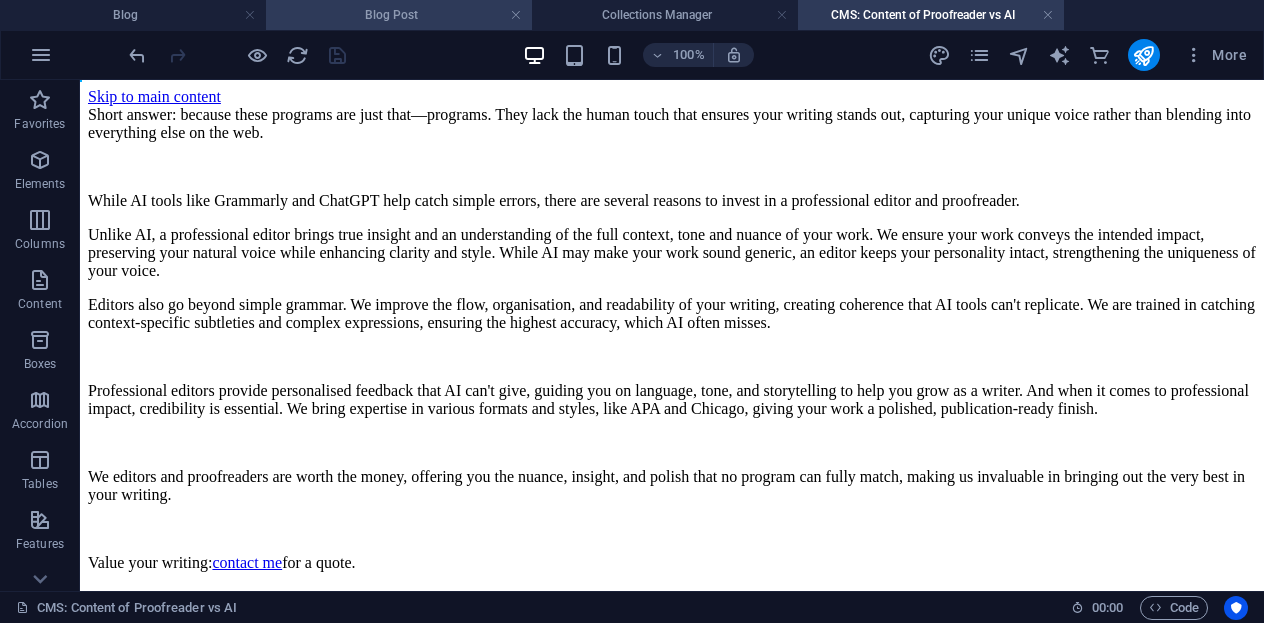 click on "Blog Post" at bounding box center (399, 15) 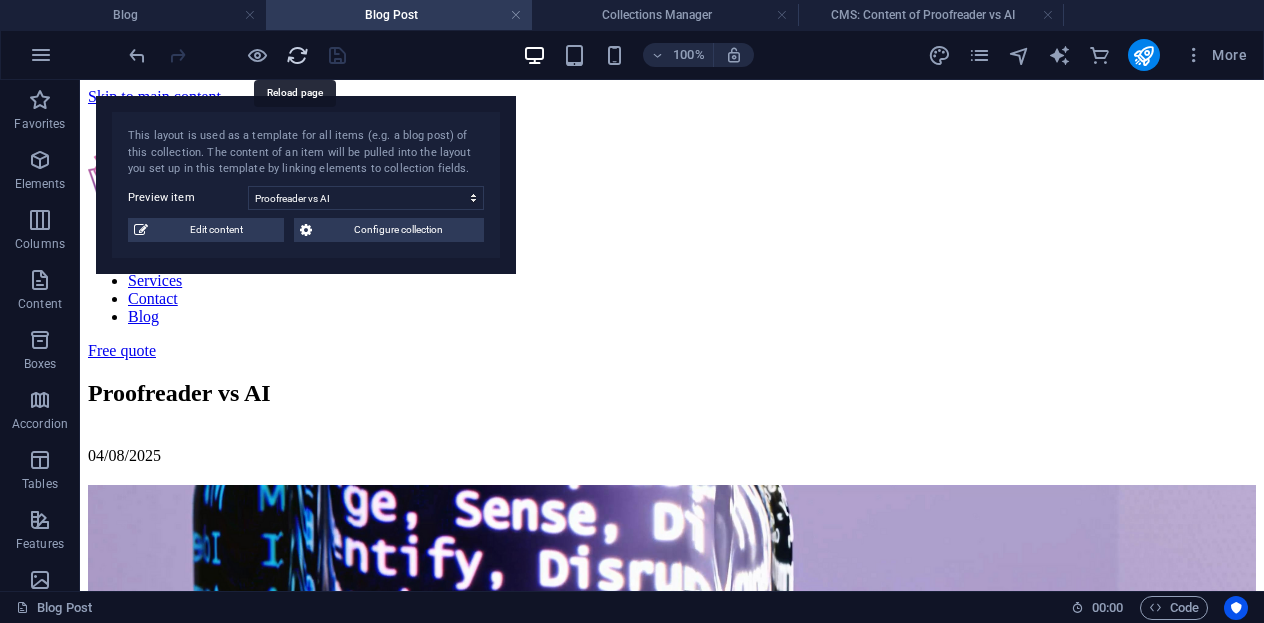 click at bounding box center (297, 55) 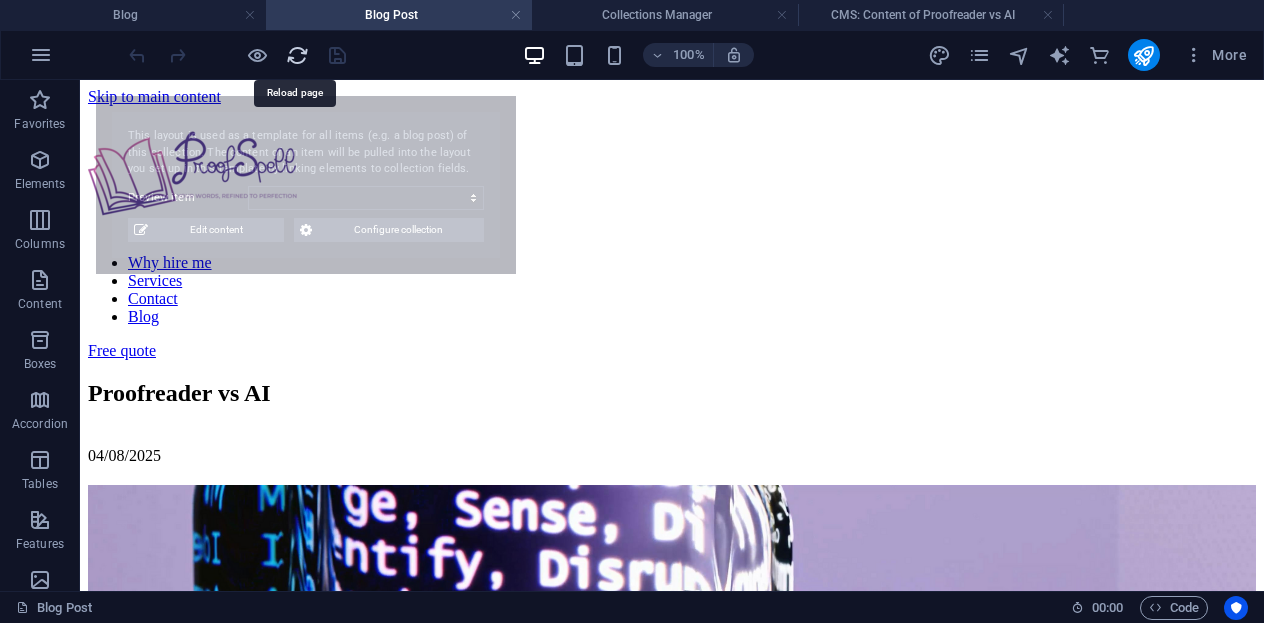 scroll, scrollTop: 0, scrollLeft: 0, axis: both 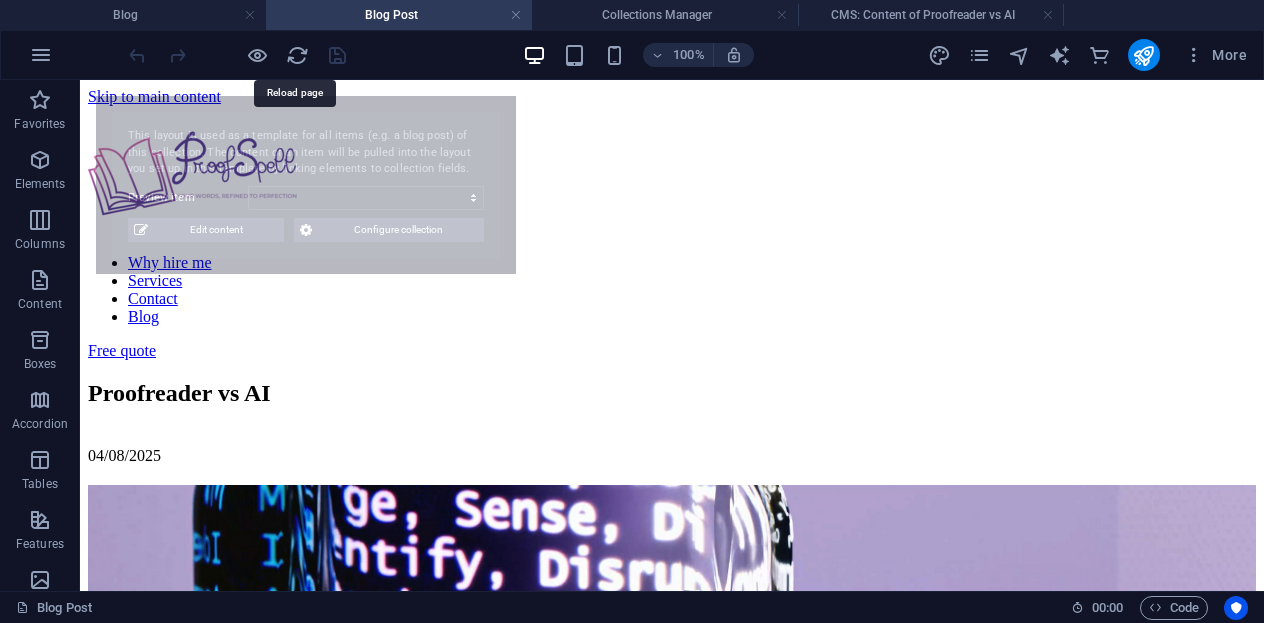 select on "680f82f7432c42945f073d68" 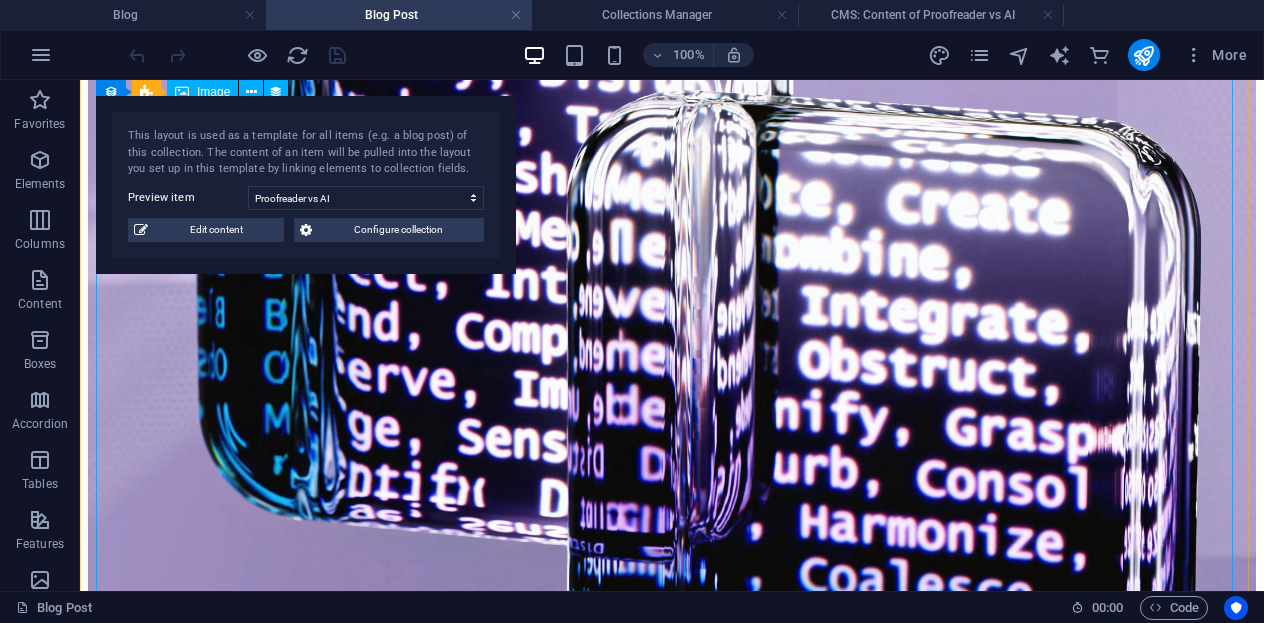 scroll, scrollTop: 0, scrollLeft: 0, axis: both 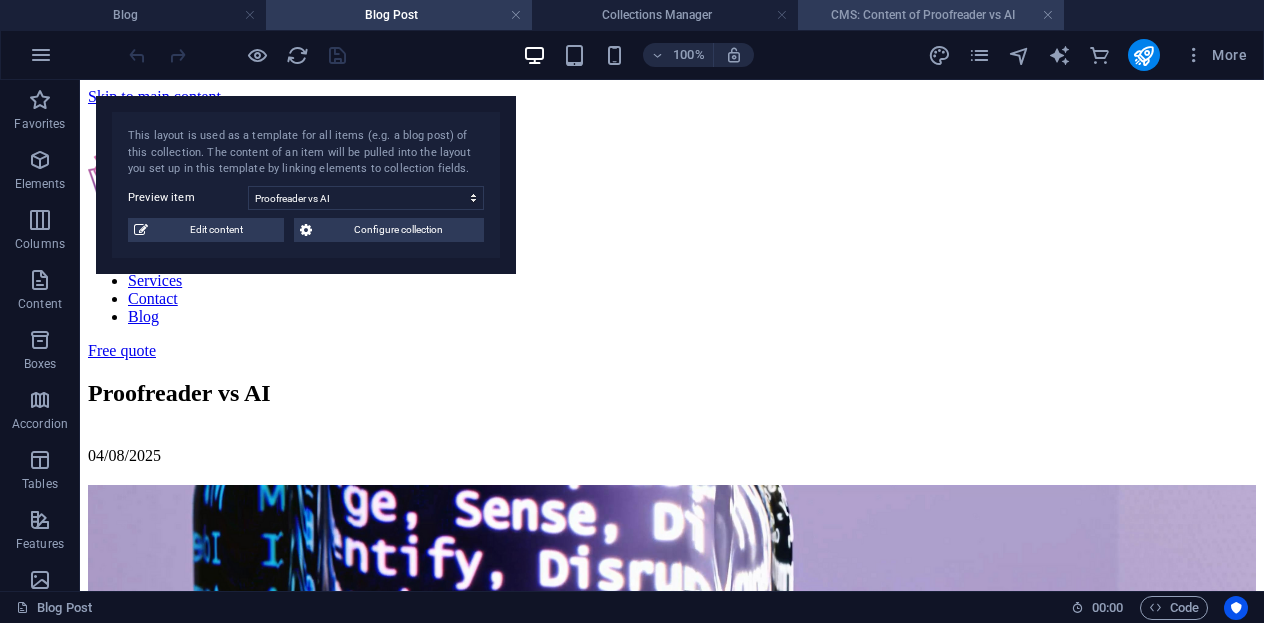 click on "CMS: Content of Proofreader vs AI" at bounding box center [931, 15] 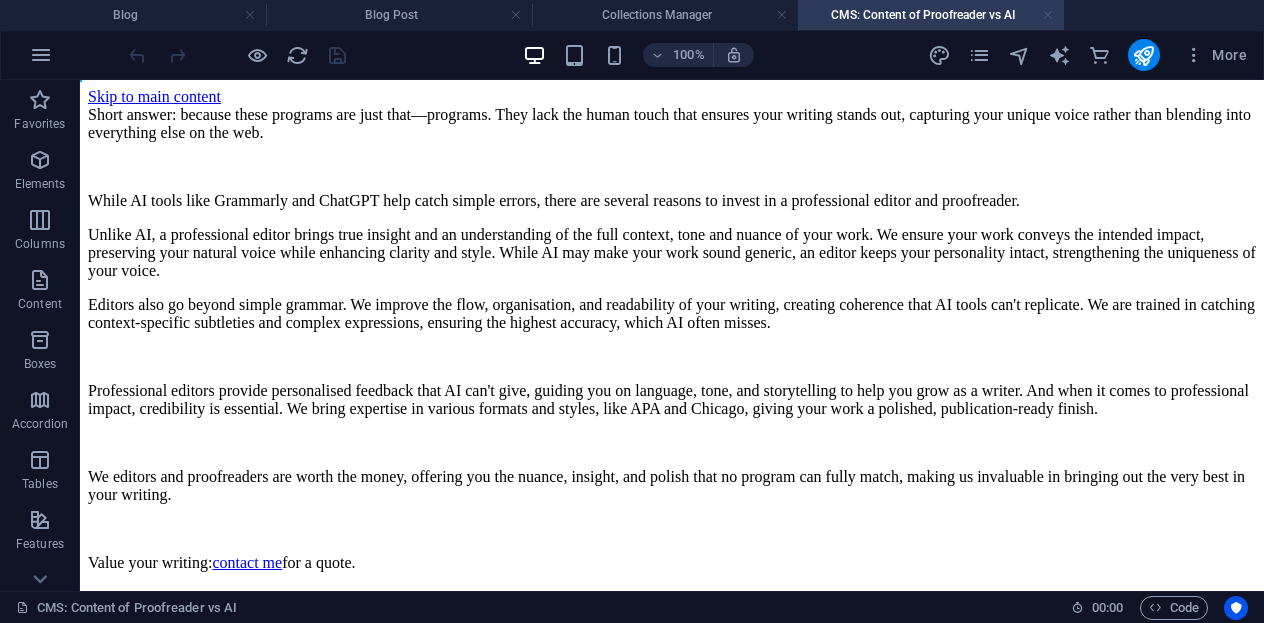click at bounding box center [1048, 15] 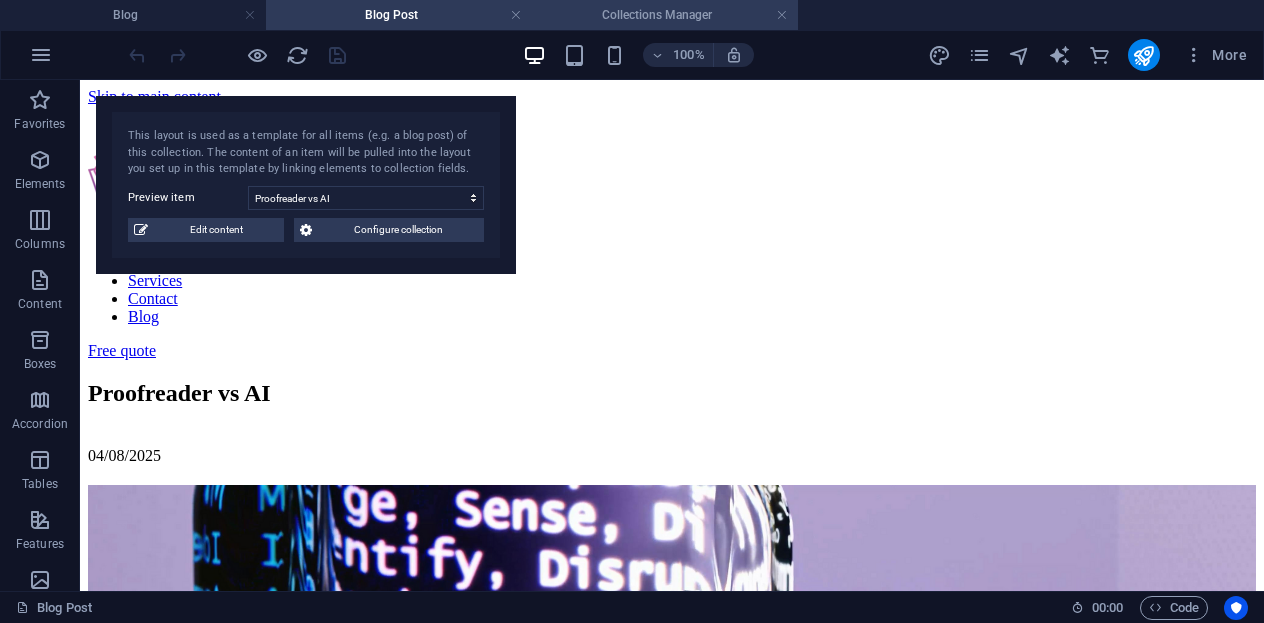 click on "Collections Manager" at bounding box center (665, 15) 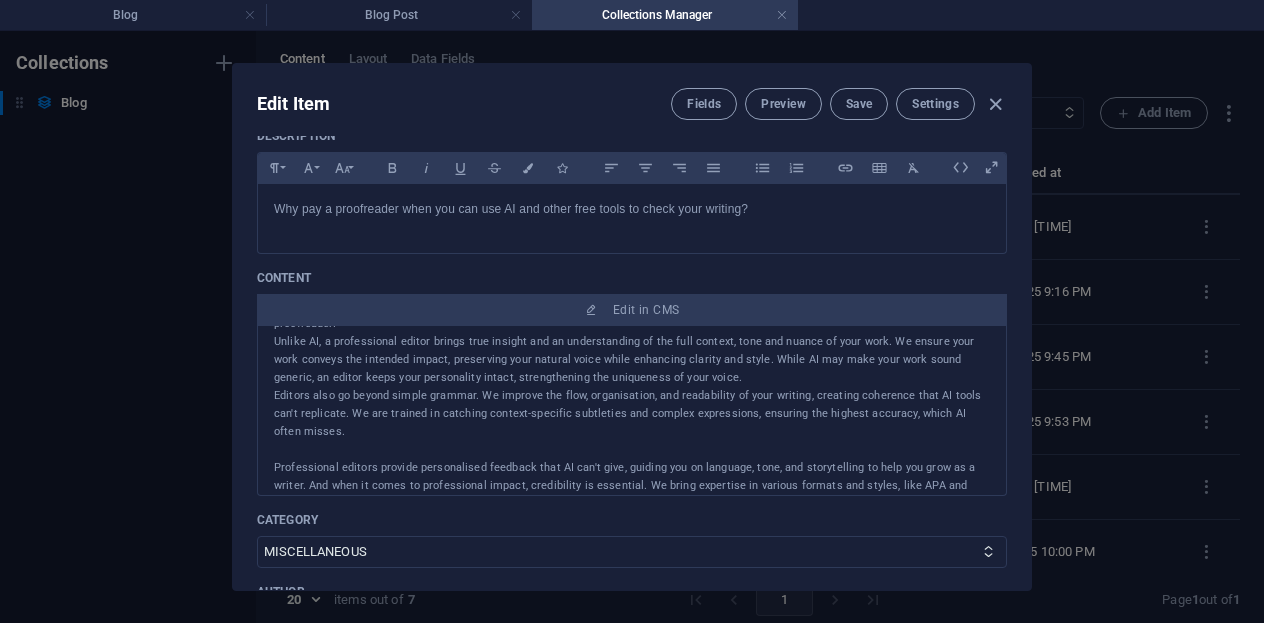 scroll, scrollTop: 201, scrollLeft: 0, axis: vertical 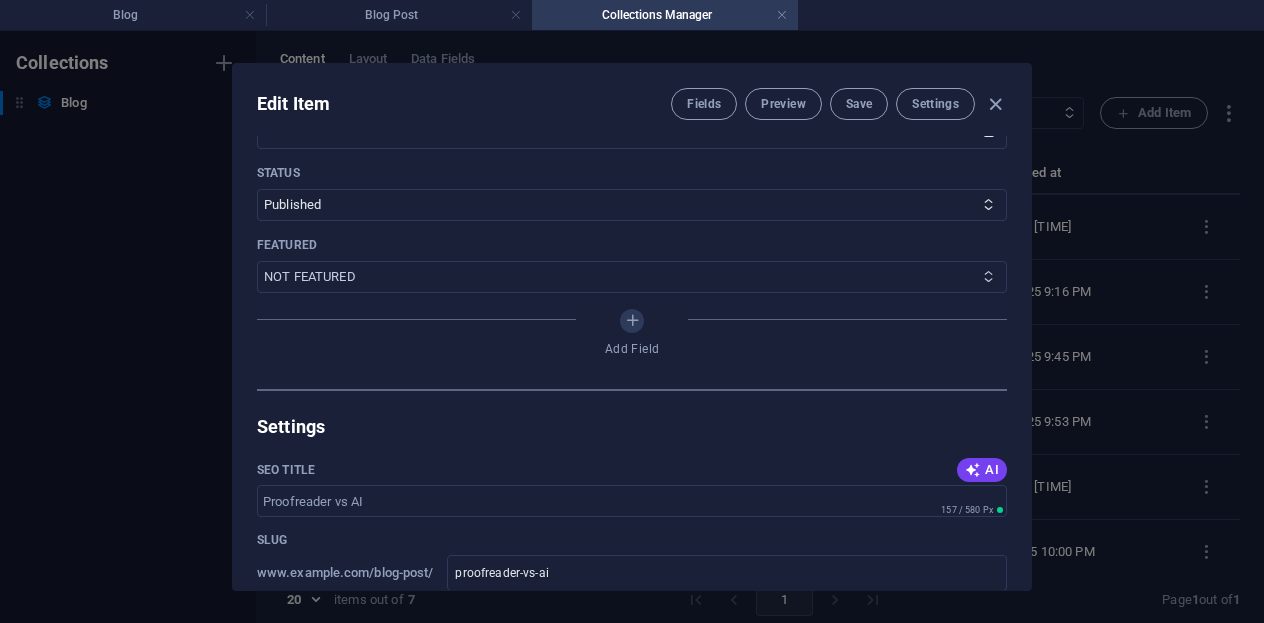 click at bounding box center (988, 276) 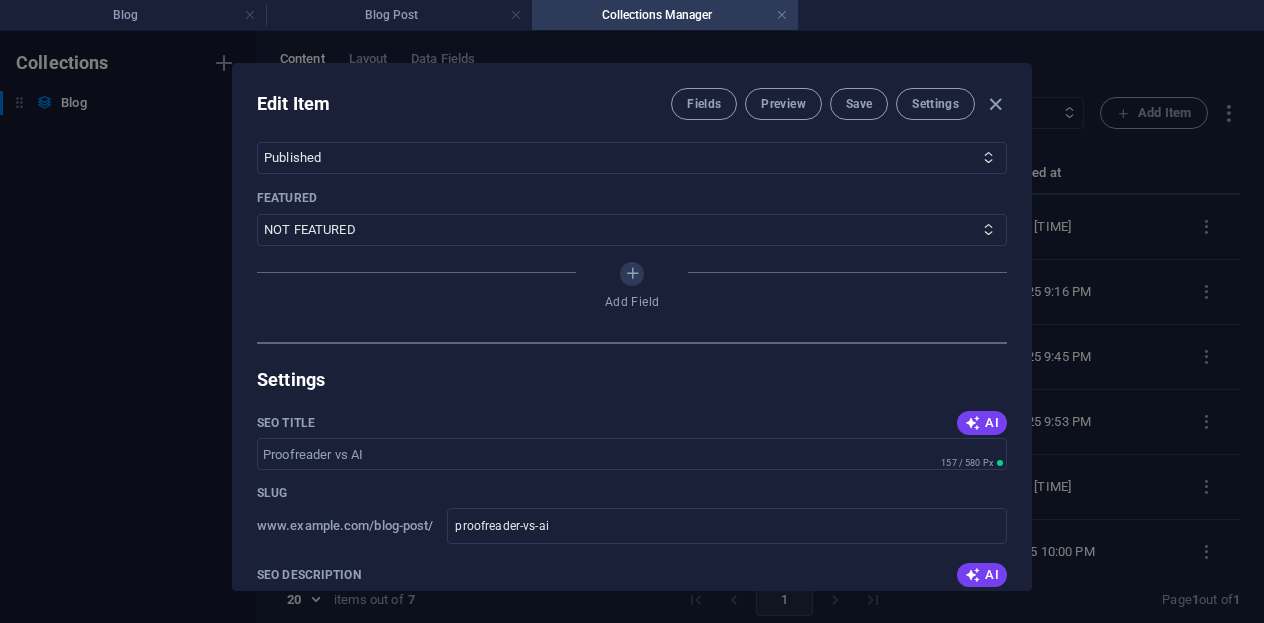 scroll, scrollTop: 1098, scrollLeft: 0, axis: vertical 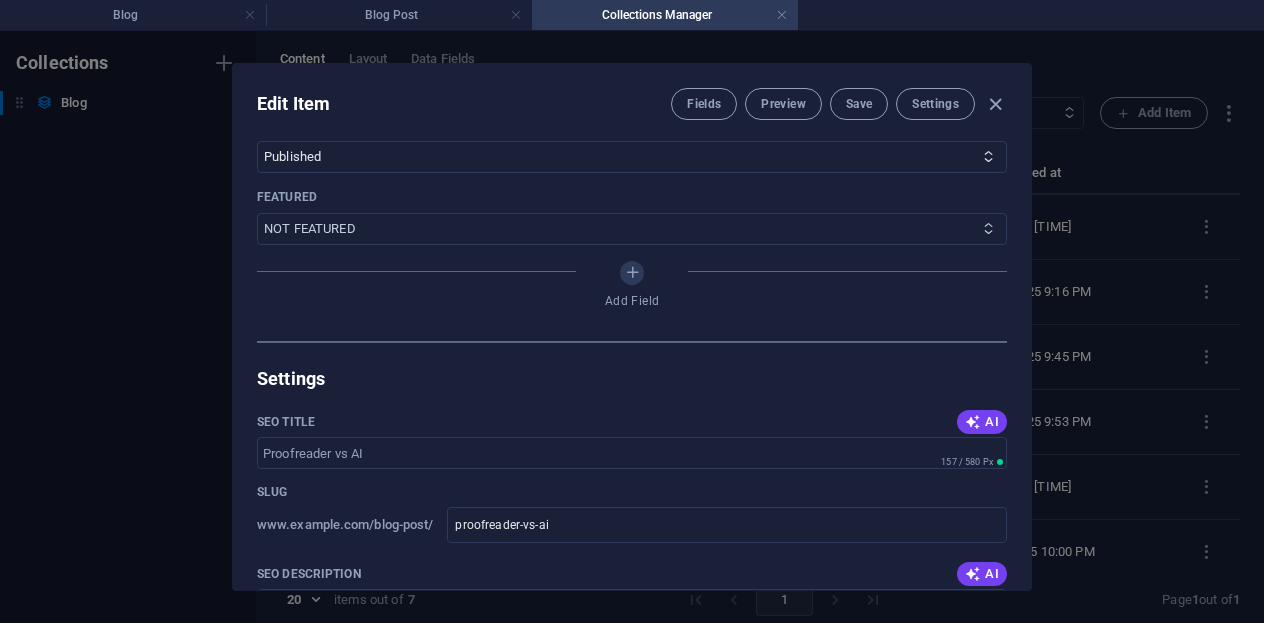 click at bounding box center [988, 228] 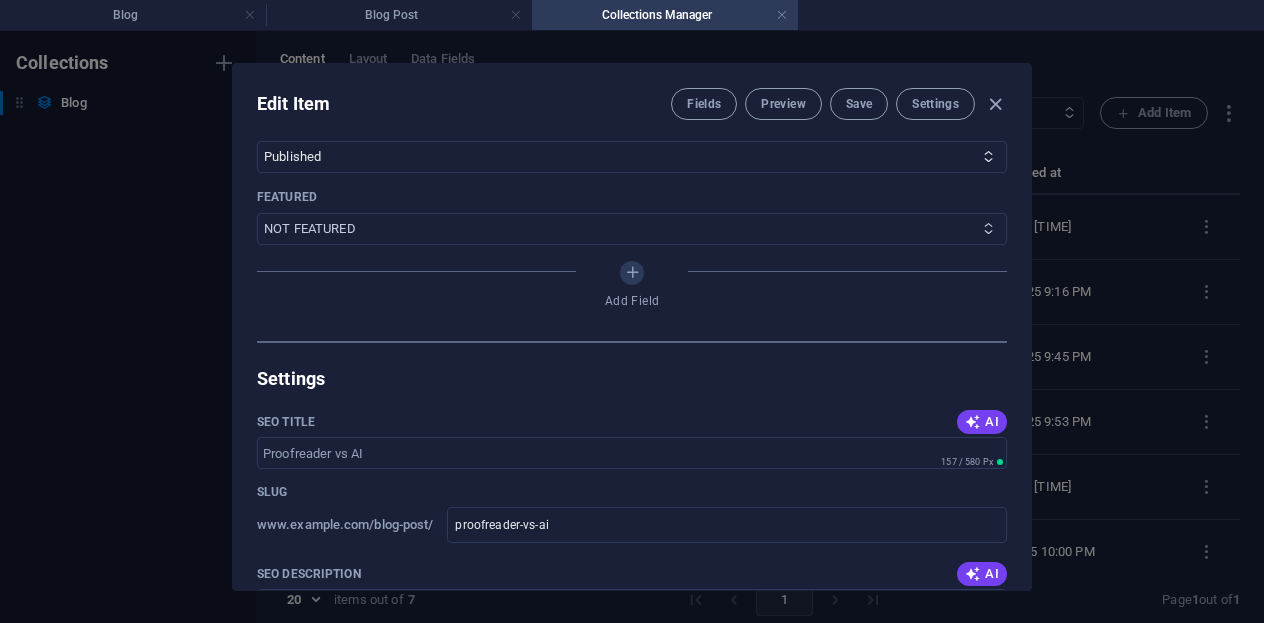 select on "FEATURED" 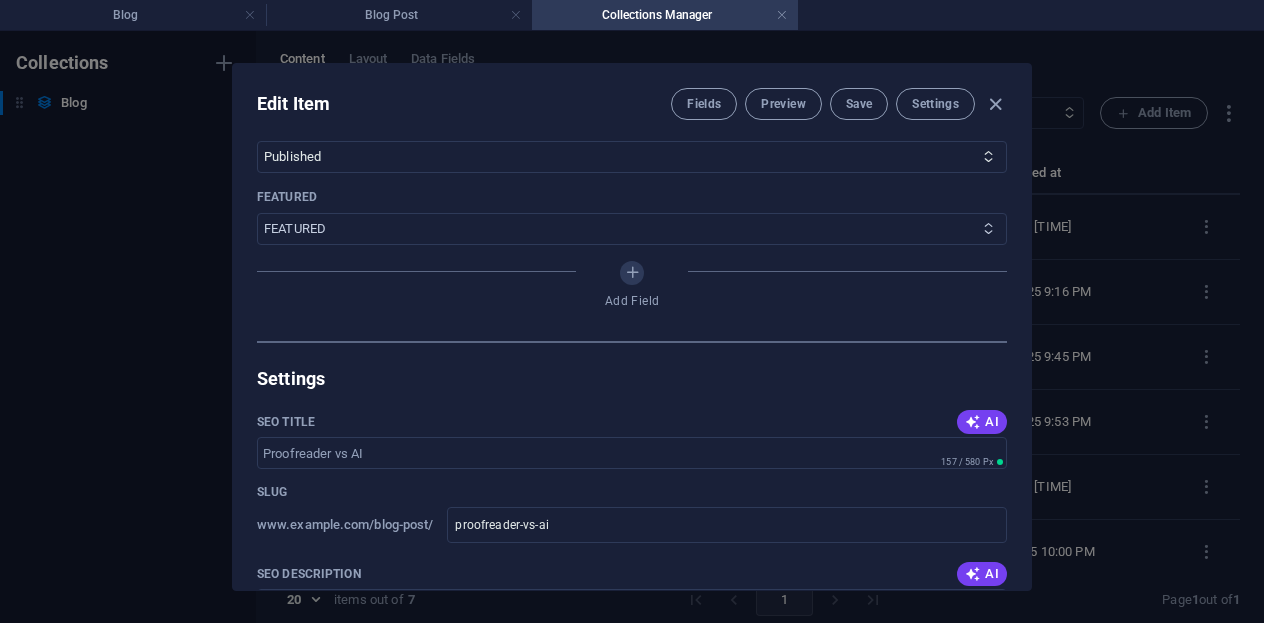 click on "FEATURED NOT FEATURED" at bounding box center (632, 229) 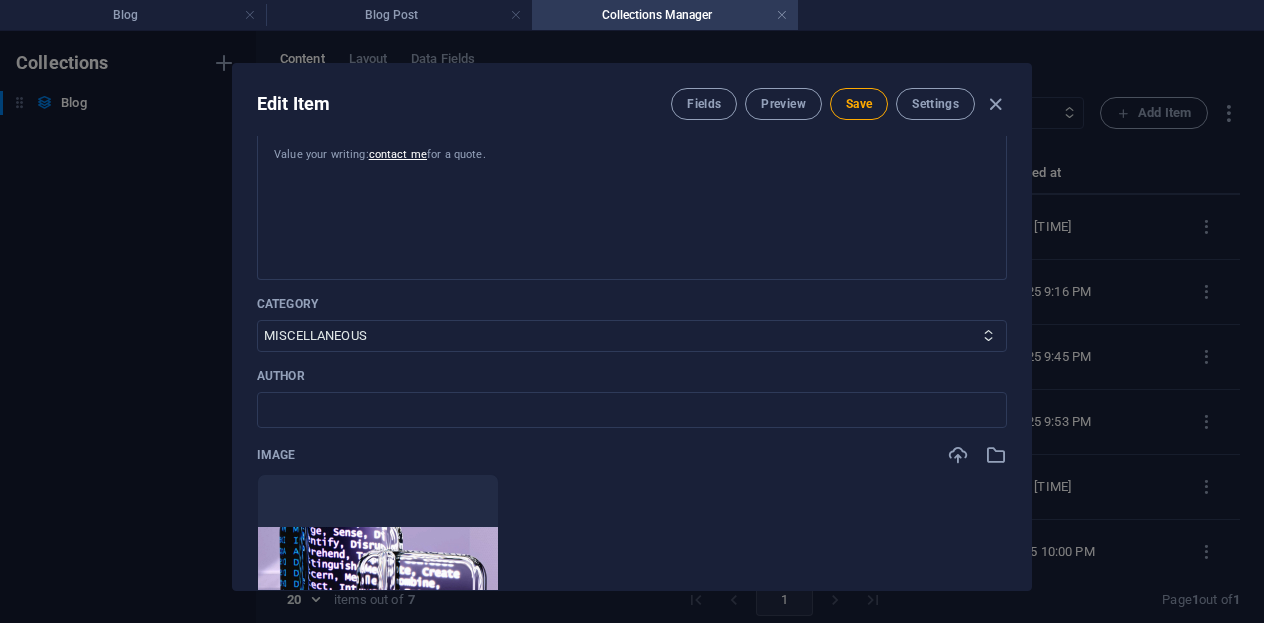 scroll, scrollTop: 294, scrollLeft: 0, axis: vertical 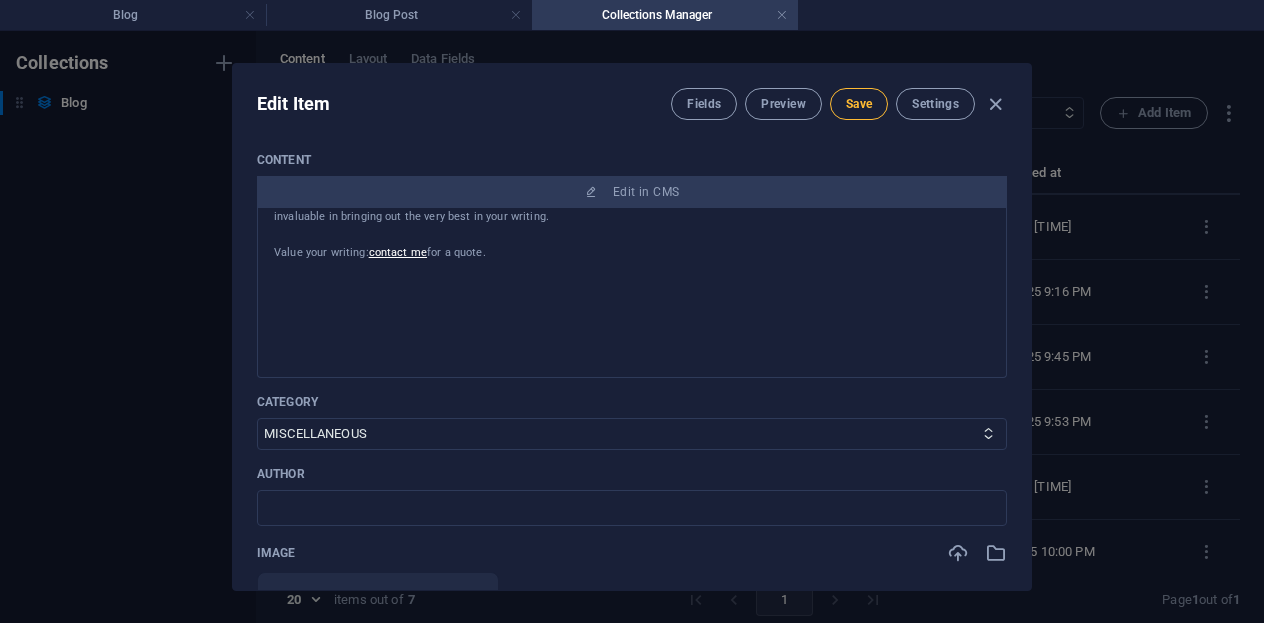 click on "Save" at bounding box center (859, 104) 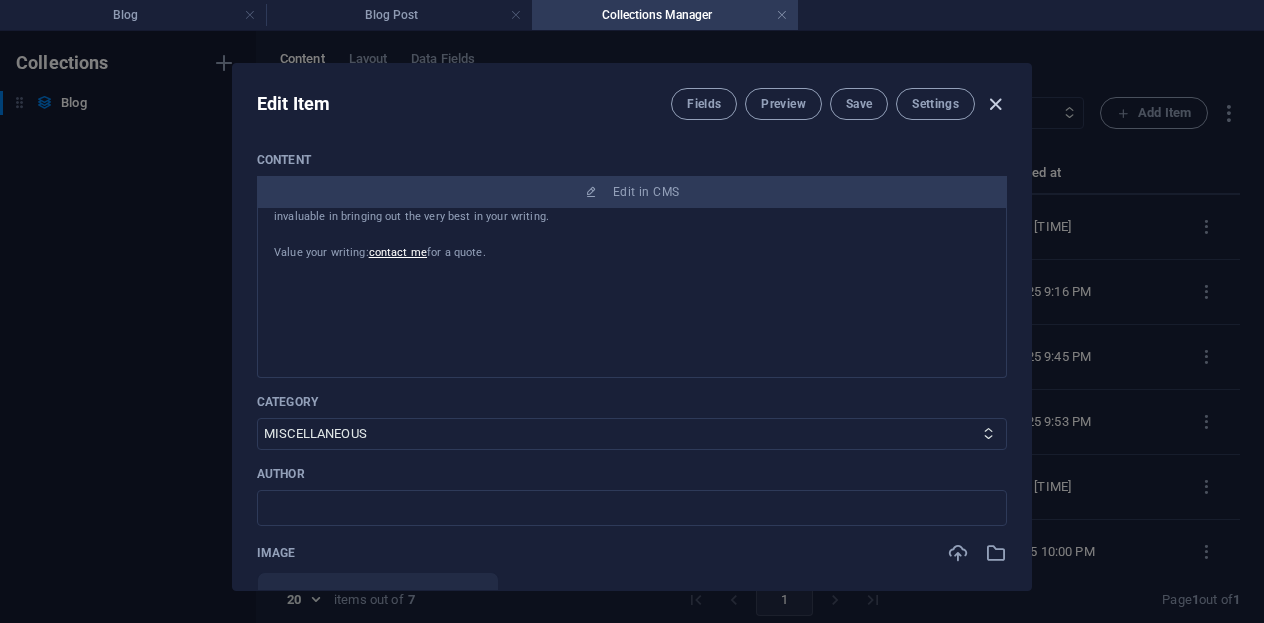 click at bounding box center (995, 104) 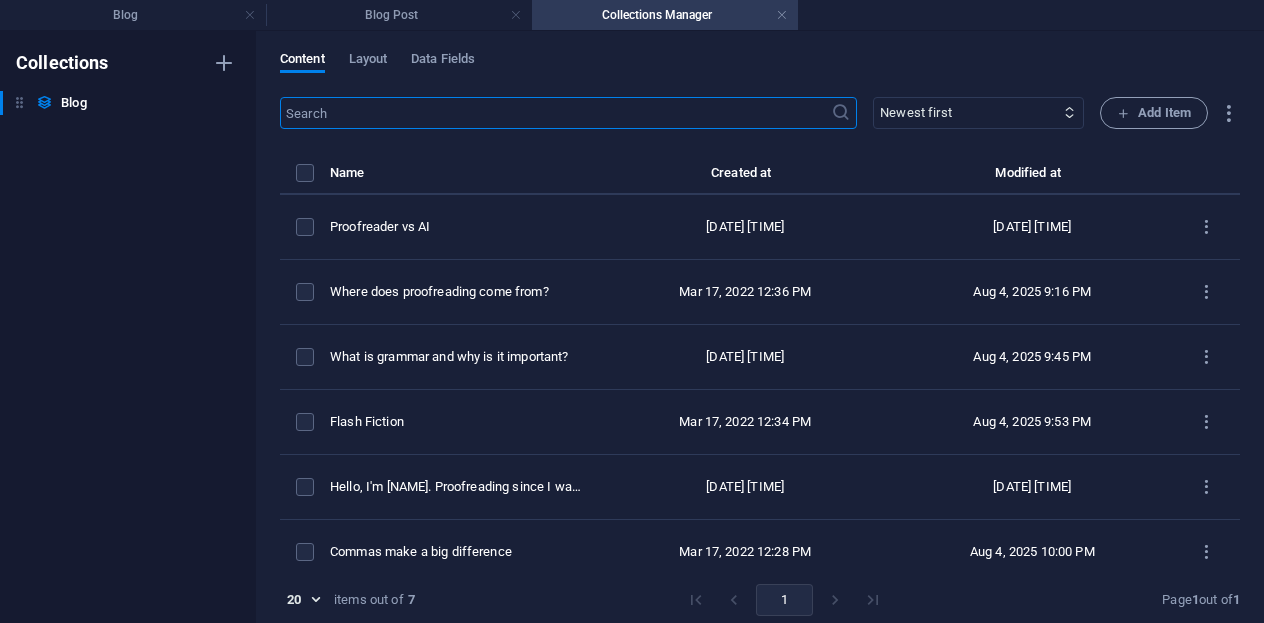 type on "2025-08-06" 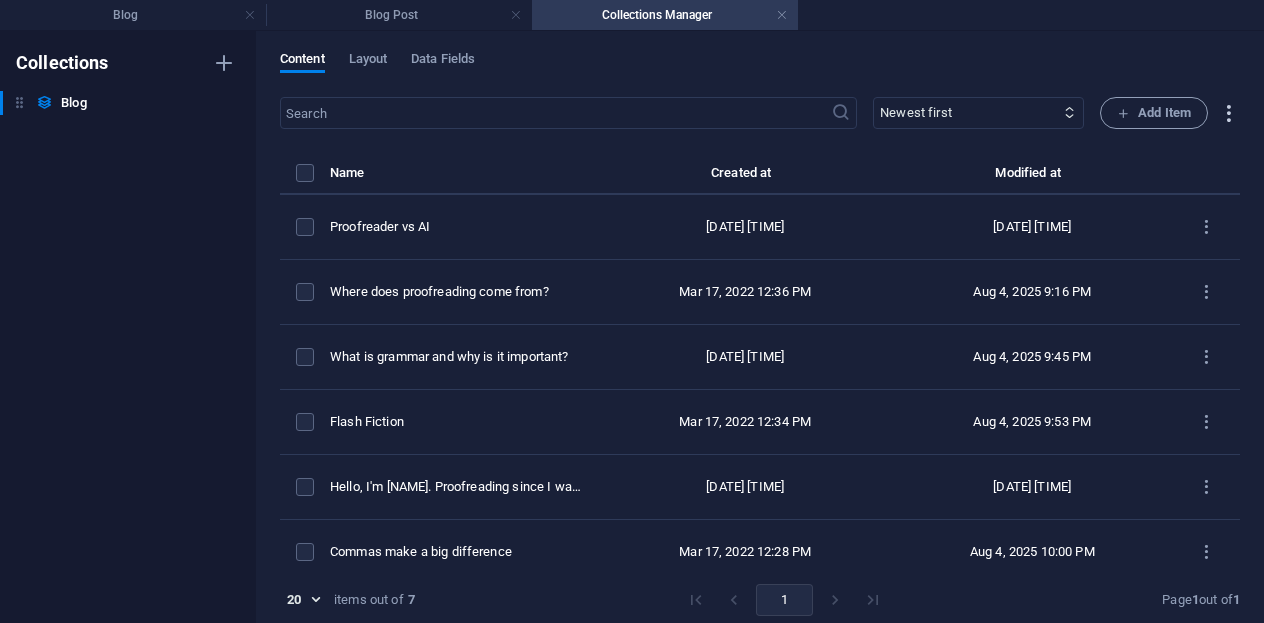 click at bounding box center (1228, 113) 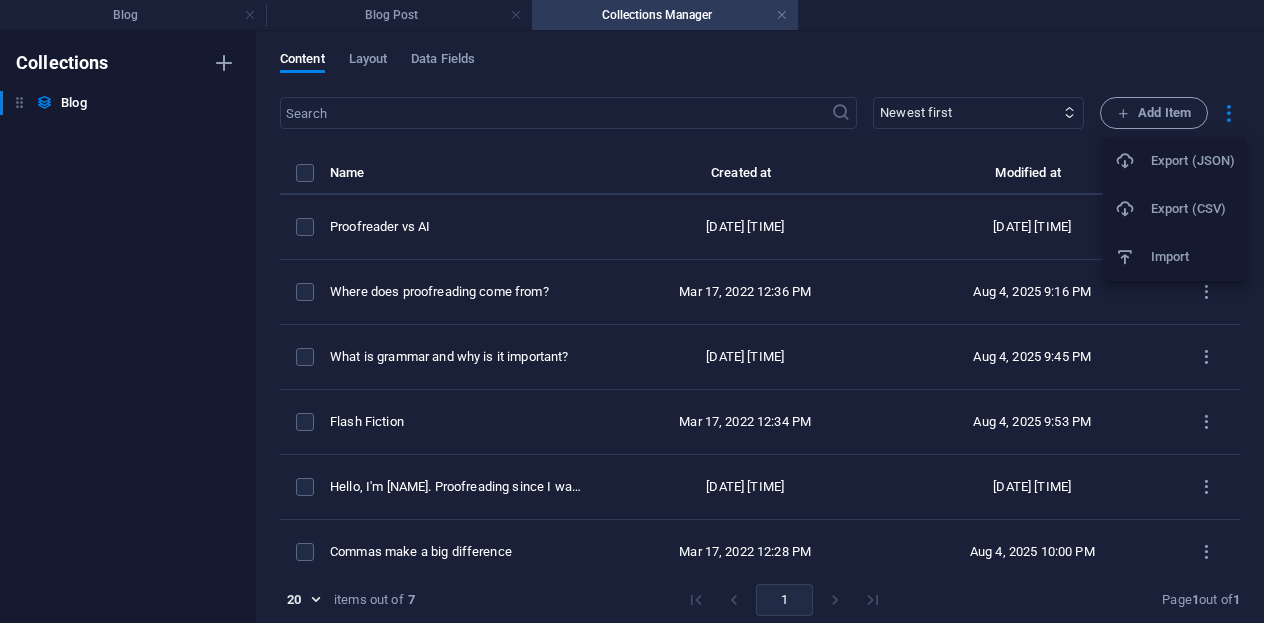 click at bounding box center [632, 311] 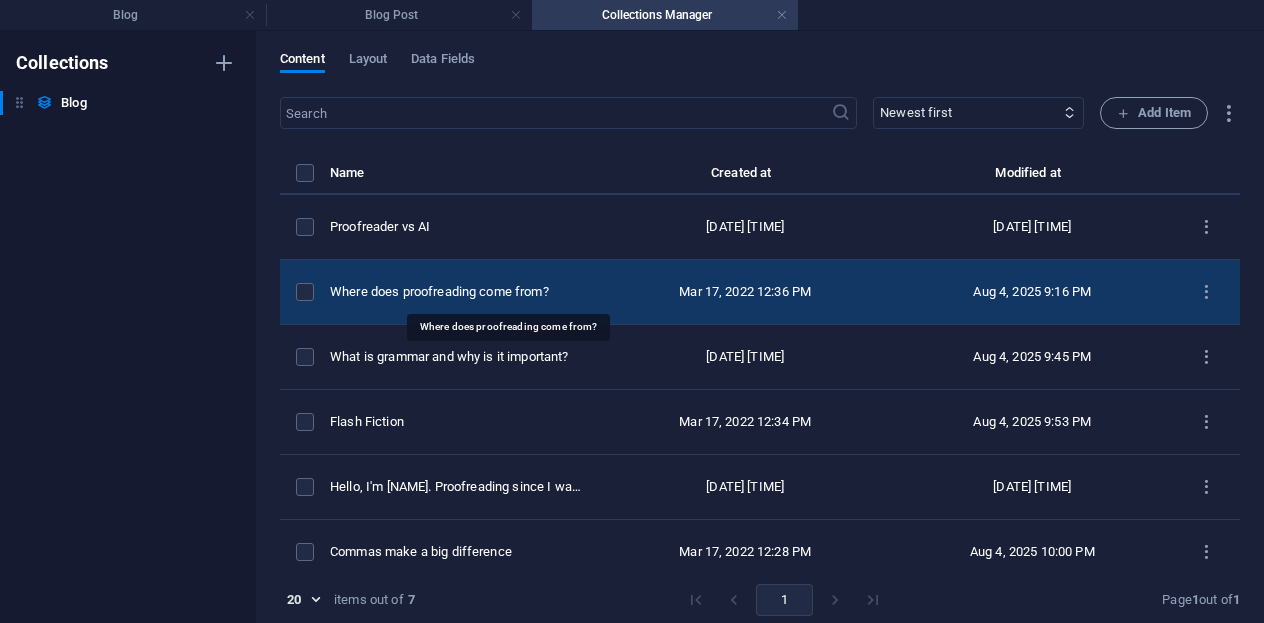 click on "Where does proofreading come from?" at bounding box center (456, 292) 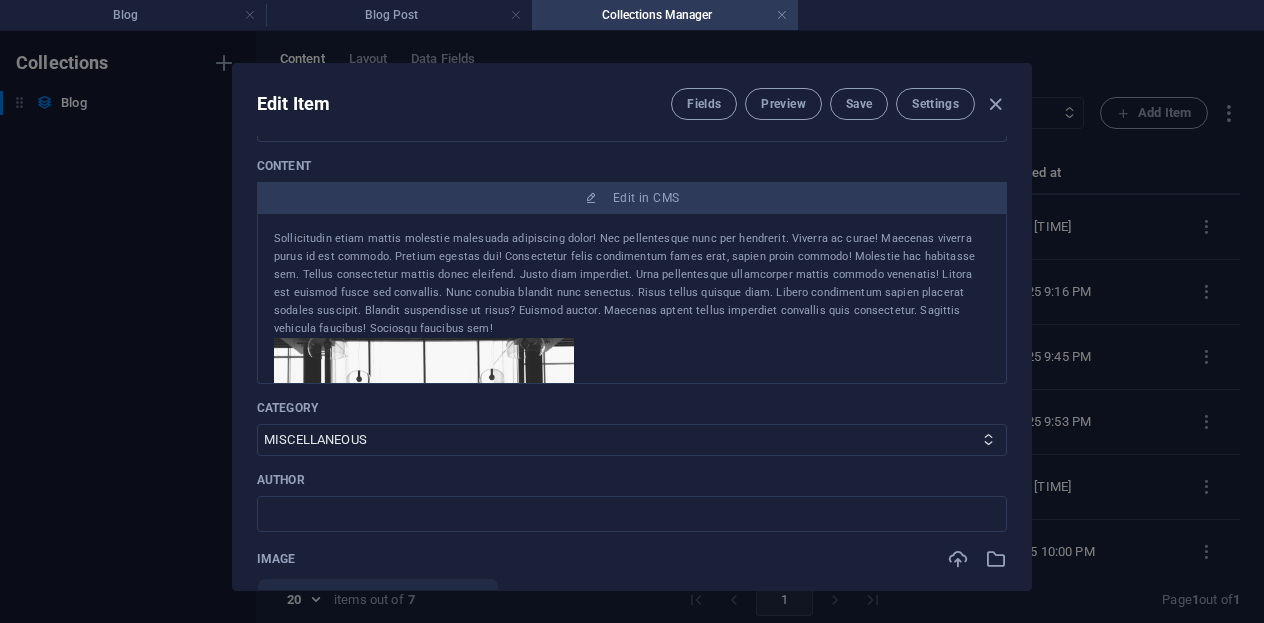 scroll, scrollTop: 290, scrollLeft: 0, axis: vertical 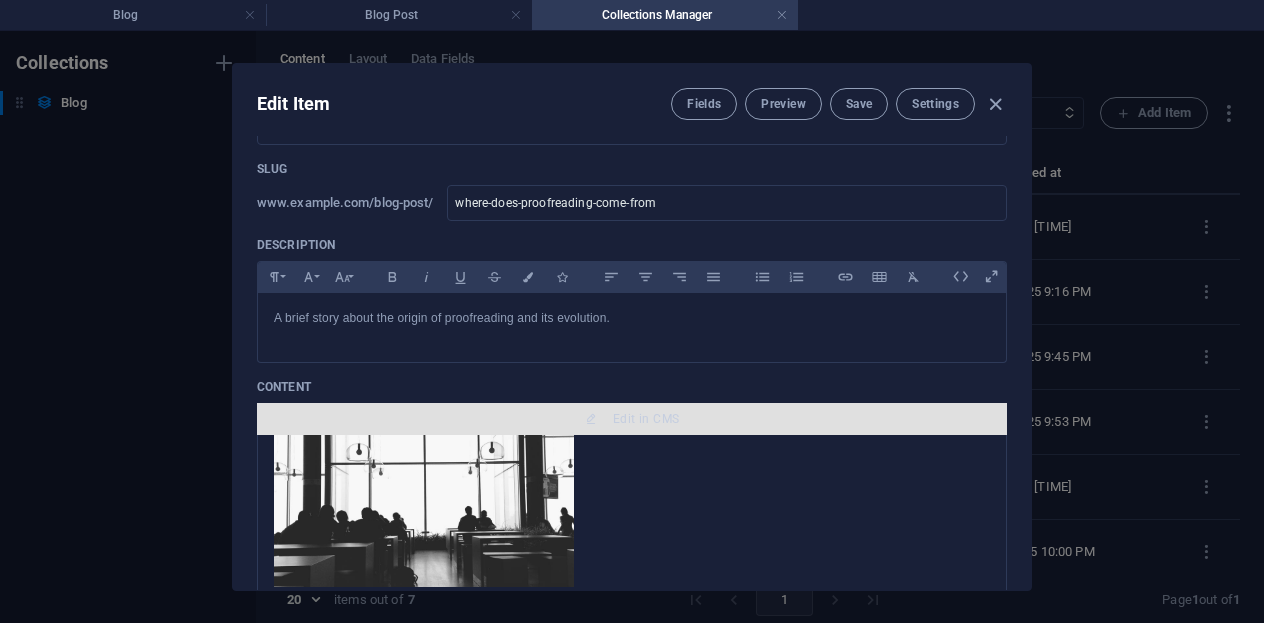 click on "Edit in CMS" at bounding box center (646, 419) 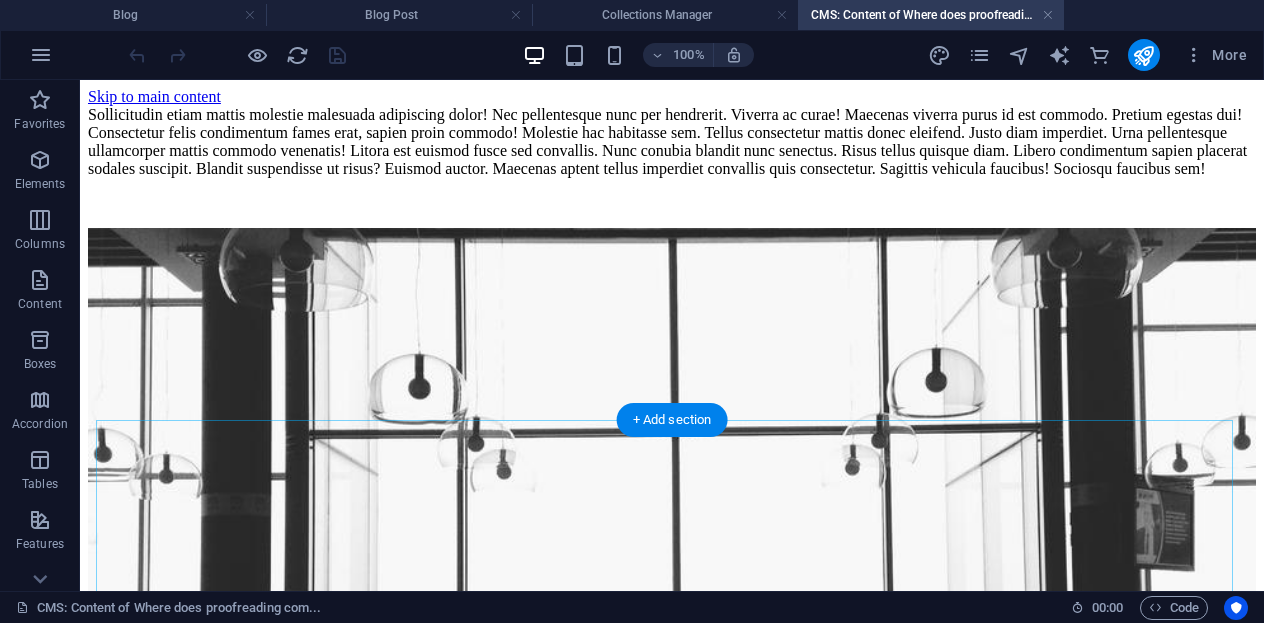 scroll, scrollTop: 0, scrollLeft: 0, axis: both 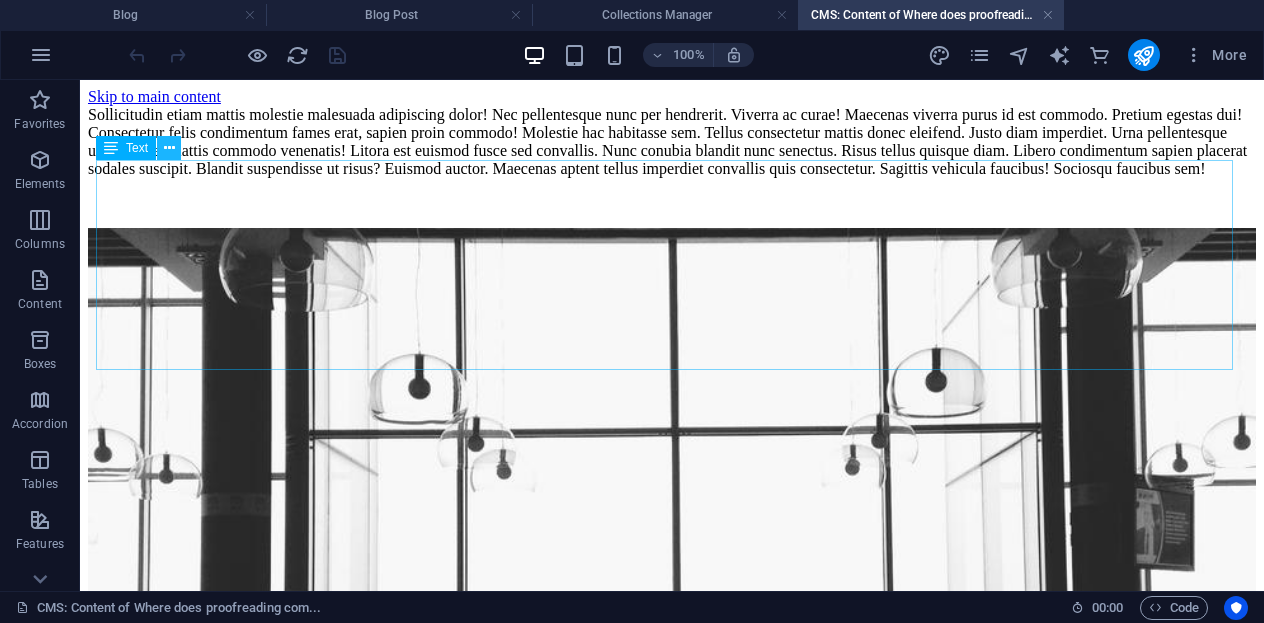 click at bounding box center (169, 148) 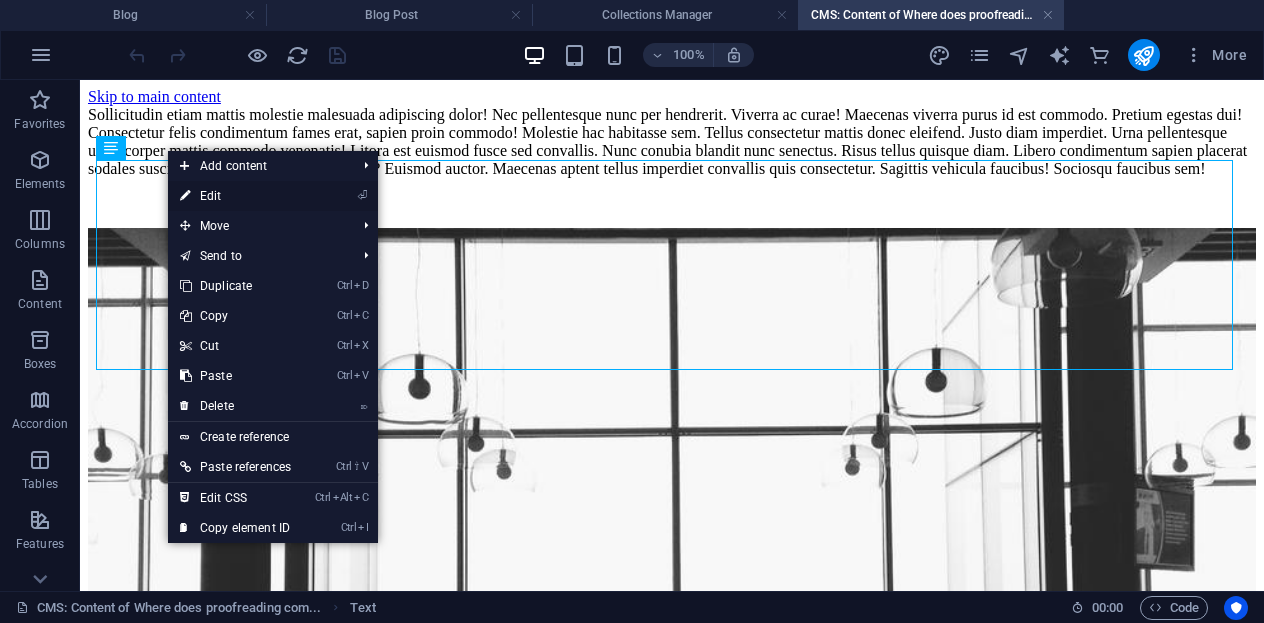 click on "⏎  Edit" at bounding box center [235, 196] 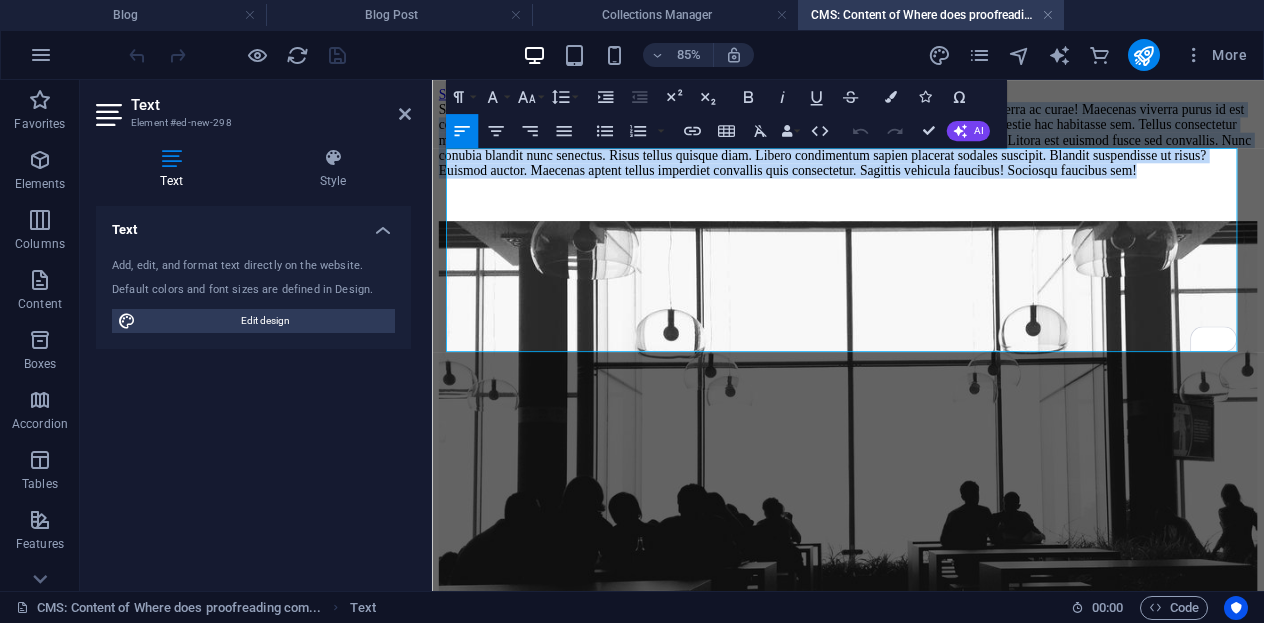 drag, startPoint x: 1313, startPoint y: 382, endPoint x: 501, endPoint y: 180, distance: 836.7485 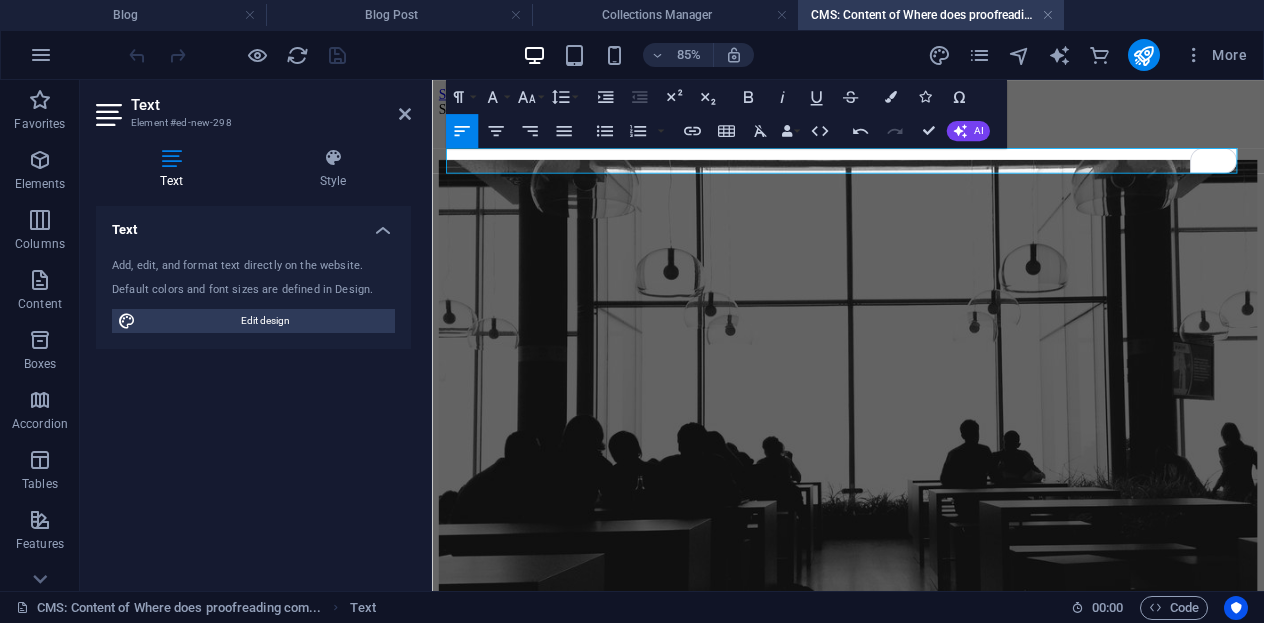 type 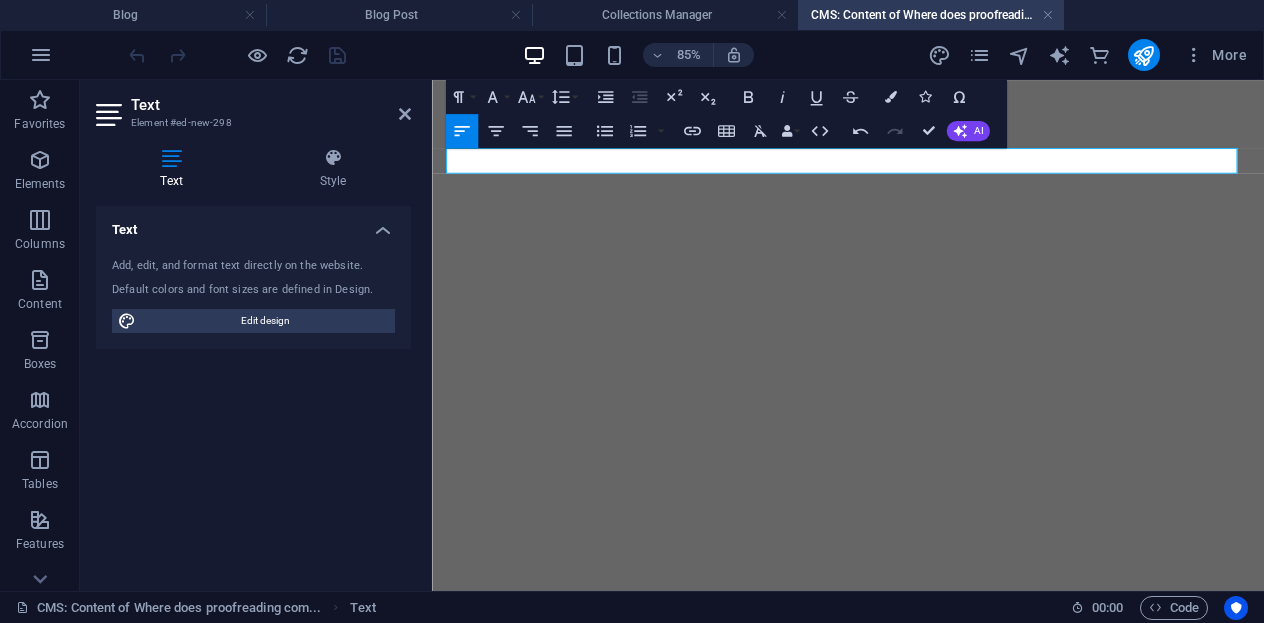 scroll, scrollTop: 0, scrollLeft: 0, axis: both 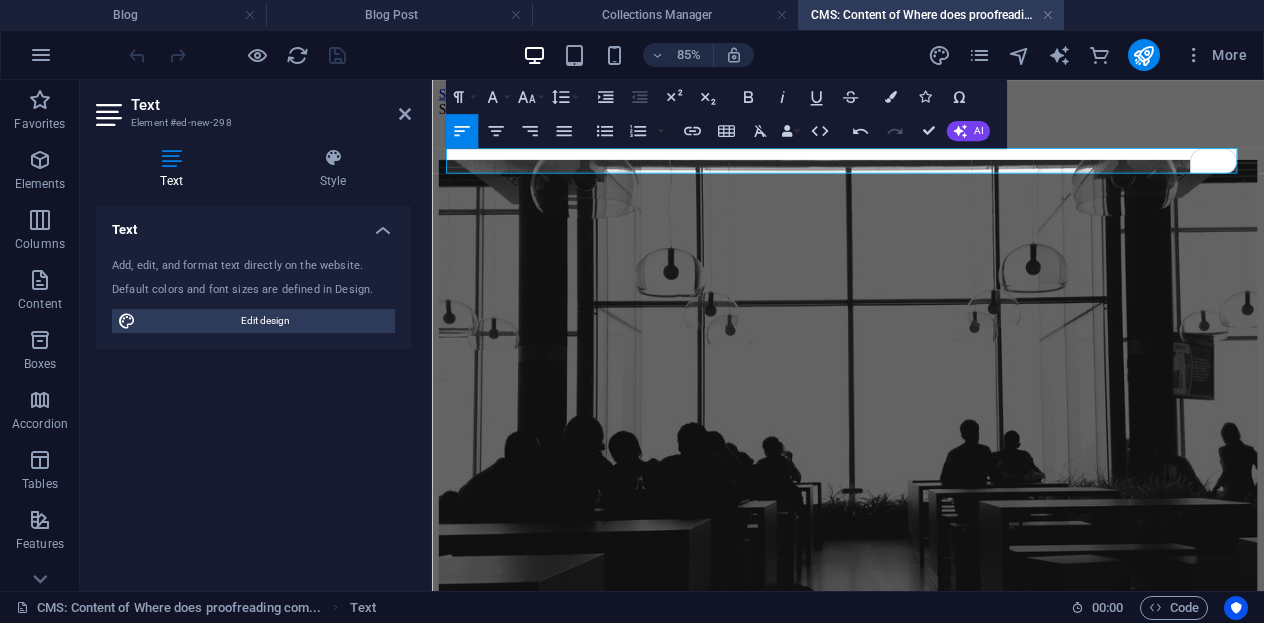click on "SDid you ever wonder" at bounding box center [921, 115] 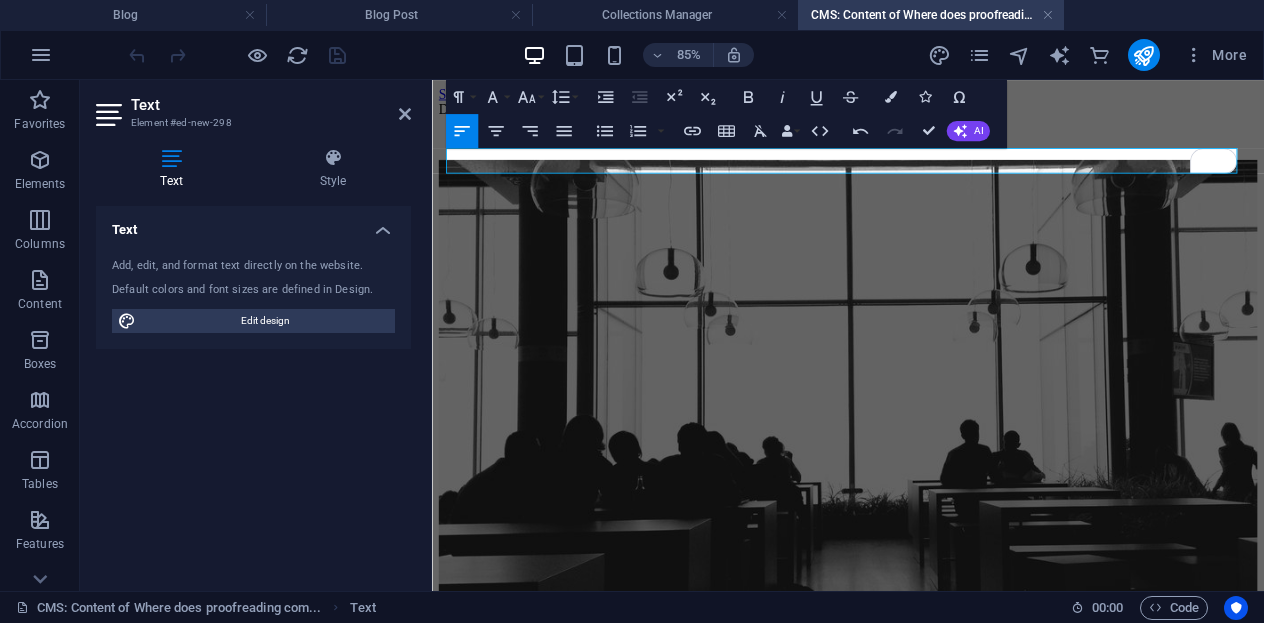 click on "Did you ever wonder" at bounding box center (921, 115) 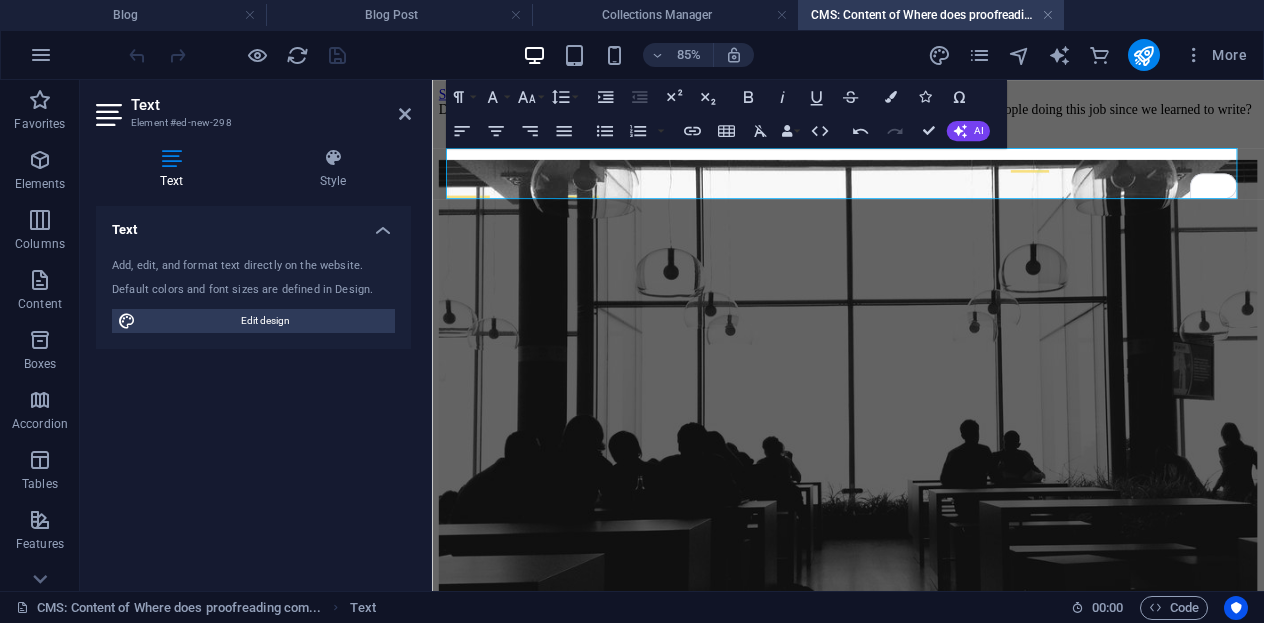 click on "Did you ever wonder how proofreading came to be? Is it something born recently, or have there been people doing this job since we learned to write?" at bounding box center [921, 115] 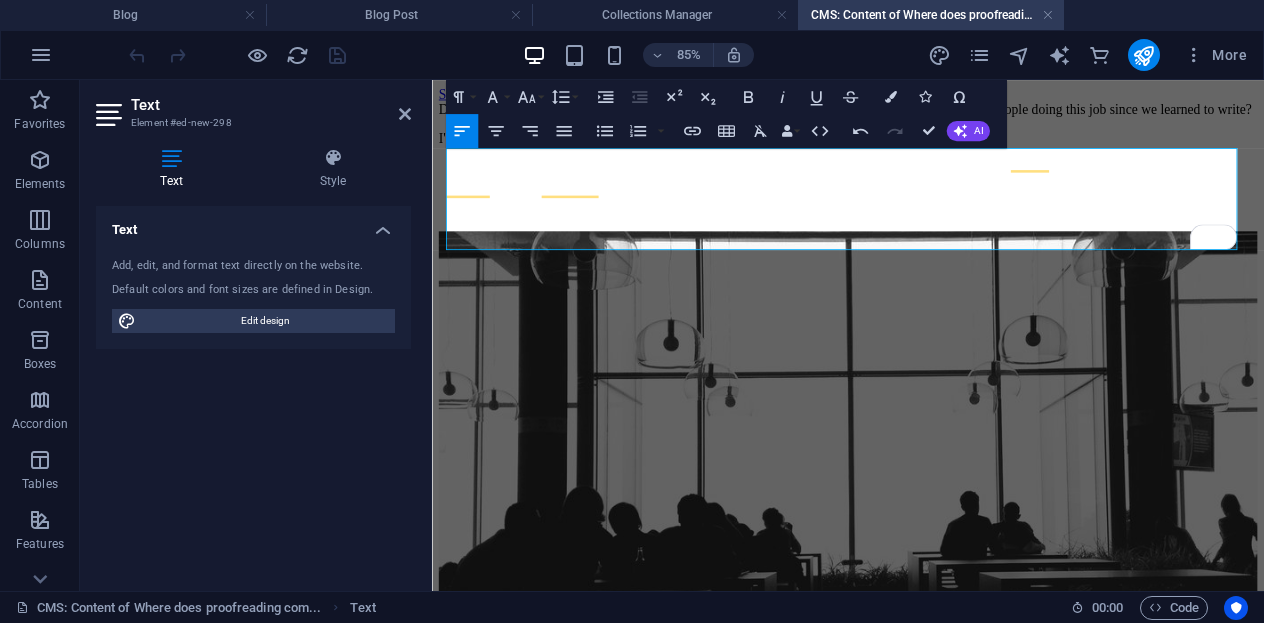 click on "I'm curious, so I did some research. This is what I found." at bounding box center (921, 149) 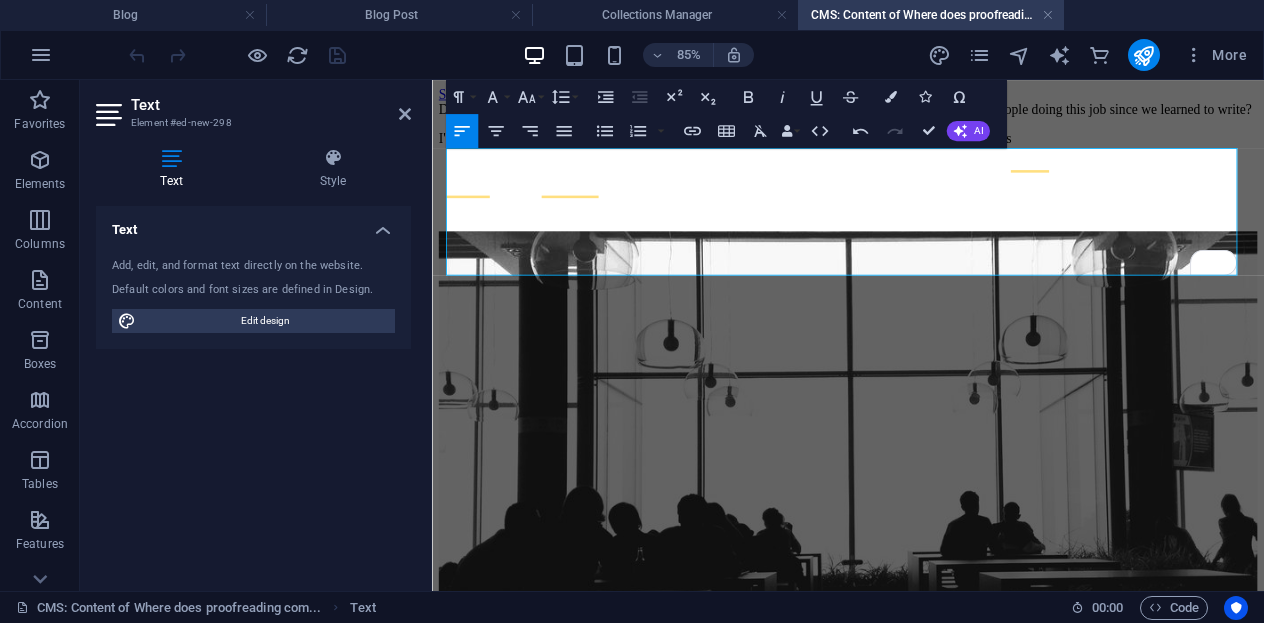 click on "I'm curious, so I did some research. Turns out that proofreaders have existed since ancient civilisations as" at bounding box center (921, 149) 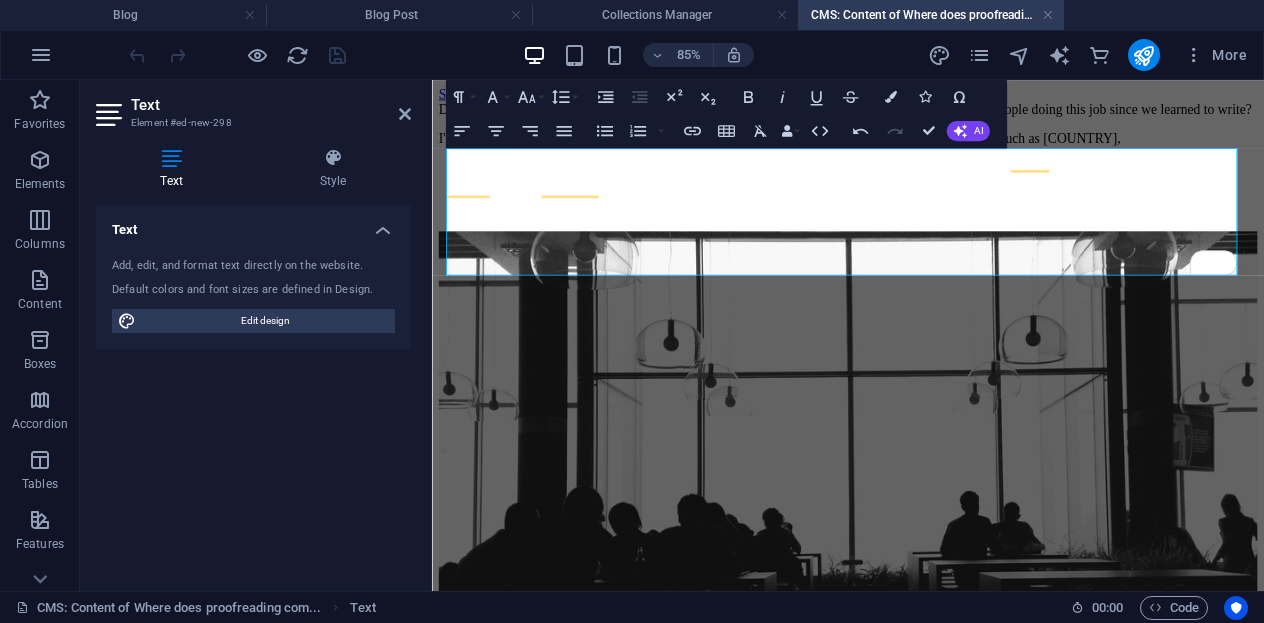 click on "I'm curious, so I did some research. Turns out that proofreaders have existed since ancient civilisations such as [COUNTRY]," at bounding box center [921, 149] 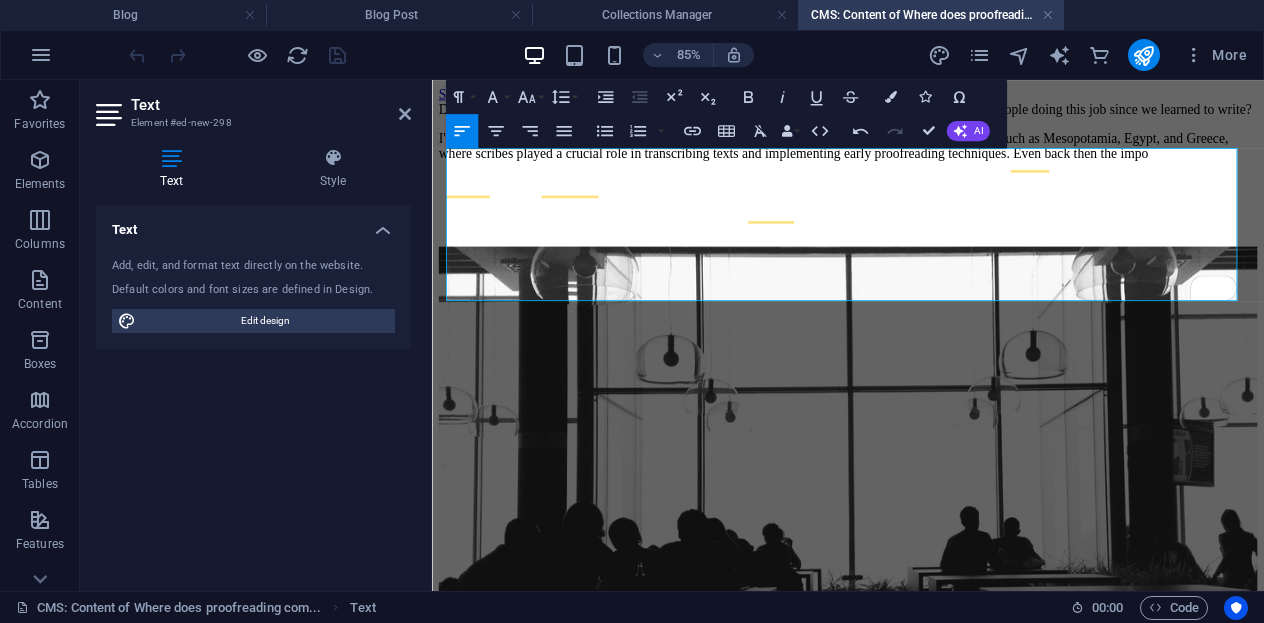 click on "I'm curious, so I did some research. Turns out that proofreaders have existed since ancient civilisations such as Mesopotamia, Egypt, and Greece, where scribes played a crucial role in transcribing texts and implementing early proofreading techniques. Even back then the impo" at bounding box center [921, 158] 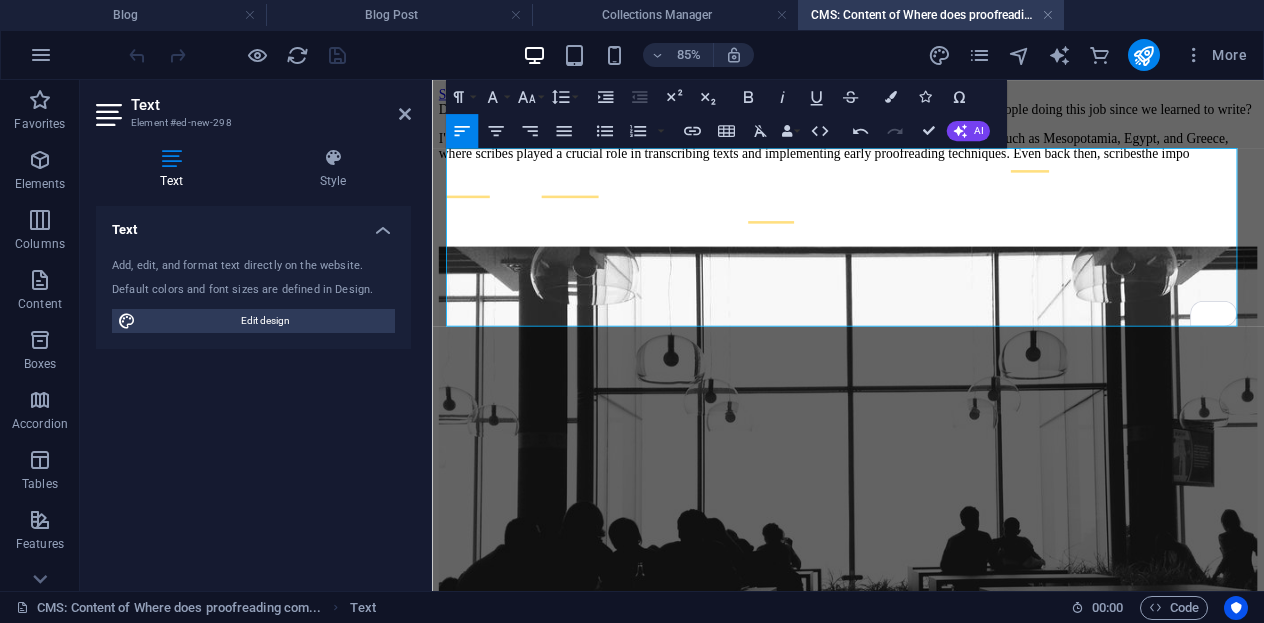 click on "I'm curious, so I did some research. Turns out that proofreaders have existed since ancient civilisations such as Mesopotamia, Egypt, and Greece, where scribes played a crucial role in transcribing texts and implementing early proofreading techniques. Even back then, scribes   the impo" at bounding box center (921, 158) 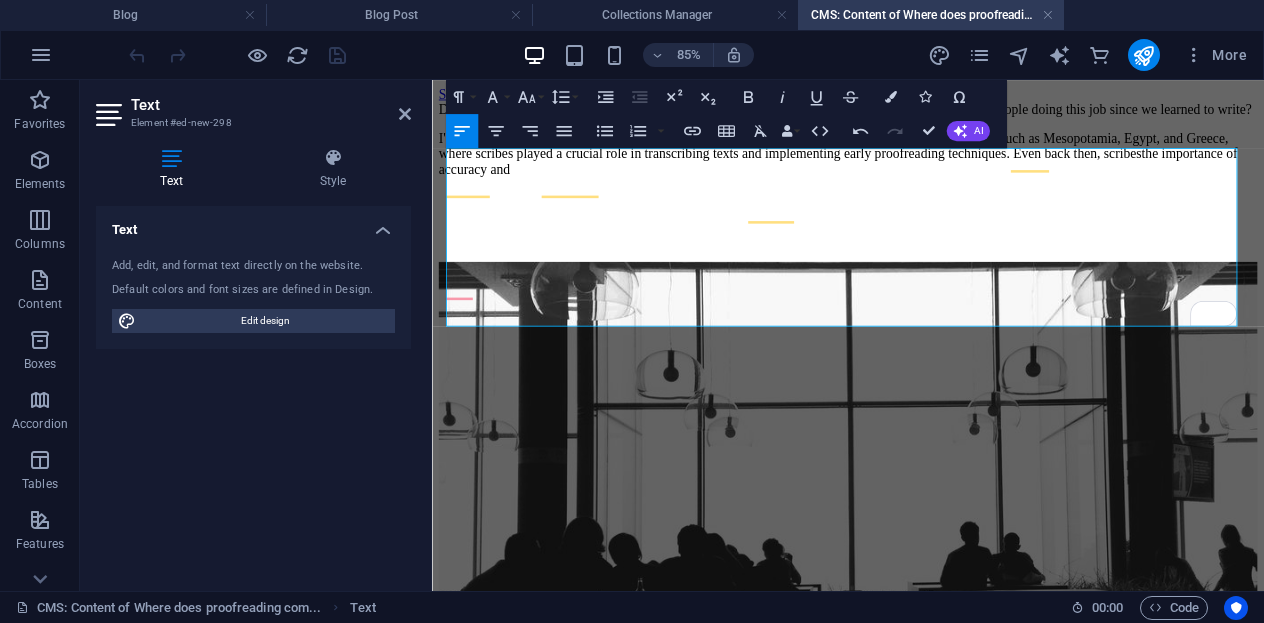 click on "I'm curious, so I did some research. Turns out that proofreaders have existed since ancient civilisations such as [LOCATION], [LOCATION], and [LOCATION], where scribes played a crucial role in transcribing texts and implementing early proofreading techniques. Even back then, scribes the importance of accuracy and" at bounding box center [921, 167] 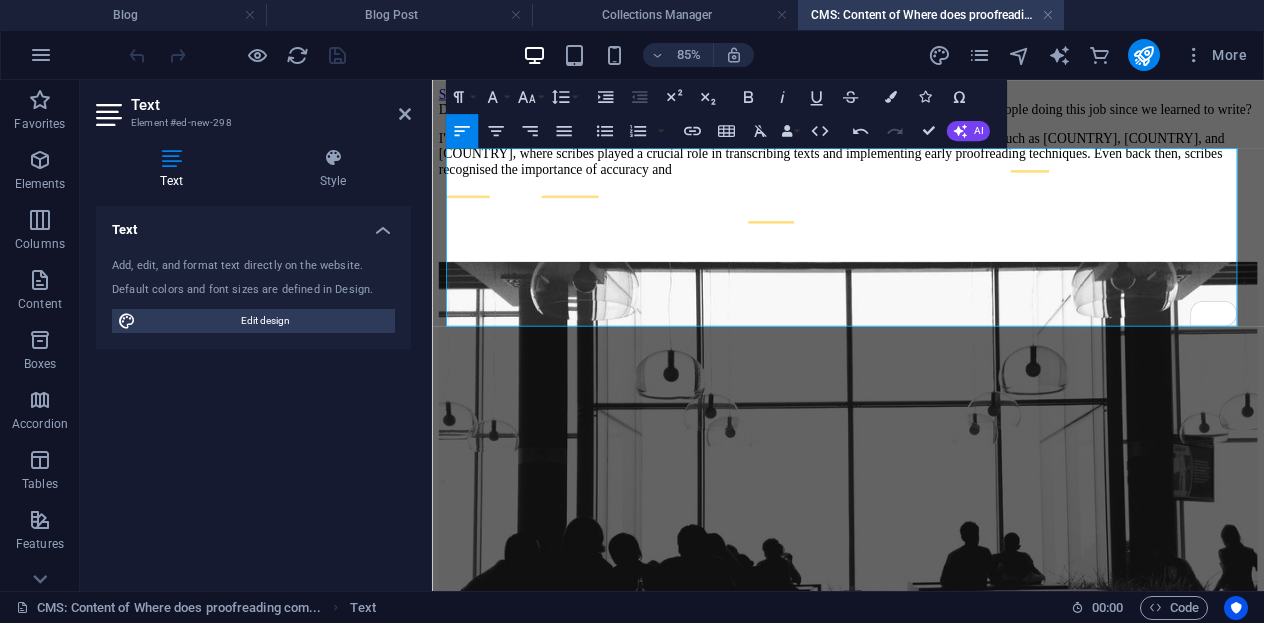 click on "I'm curious, so I did some research. Turns out that proofreaders have existed since ancient civilisations such as [COUNTRY], [COUNTRY], and [COUNTRY], where scribes played a crucial role in transcribing texts and implementing early proofreading techniques. Even back then, scribes recognised the importance of accuracy and" at bounding box center [921, 167] 